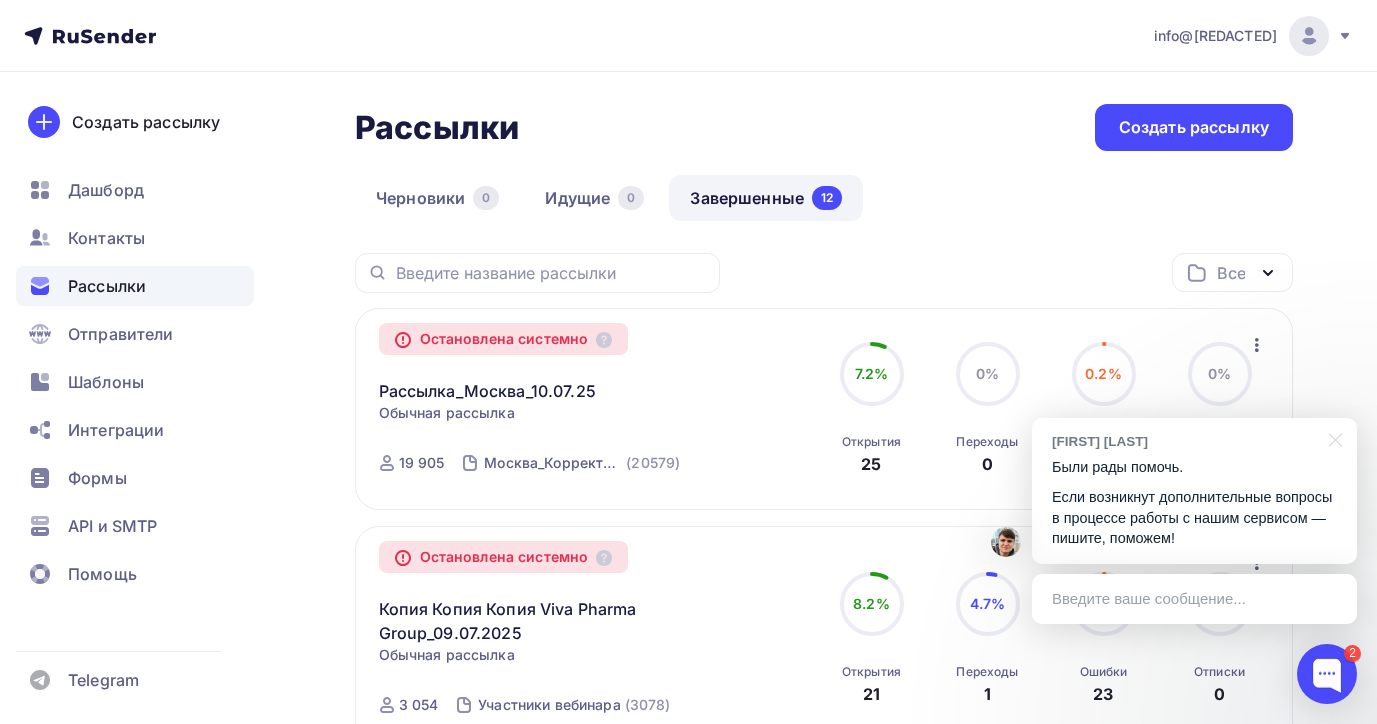 scroll, scrollTop: 0, scrollLeft: 0, axis: both 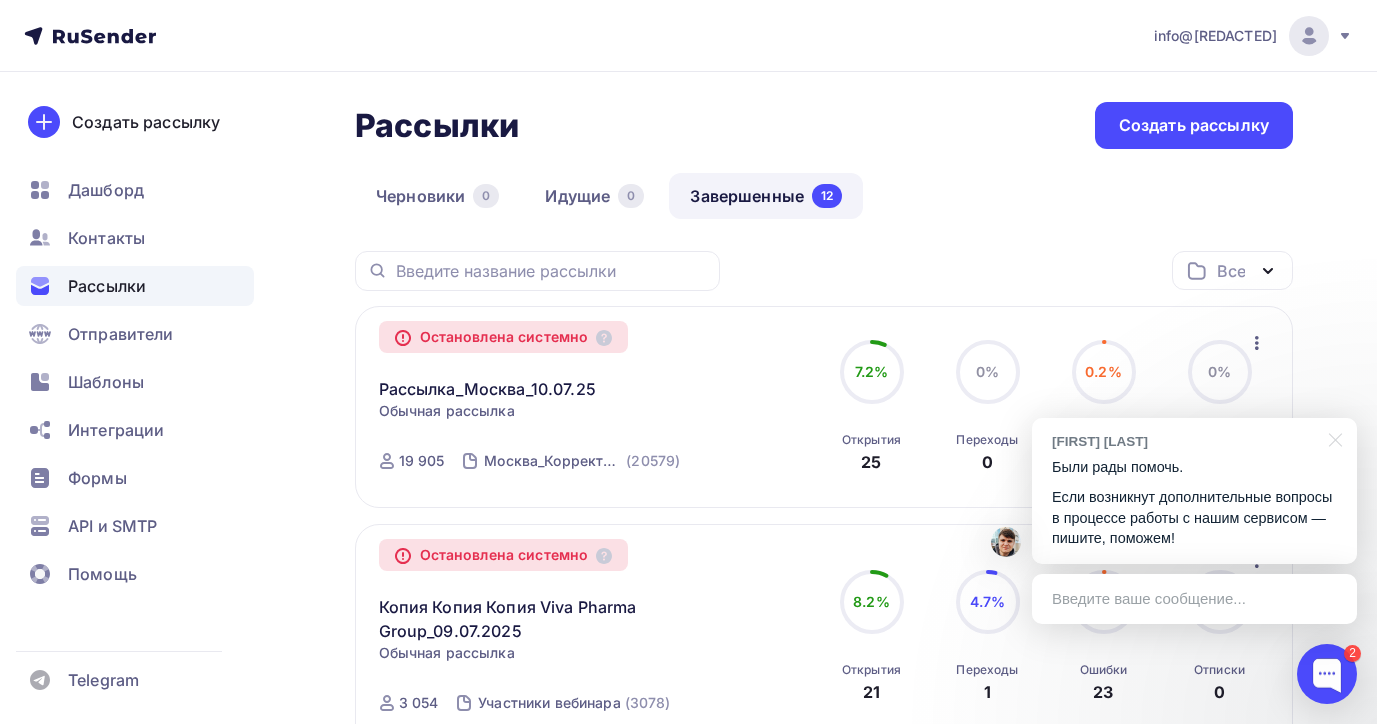 click on "Черновики
0
Идущие
0
Завершенные
12" at bounding box center (824, 212) 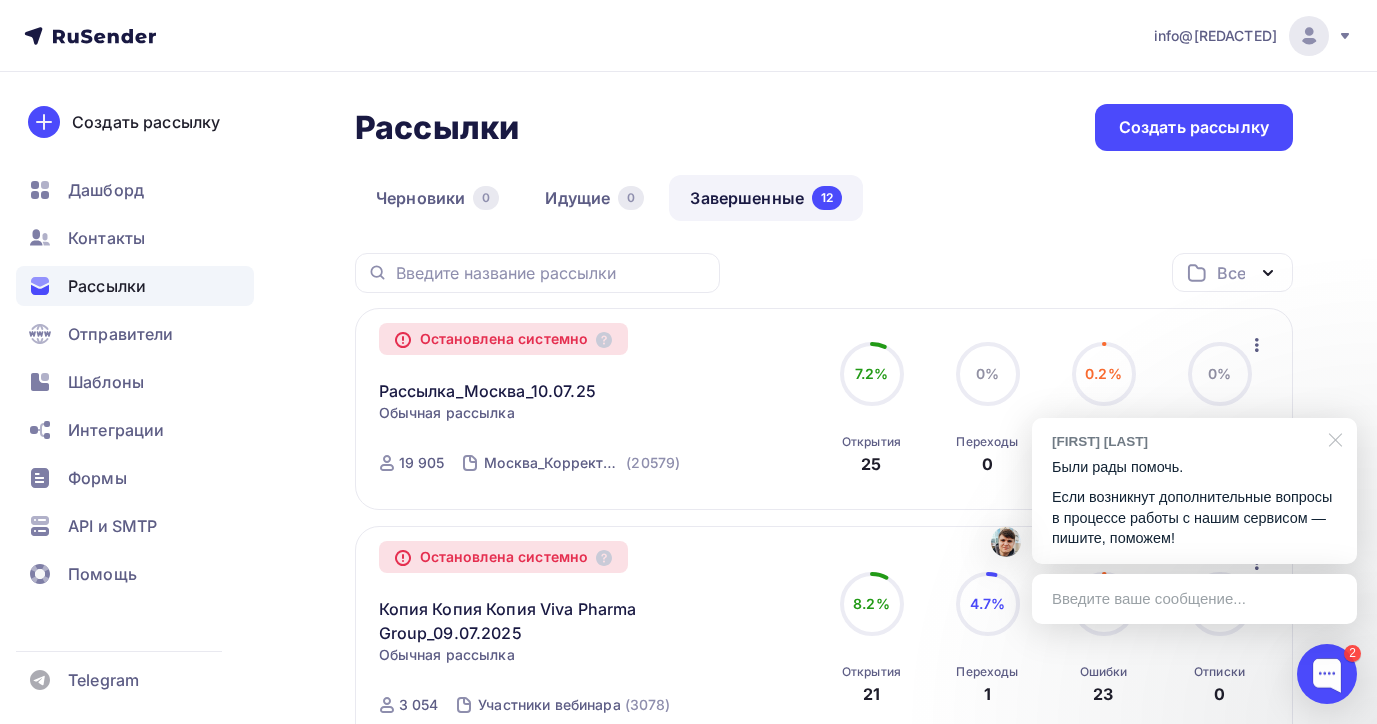 click at bounding box center [1332, 438] 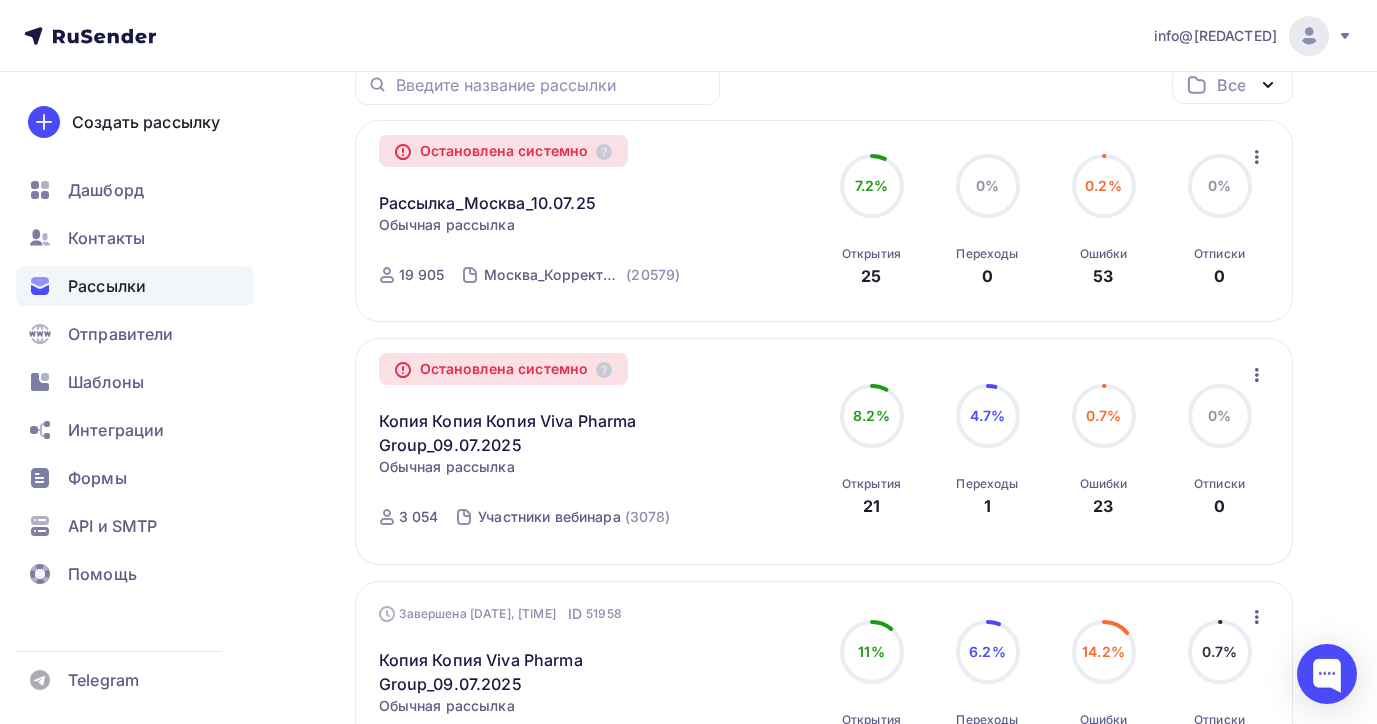 scroll, scrollTop: 267, scrollLeft: 0, axis: vertical 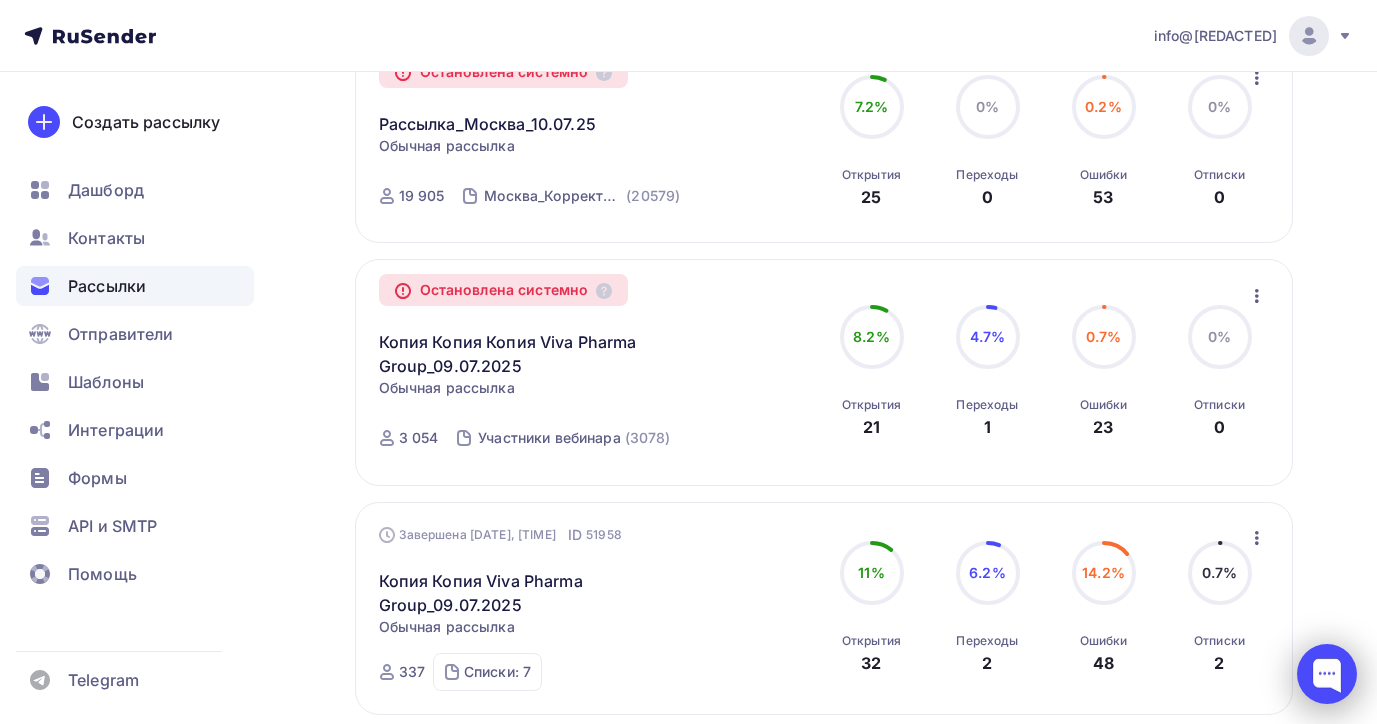 click at bounding box center [1327, 674] 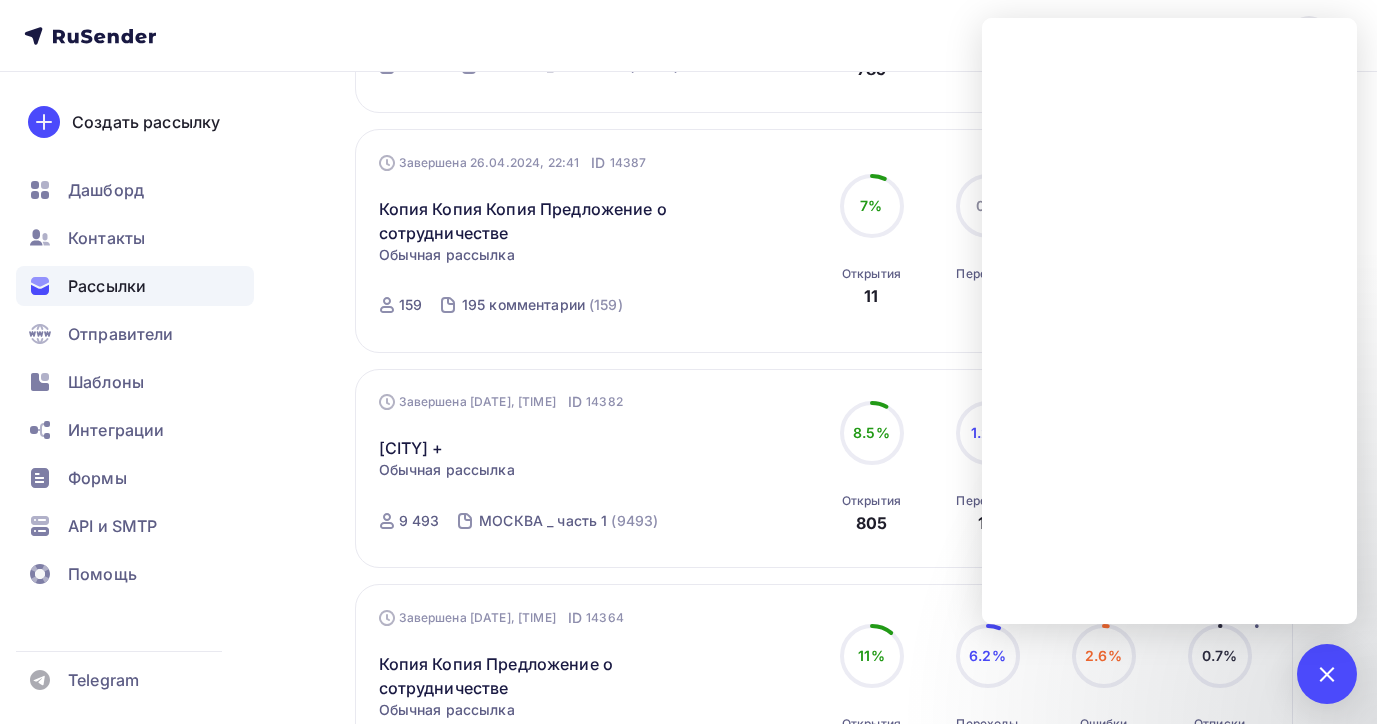 scroll, scrollTop: 1373, scrollLeft: 0, axis: vertical 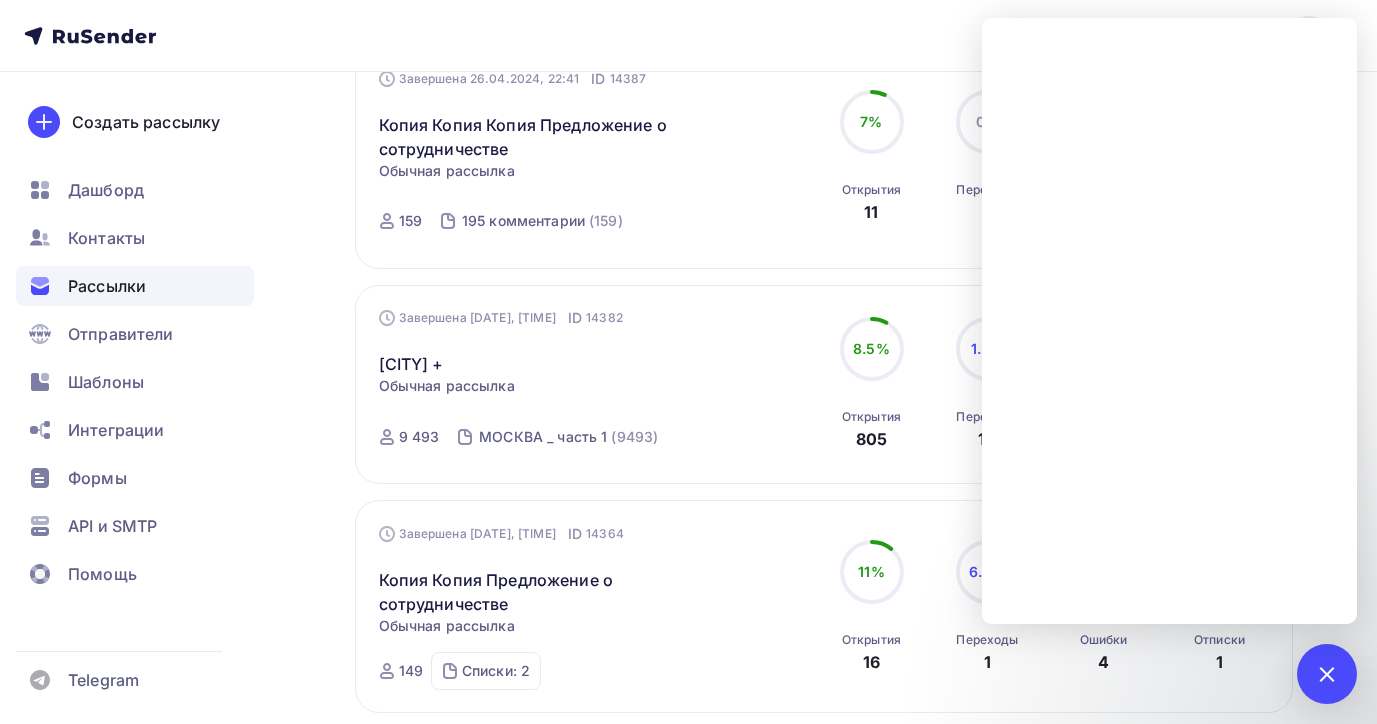 click on "info@[EXAMPLE.COM]             Аккаунт         Тарифы       Выйти
Создать рассылку
Дашборд
Контакты
Рассылки
Отправители
Шаблоны
Интеграции
Формы
API и SMTP
Помощь
Telegram
Аккаунт         Тарифы                   Помощь       Выйти" at bounding box center (688, 36) 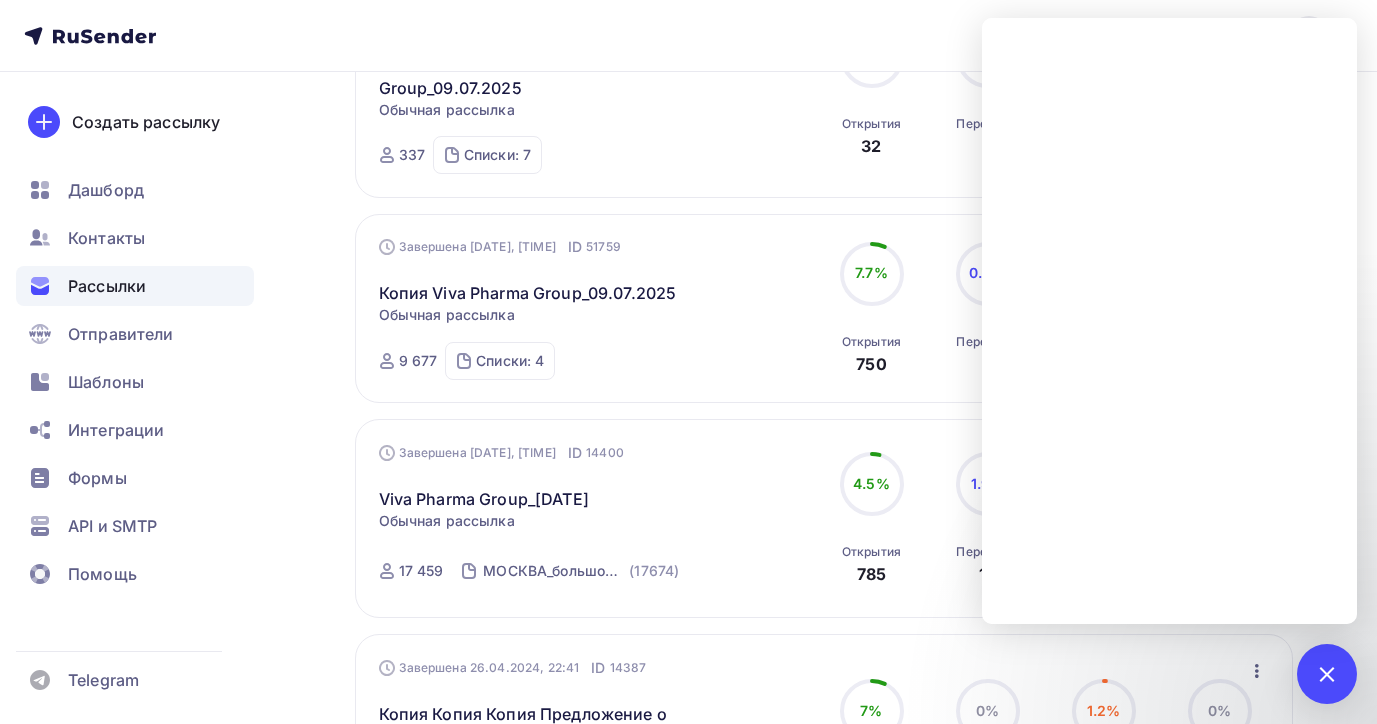 scroll, scrollTop: 770, scrollLeft: 0, axis: vertical 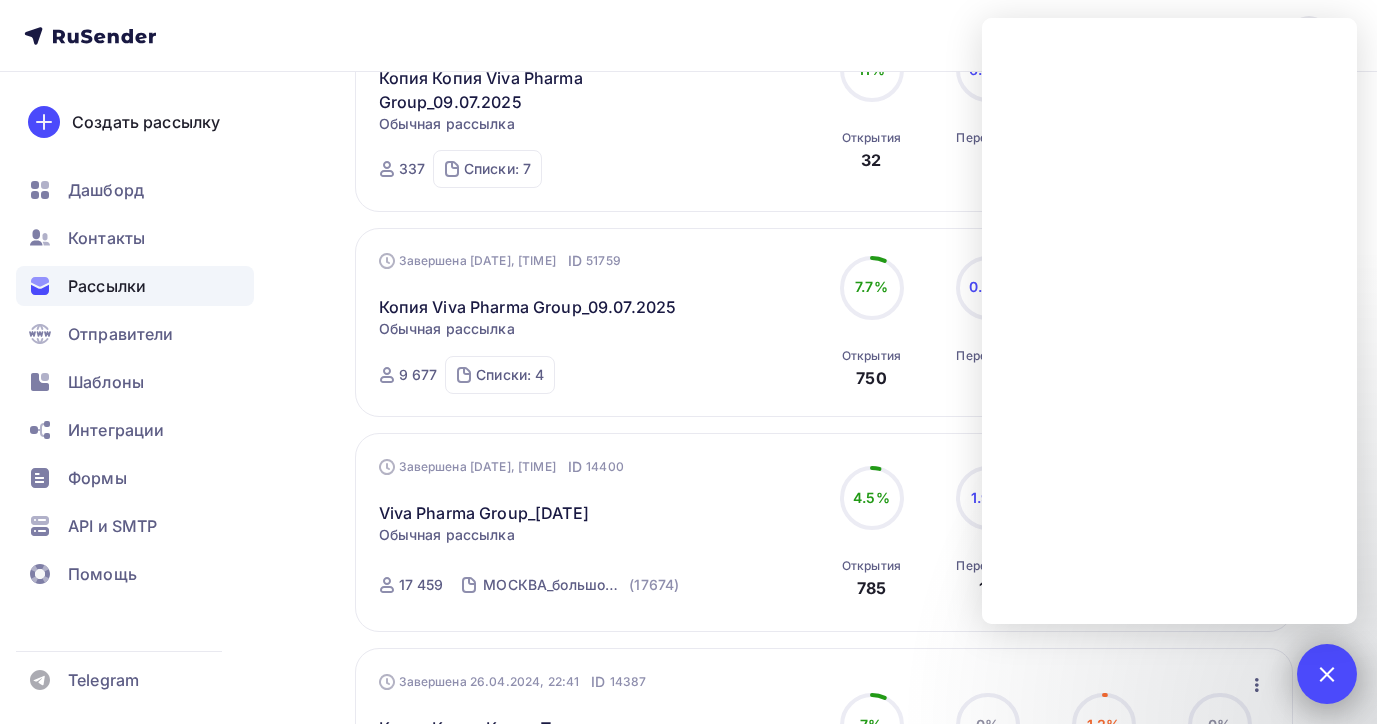 click at bounding box center [1326, 673] 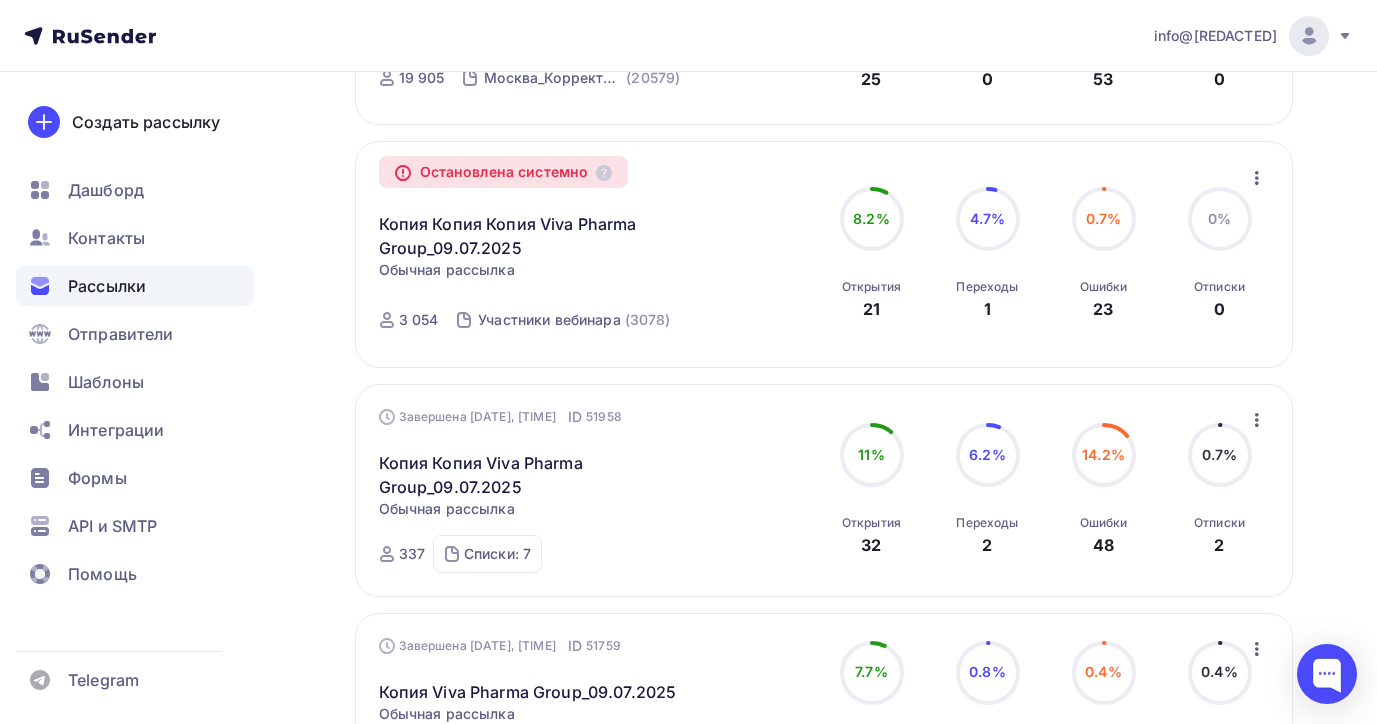 scroll, scrollTop: 0, scrollLeft: 0, axis: both 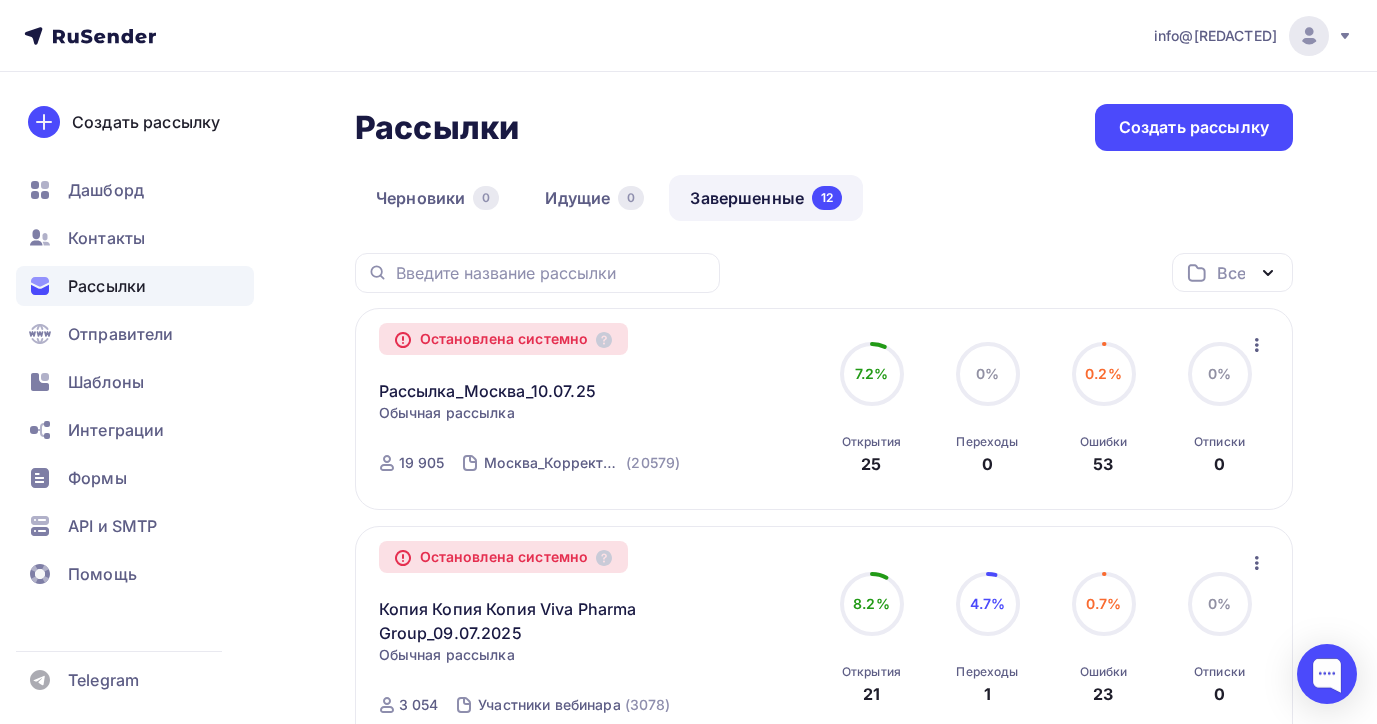 click 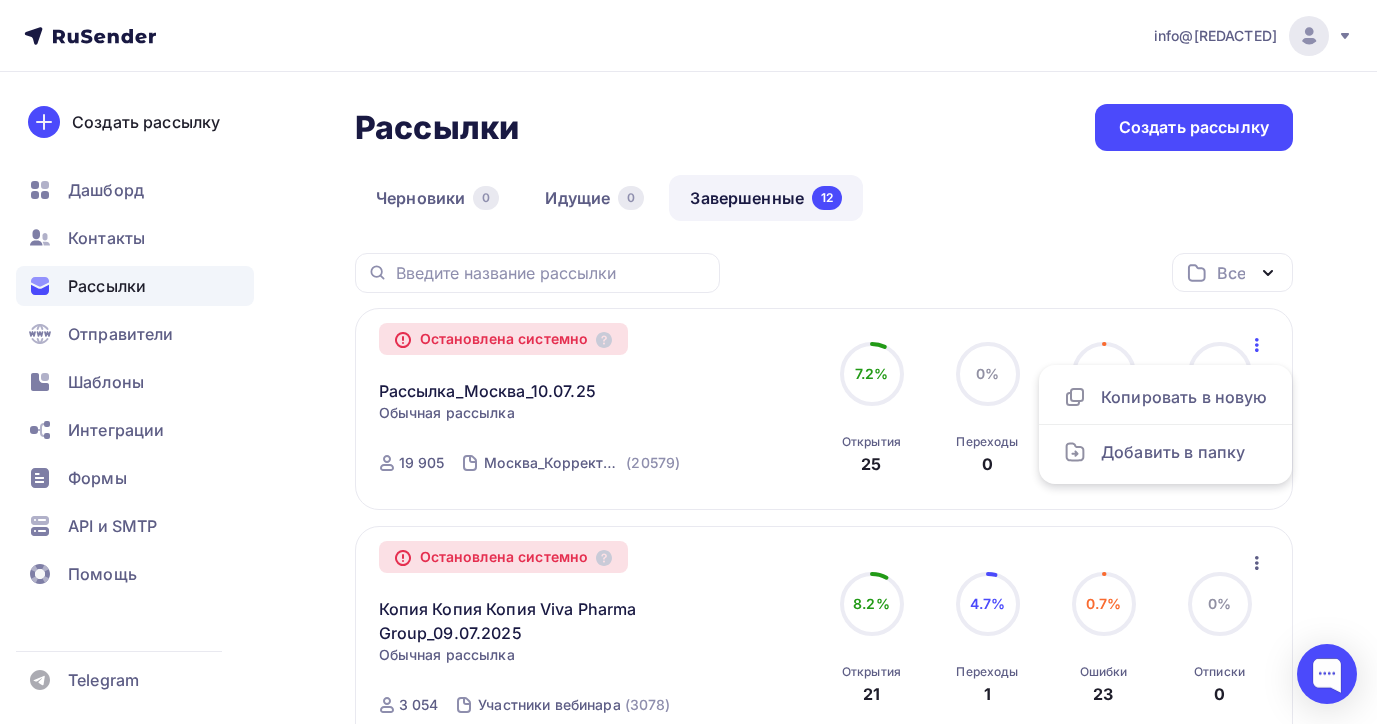 click on "Все
Все папки           Создать новую папку" at bounding box center (824, 280) 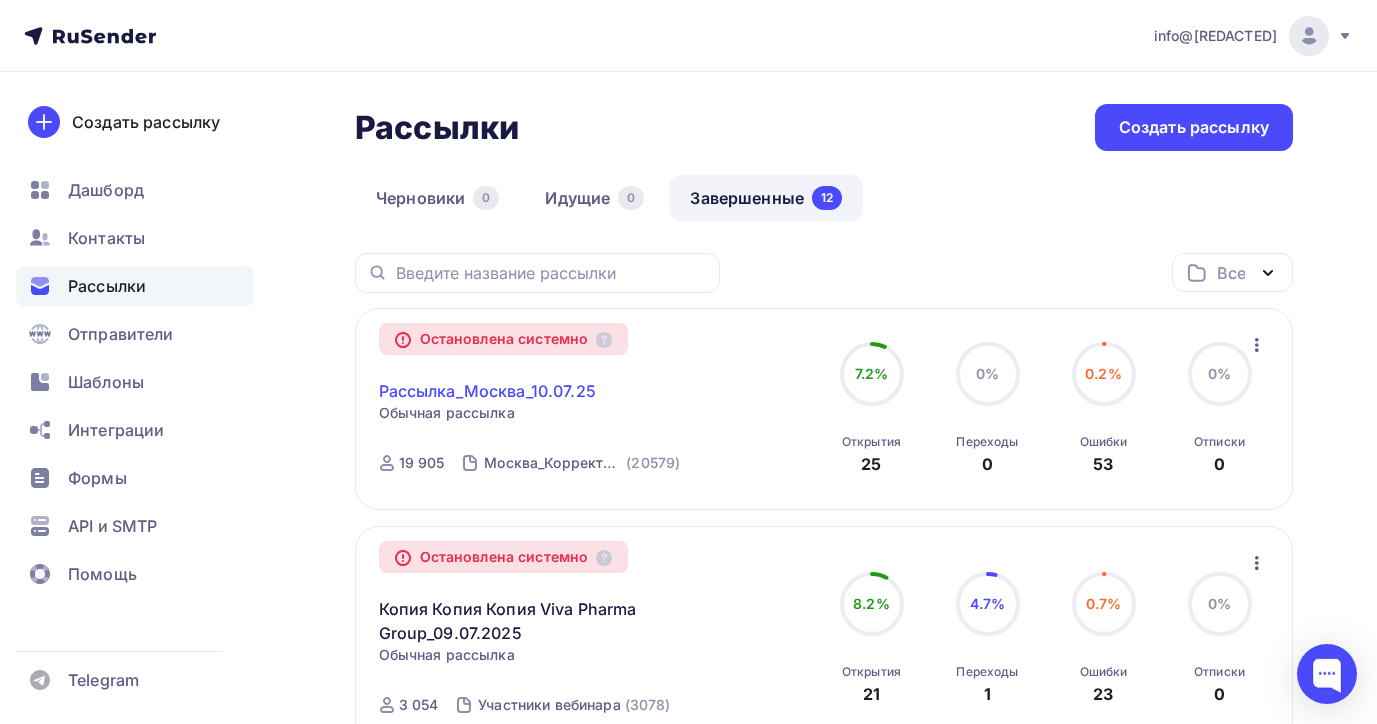 click on "Рассылка_[CITY]_[DATE]" at bounding box center [487, 391] 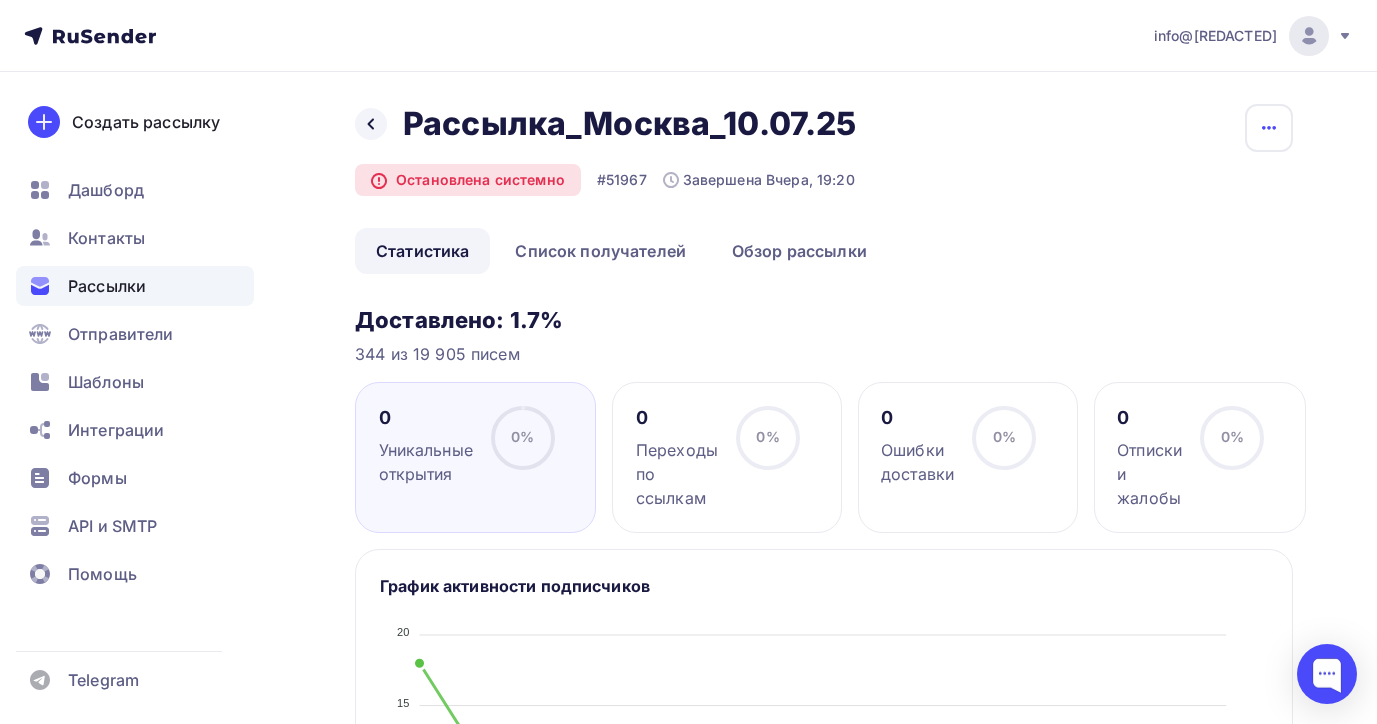 click 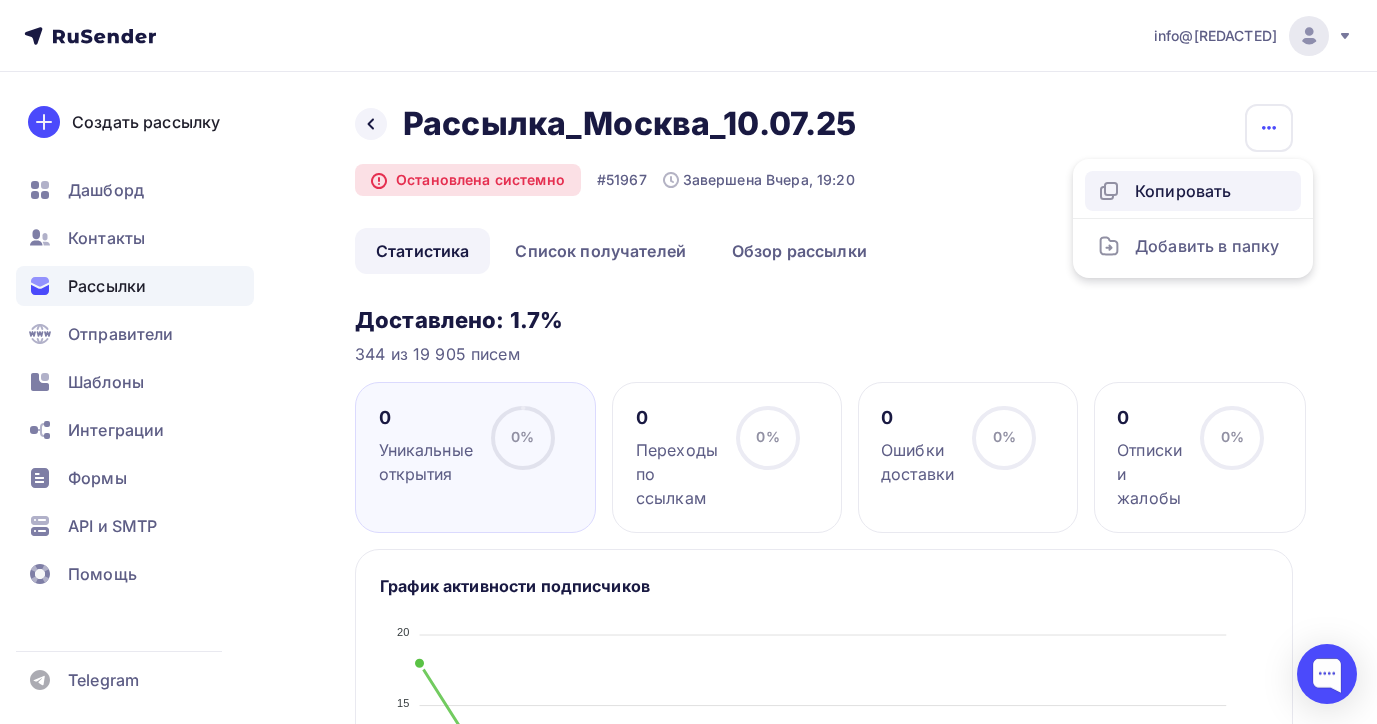 click on "Копировать" at bounding box center [1193, 191] 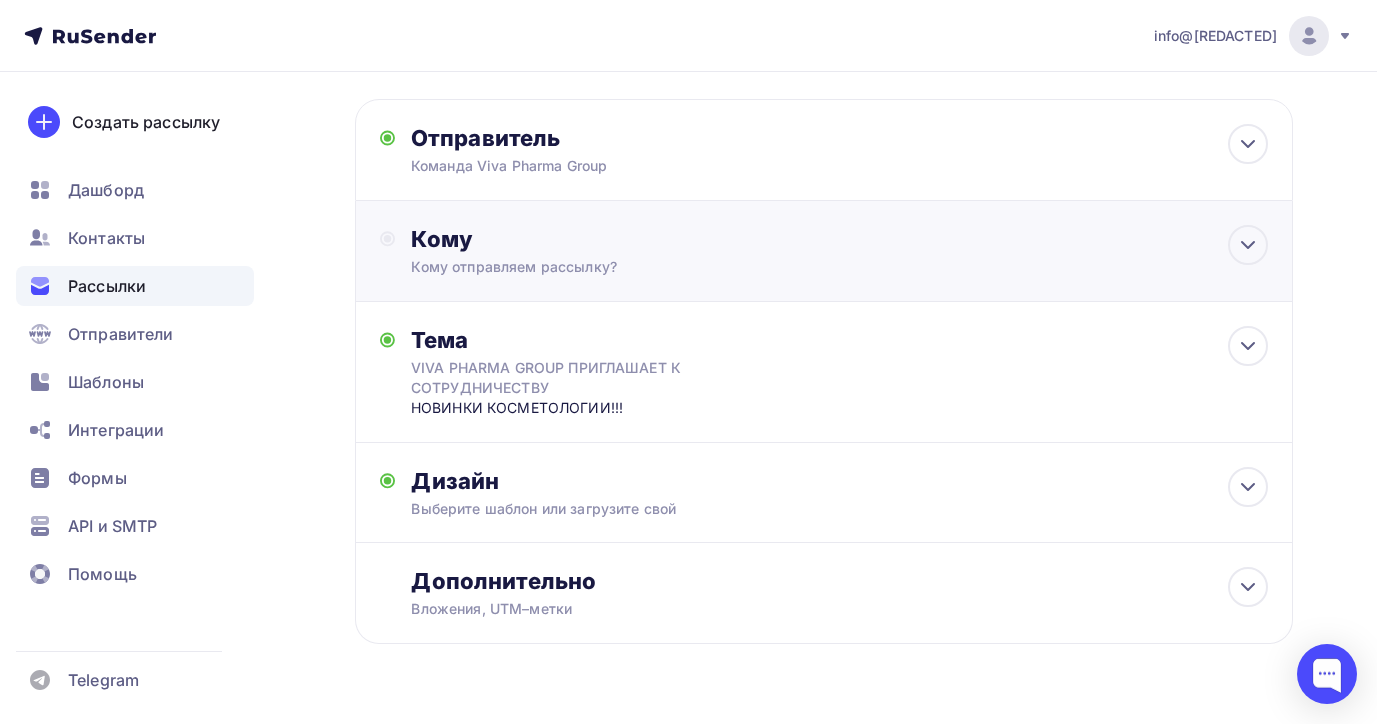 scroll, scrollTop: 133, scrollLeft: 0, axis: vertical 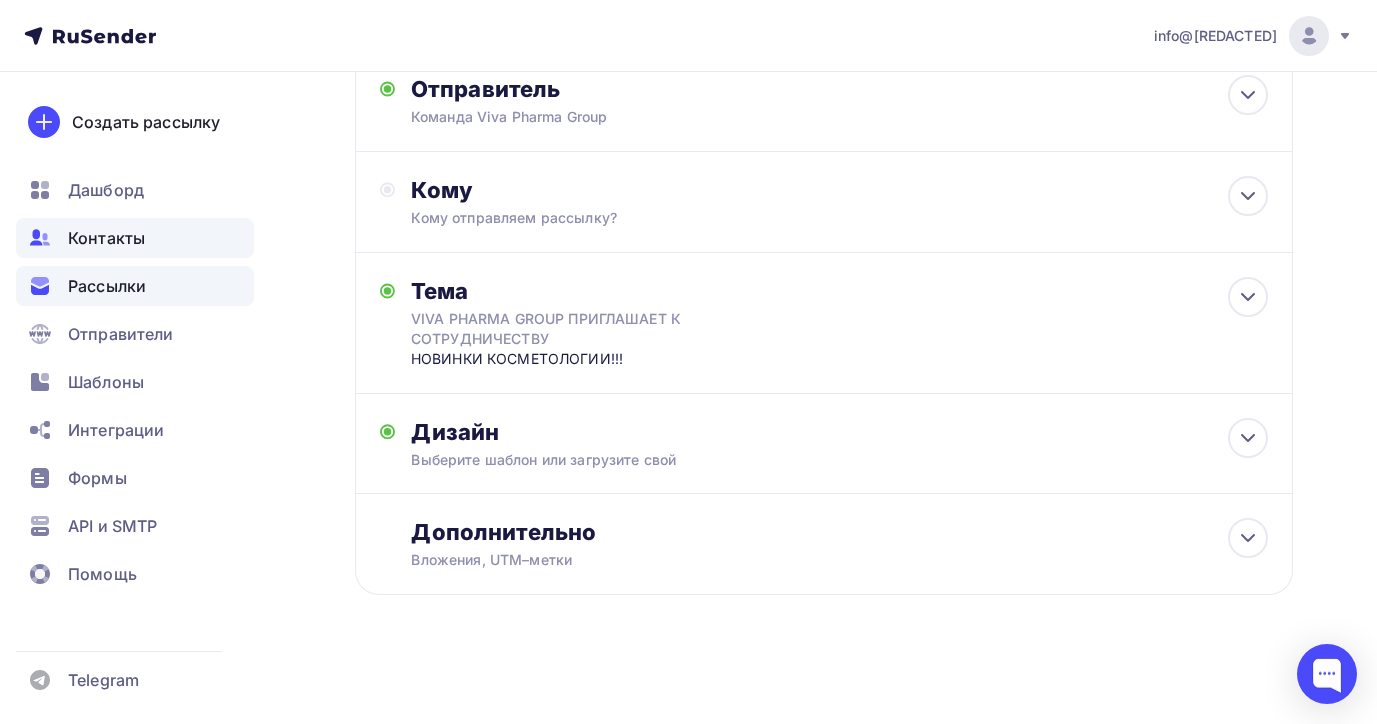 click on "Контакты" at bounding box center [106, 238] 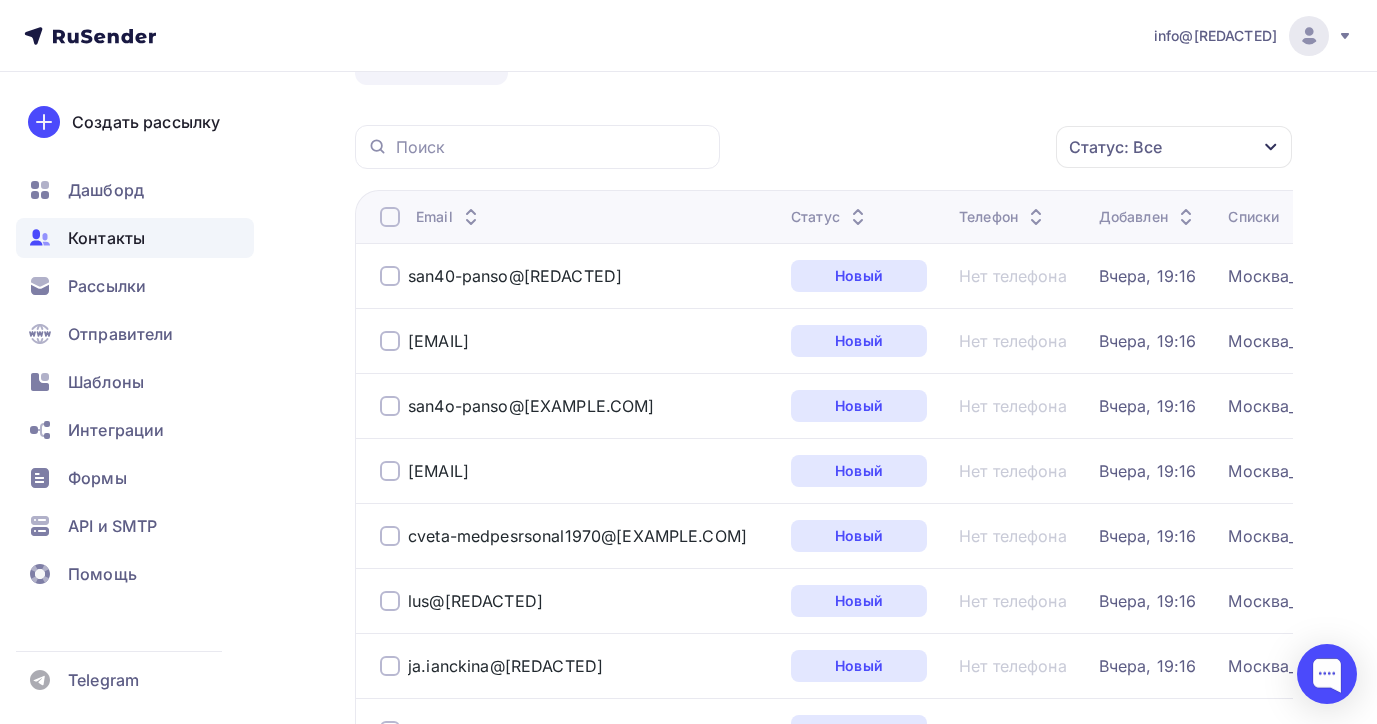 scroll, scrollTop: 0, scrollLeft: 0, axis: both 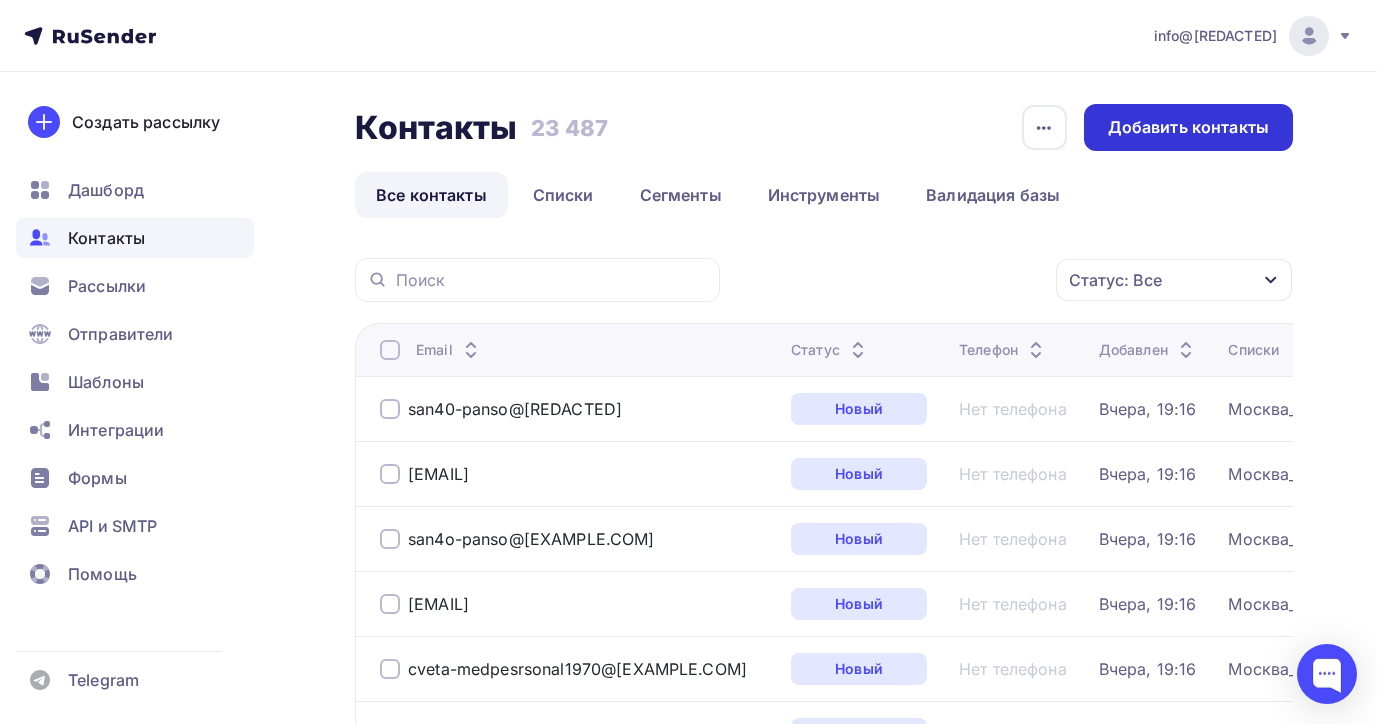 click on "Добавить контакты" at bounding box center (1188, 127) 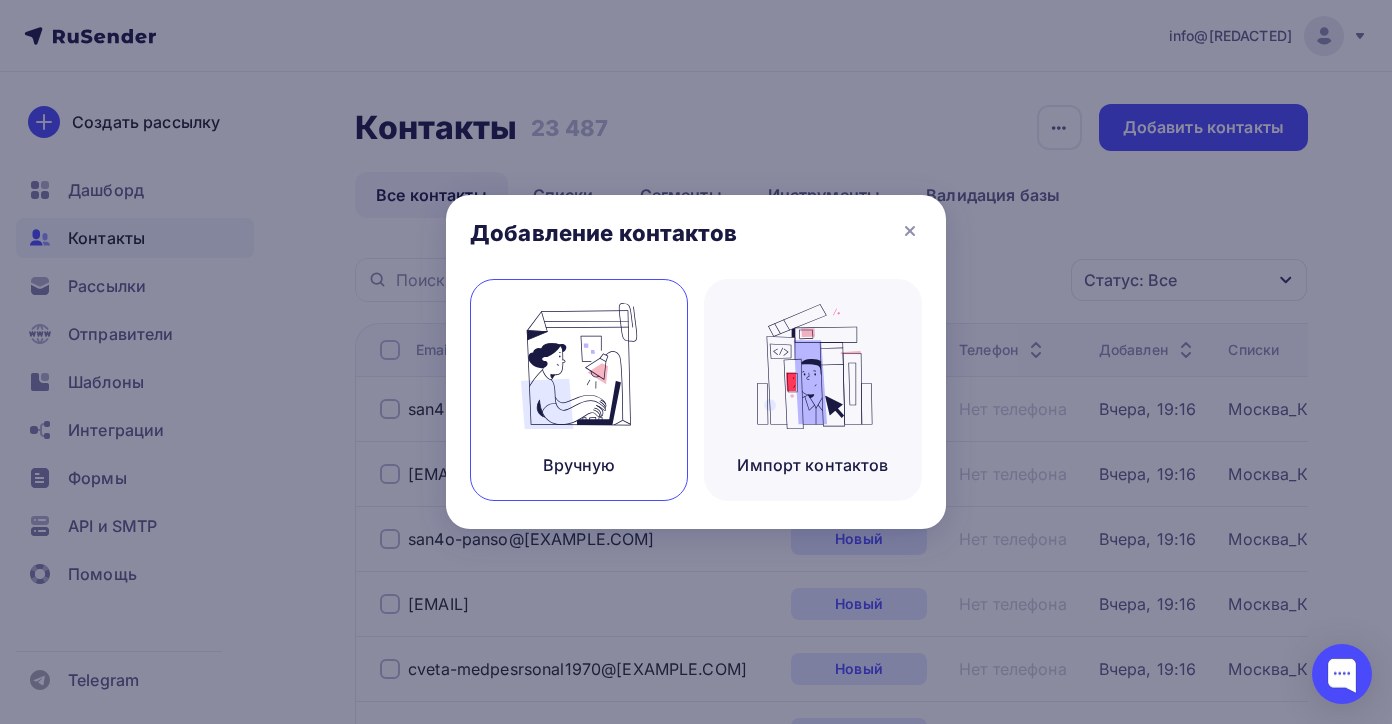 click at bounding box center [579, 366] 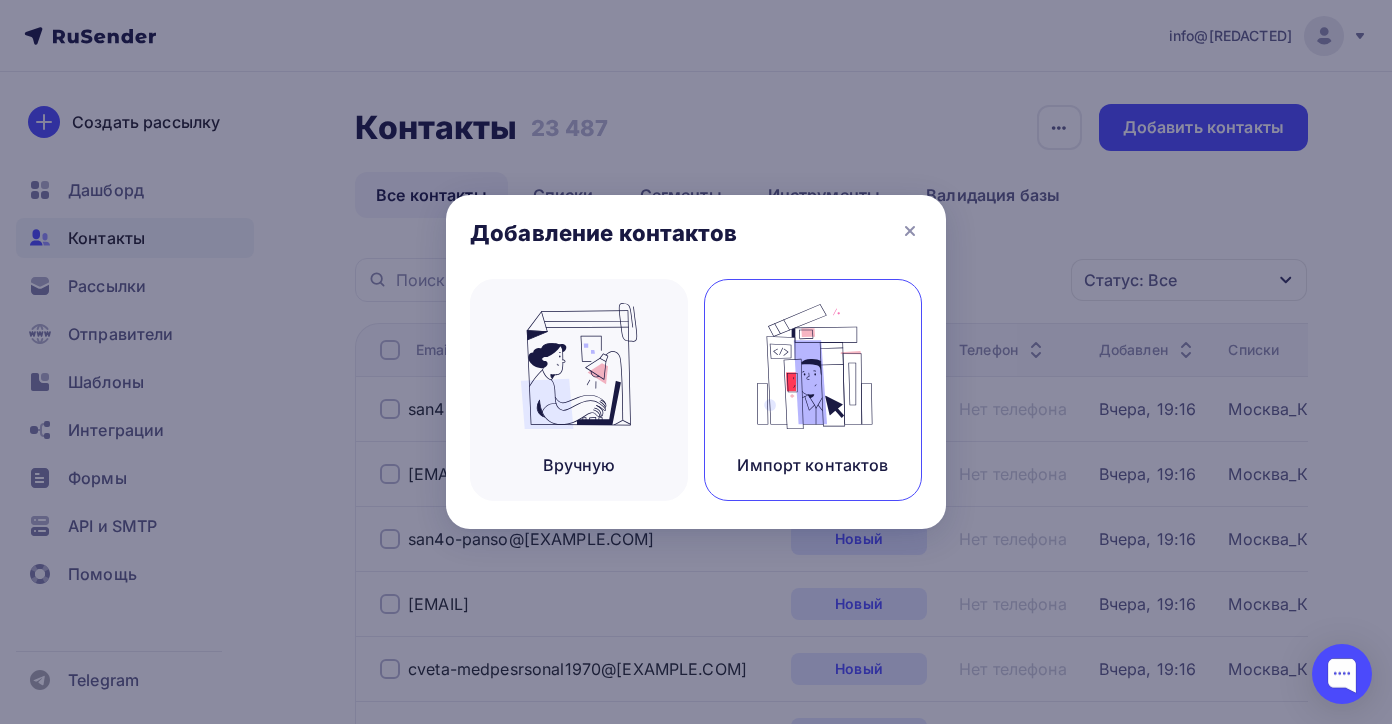 click at bounding box center (579, 366) 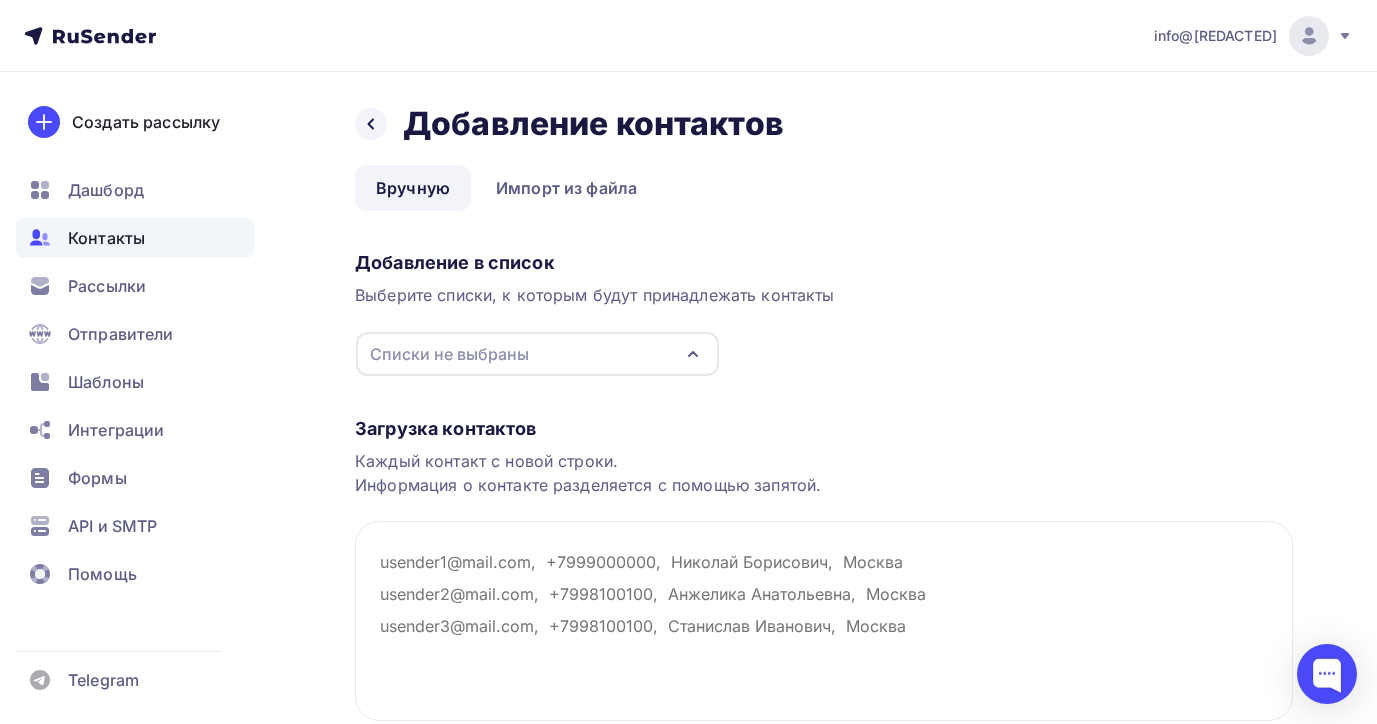 click on "Списки не выбраны" at bounding box center [449, 354] 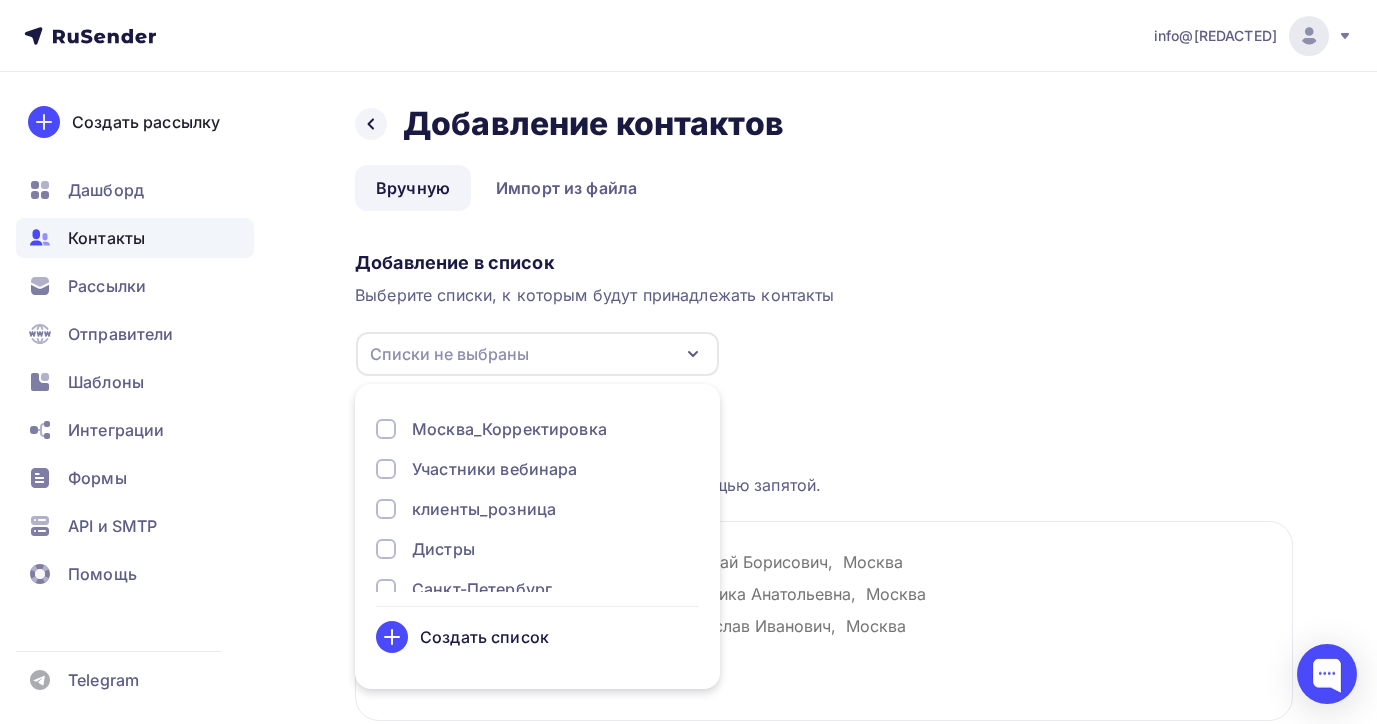click on "Создать список" at bounding box center [484, 637] 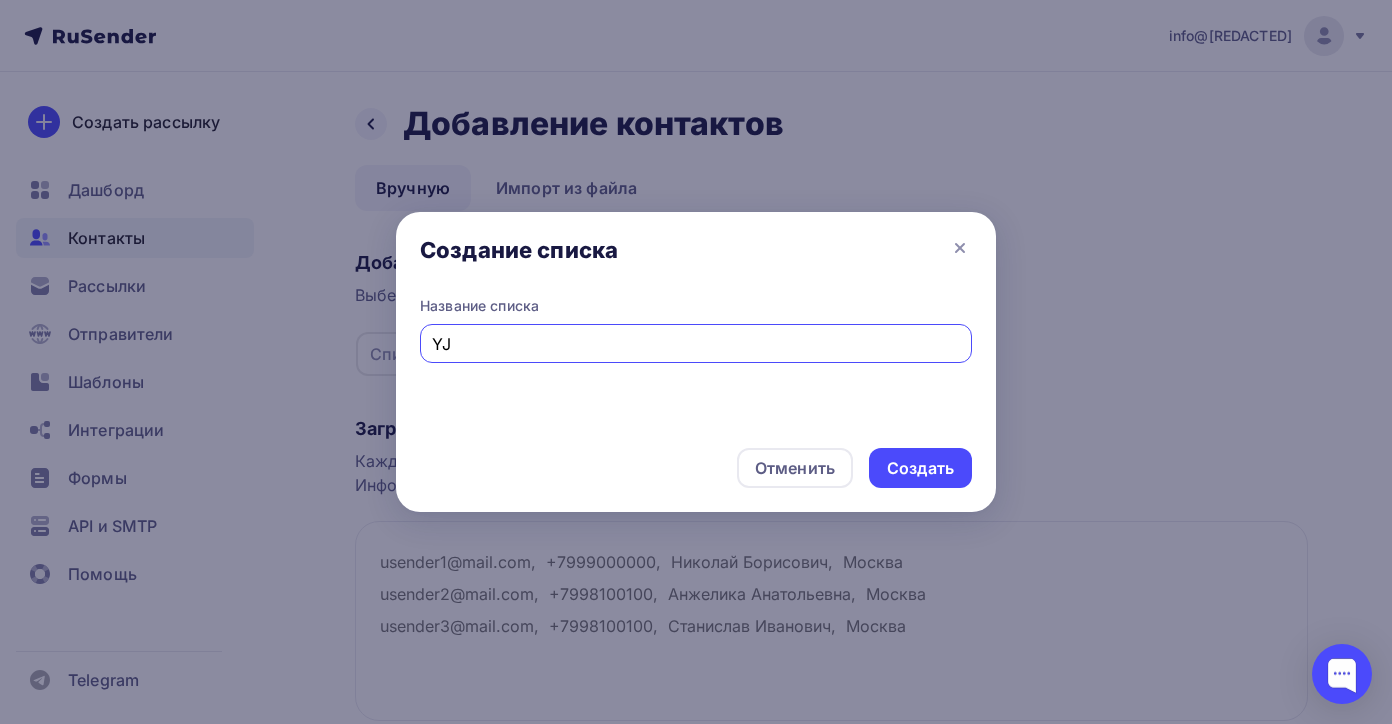 type on "Y" 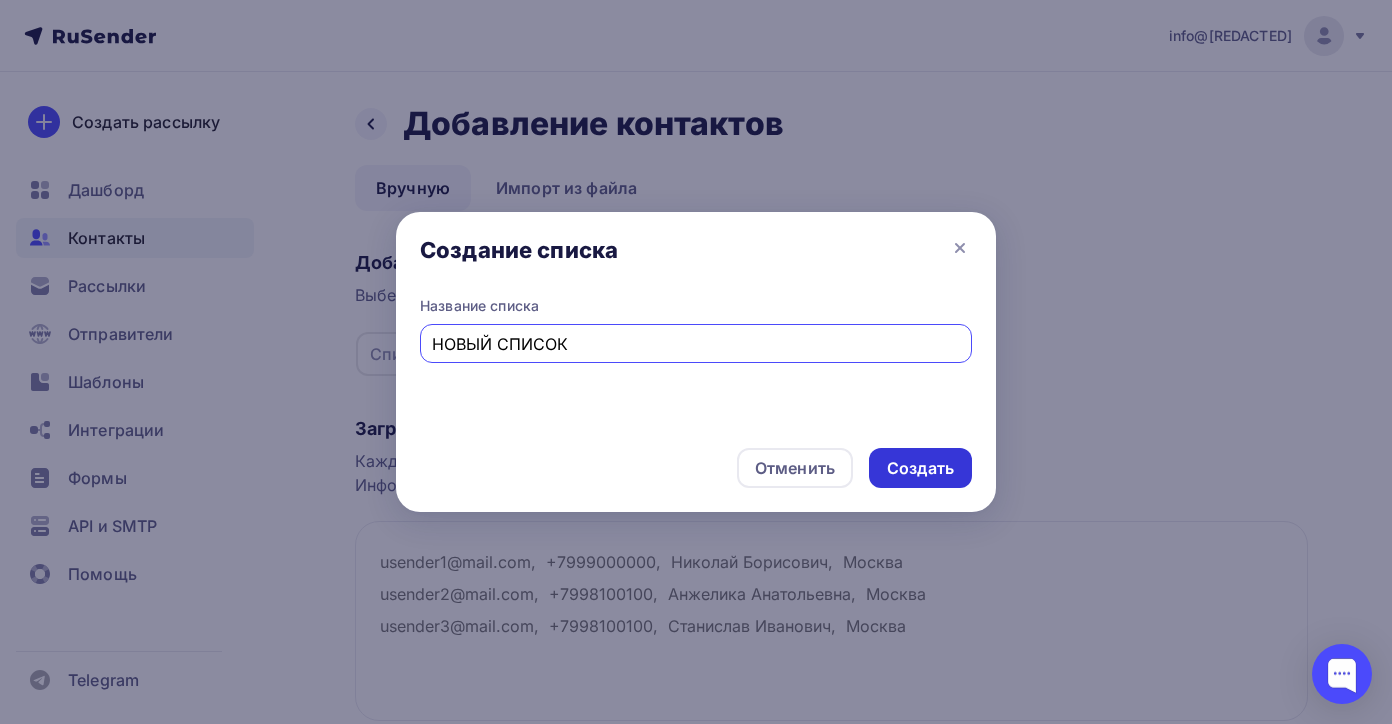 type on "НОВЫЙ СПИСОК" 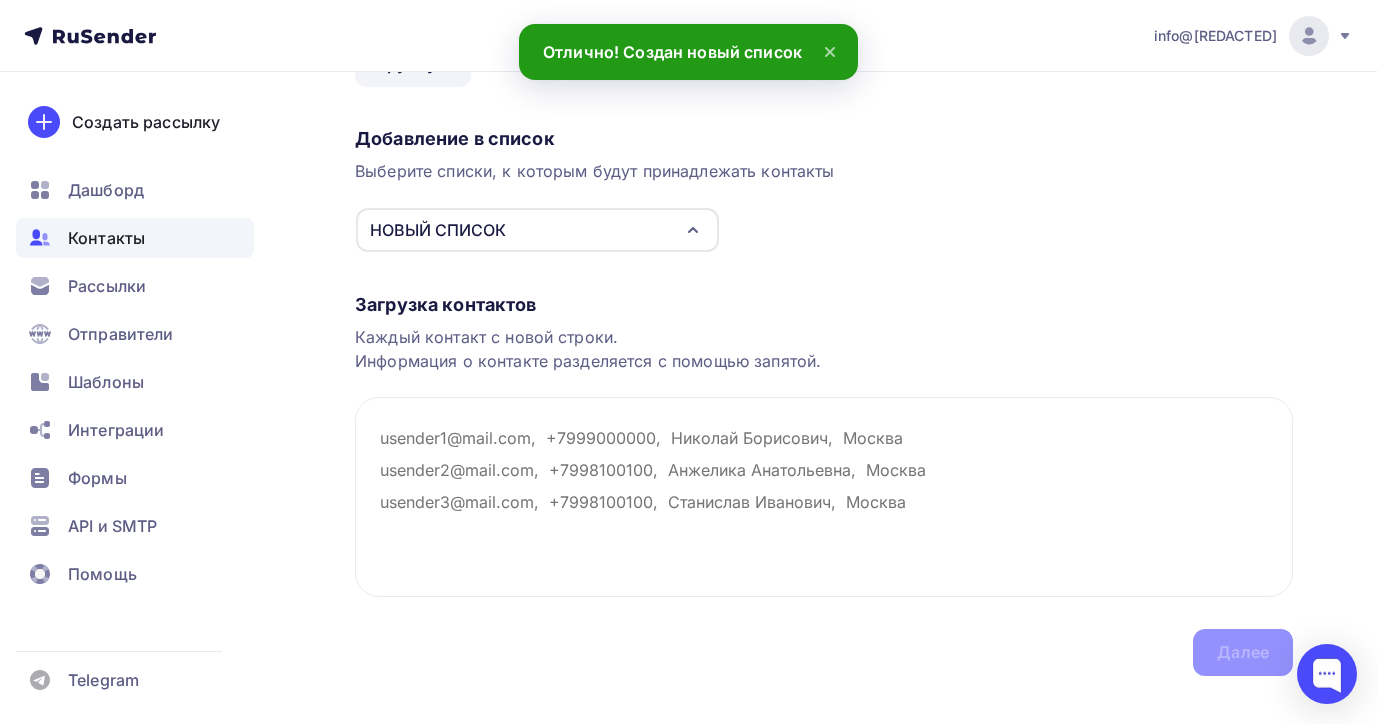 scroll, scrollTop: 131, scrollLeft: 0, axis: vertical 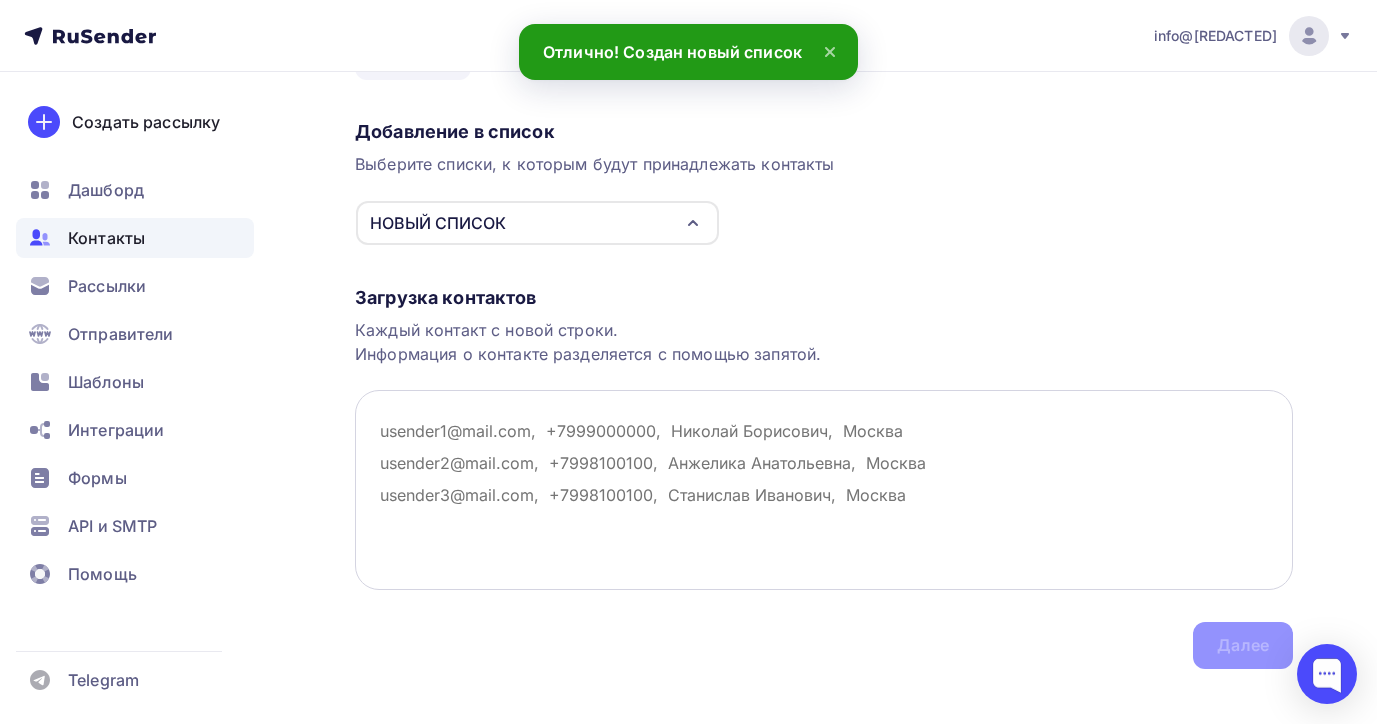 click at bounding box center (824, 490) 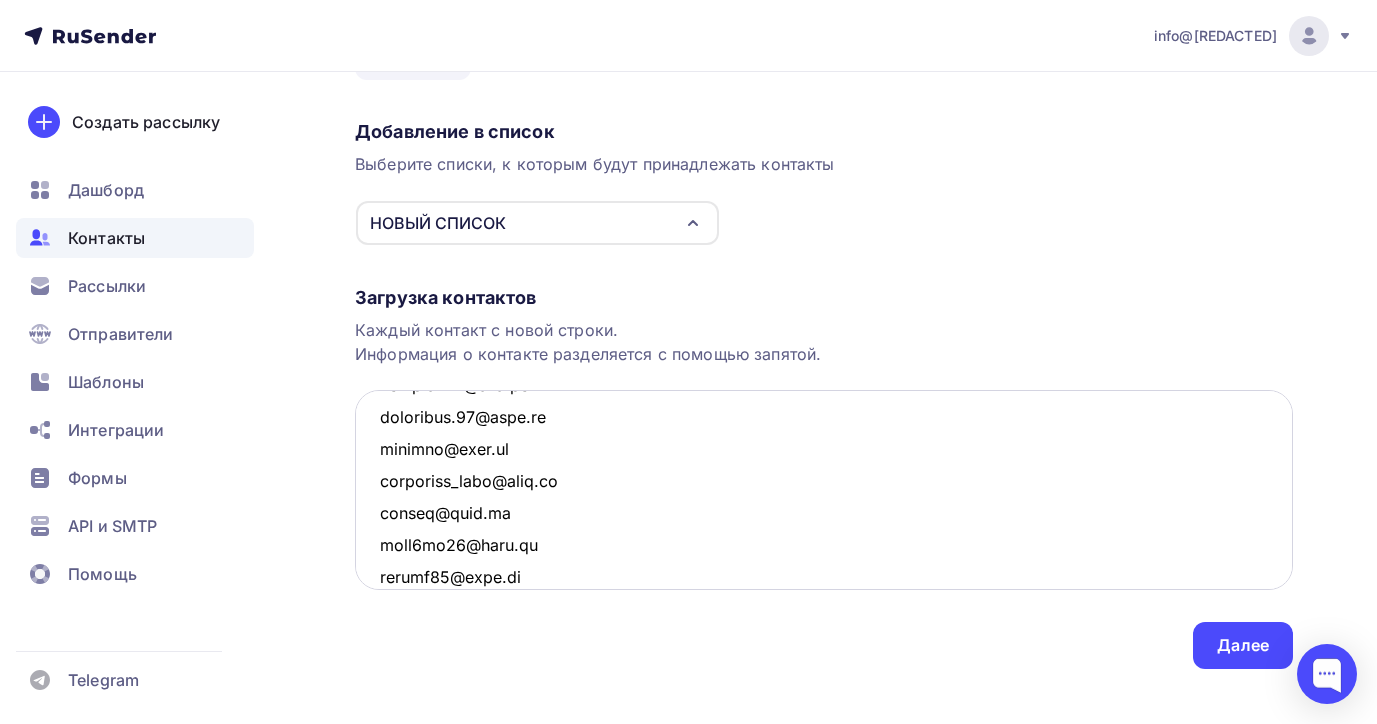 scroll, scrollTop: 550763, scrollLeft: 0, axis: vertical 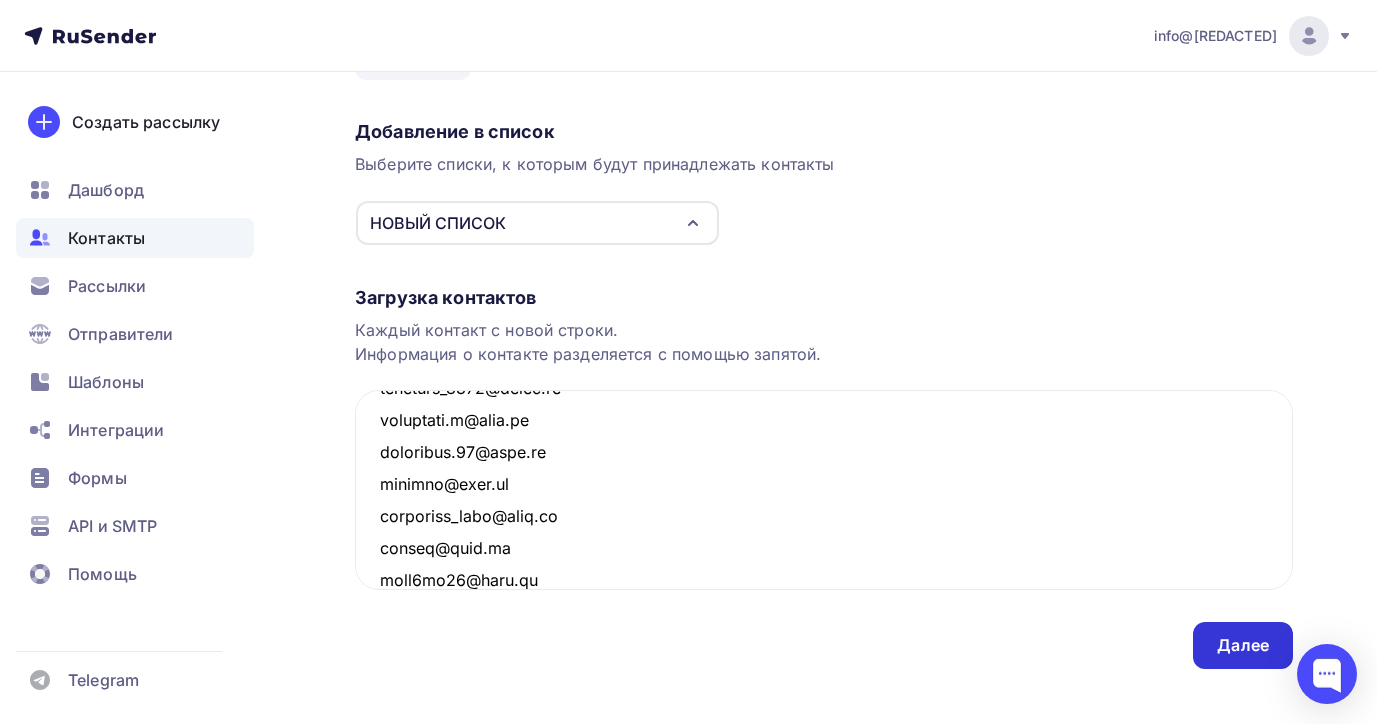 type on "yma.doc@mail.ru
julia12041970@mail.ru
yanausim@mail.ru
yusipova.e@mail.ru
1116753@mail.ru
aks8971@mail.ru
angelika-bim@mail.ru
andelika-bim@mail.ru
zaripatka-dag@mail.ru
usupova1994zuhra@mail.ru
yahhita@mail.ru
madina21.69@mail.ru
a.syryseva@mail.ru
doka.ev@mail.ru
svetasi@bk.ru
persondi95@mail.ru
letovremya@bk.ru
veranikol@bk.ru
nikolaewa.l@mail.ru
lazarevmp@gmail.com
nata-ko4etkova2017@yandex.ru
katerina15101994@gmail.com
olenka-mega@yandex.ru
kochieva.i@rambler.ru
biodindok@yandex.ru
laveelina@ya.ru
6516570@mail.ru
elena_puchok@mail.ru
zls-72@mail.ru
zaharova.med@mail.ru
kalkya@list.ru
5587784@list.ru
svetlana070409@mail.ru
julka17.80@mail.ru
ludaismailova@mail.ru
cimzdorovie@mail.ru
89258097443@mail.ru
moromuvic1@mail.ru
kzp-zdravstvuyte@mail.ru
olgademidova1989@mail.ru
89191025263@mail.ru
fzeynalova4@mail.ru
ela_z98@mail.ru
zektservita@mail.ru
nelya1@bk.ru
miksik132@mail.ru
alena_rydacova@mail.ru
ckkomilfo@mail.ru
mryasova.nadiya@mail.ru
anzhela.bratova@mail.ru
anna-brezhneva@mail.ru
alena.brehina@mai..." 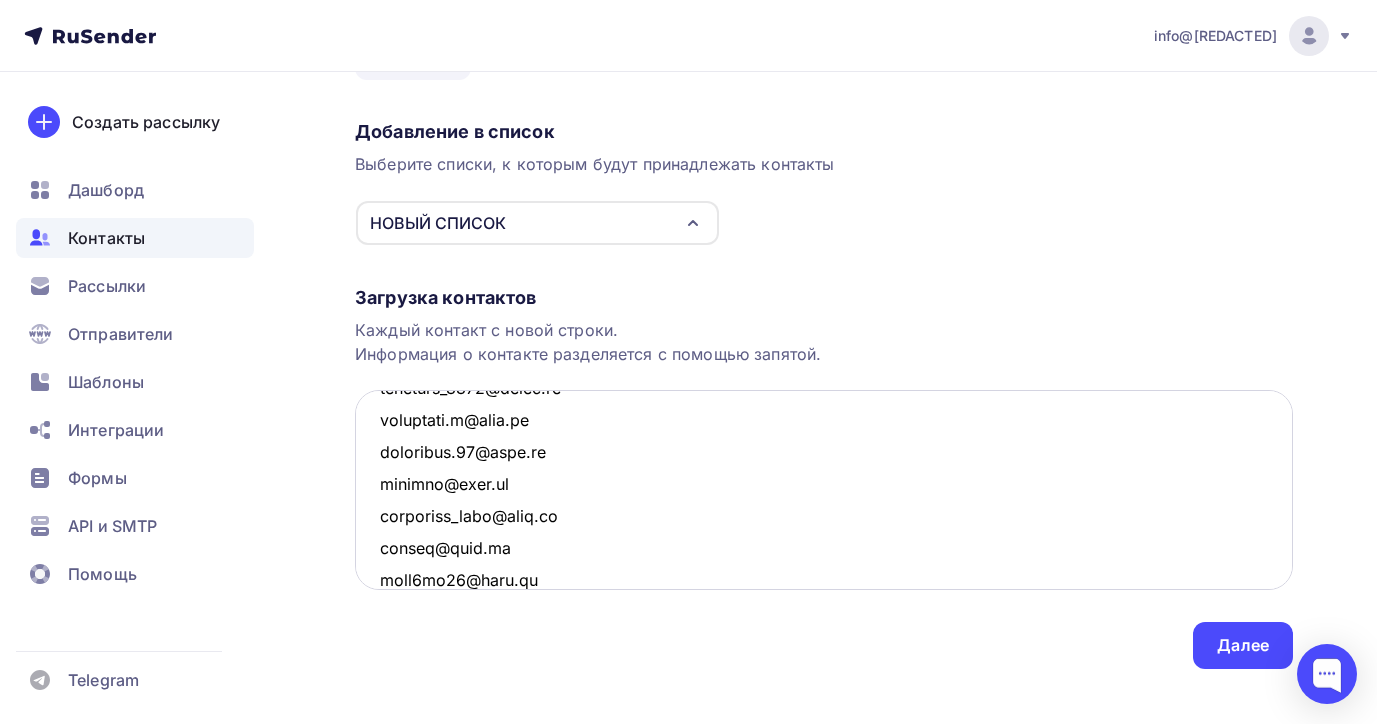 click on "Далее" at bounding box center (1243, 645) 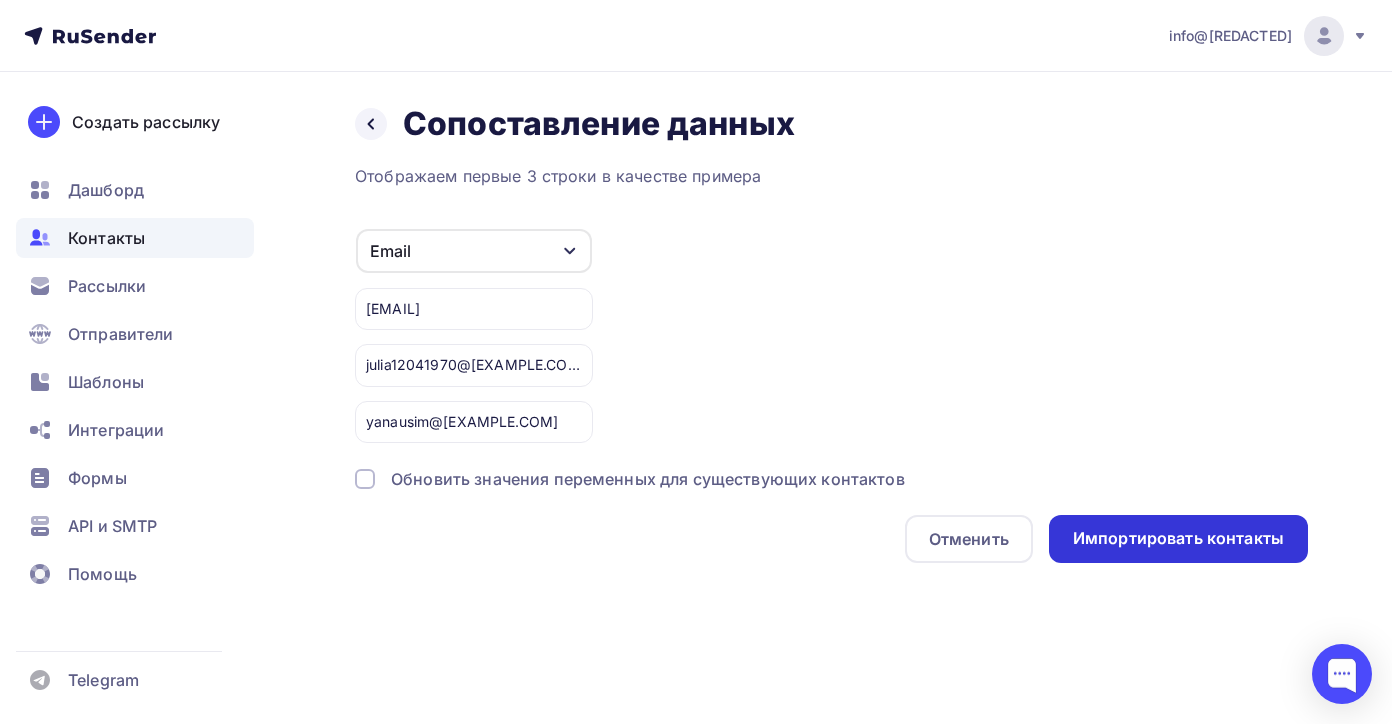 click on "Импортировать контакты" at bounding box center (1178, 538) 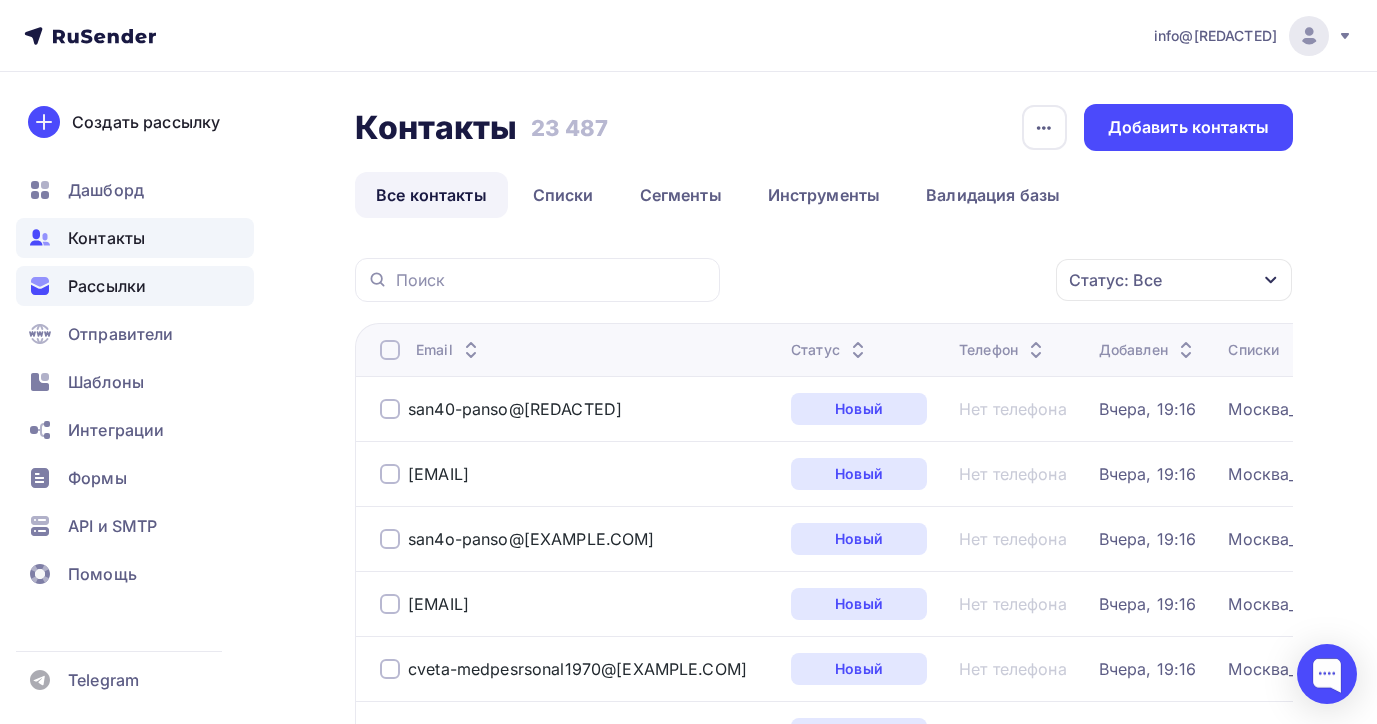 click on "Рассылки" at bounding box center (107, 286) 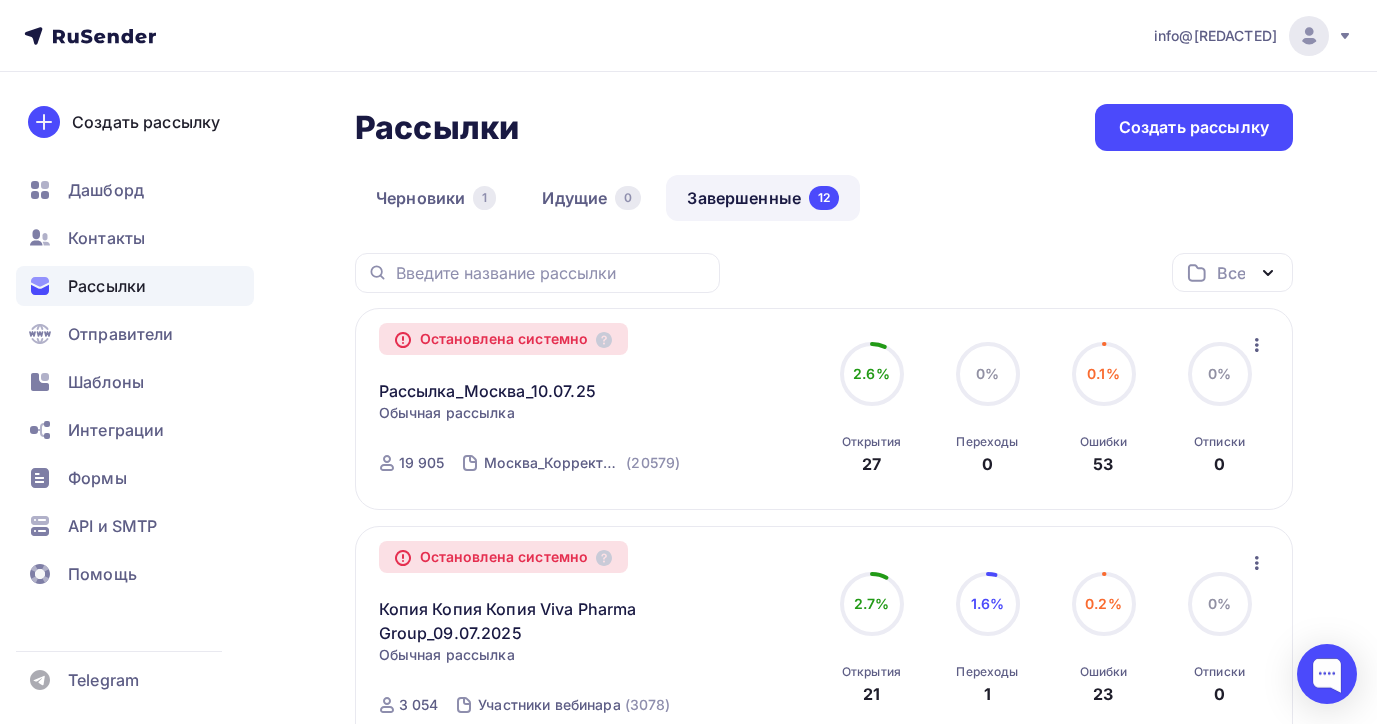 click 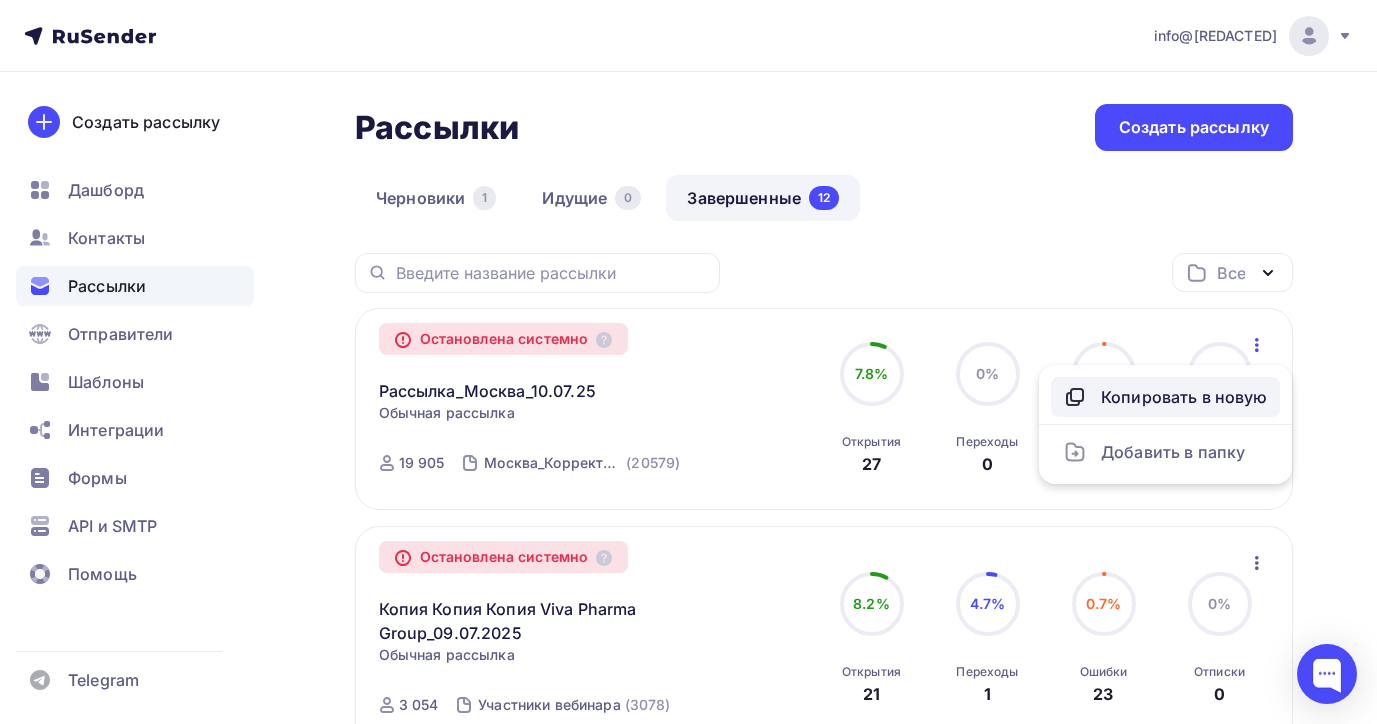 click on "Копировать в новую" at bounding box center [1165, 397] 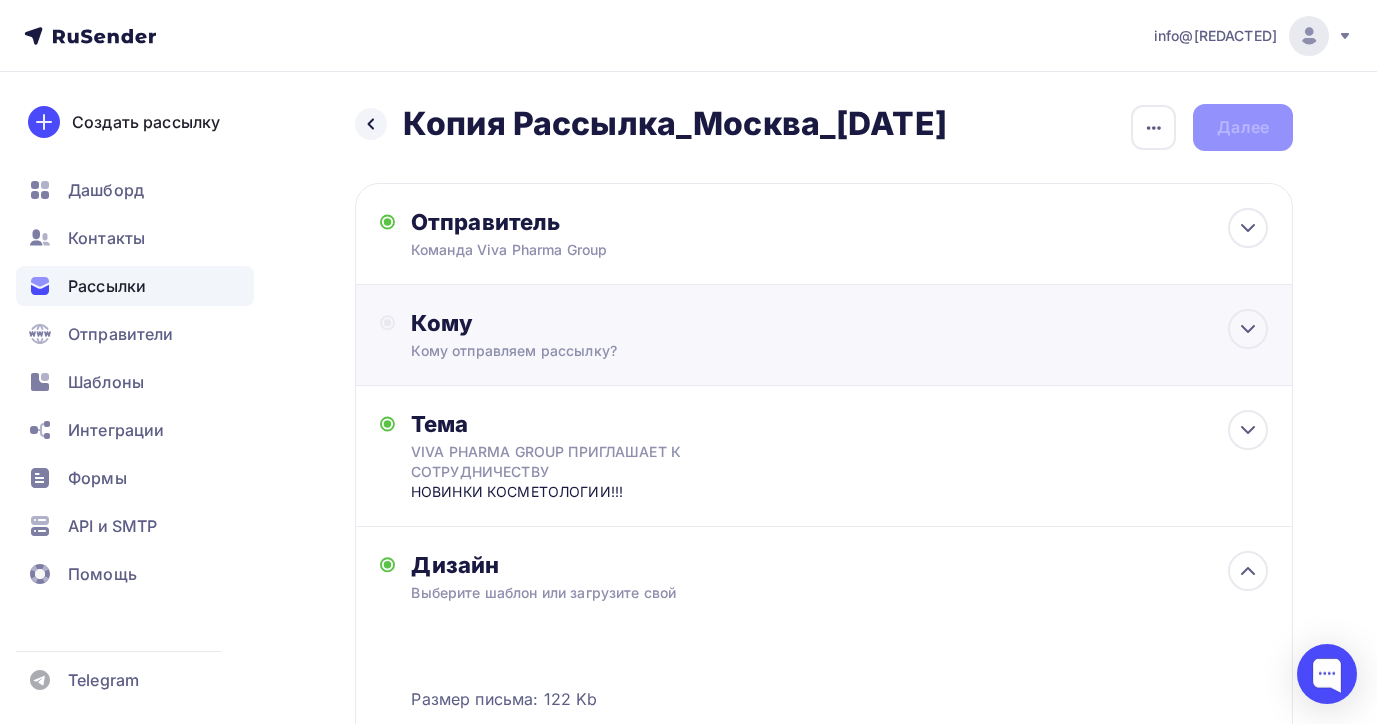 click on "Кому отправляем рассылку?" at bounding box center [796, 351] 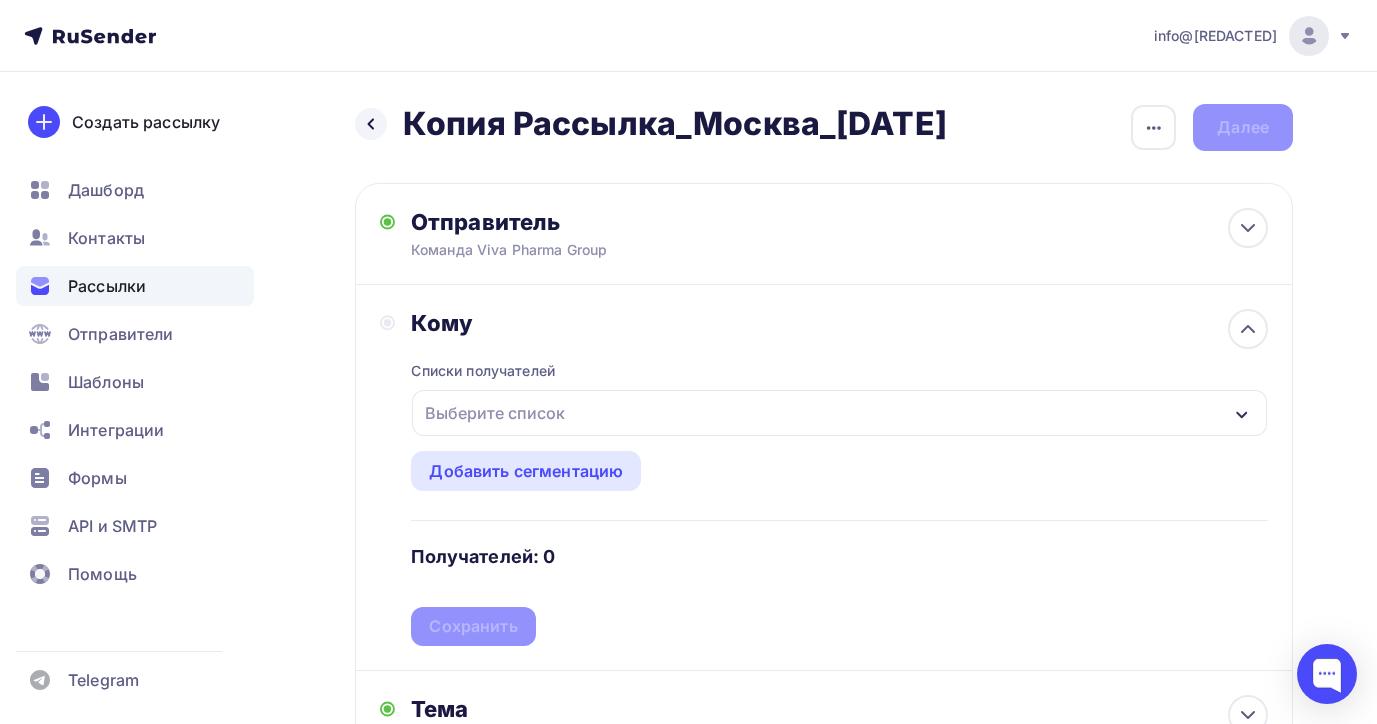 click on "Выберите список" at bounding box center [495, 413] 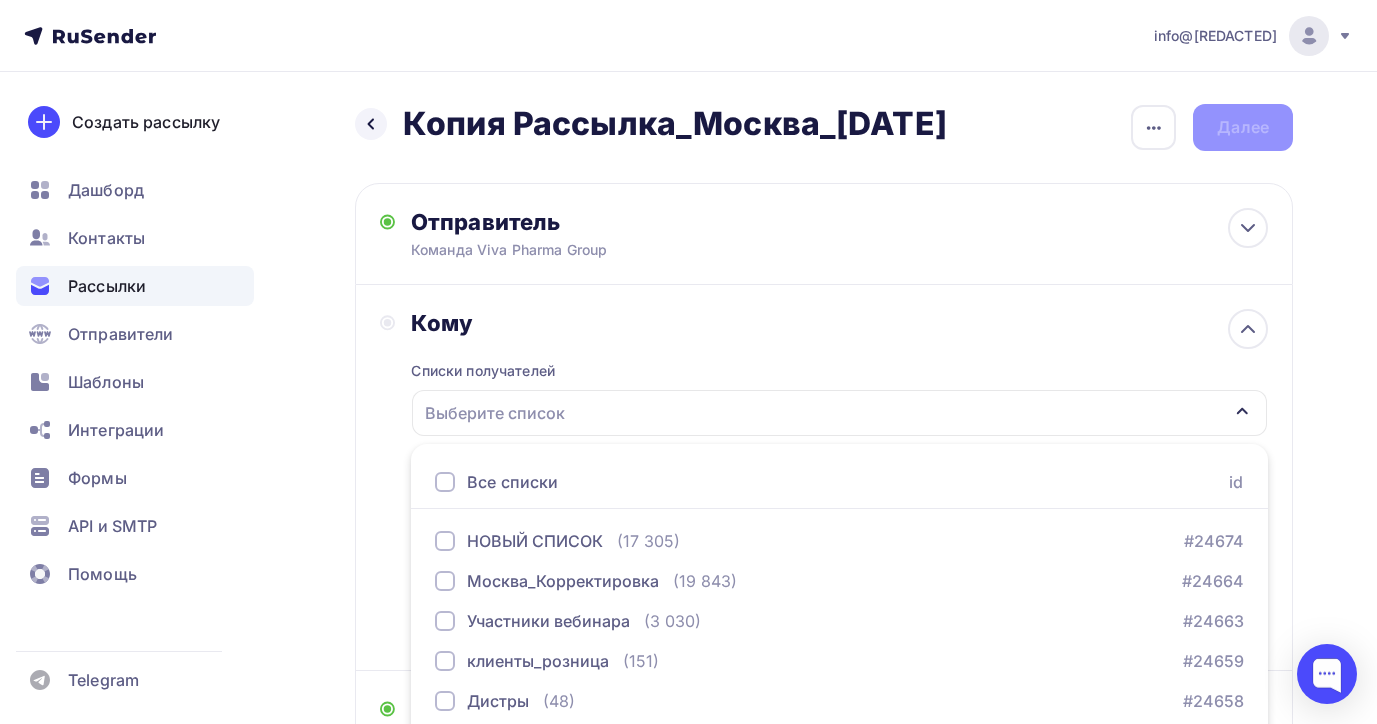 scroll, scrollTop: 238, scrollLeft: 0, axis: vertical 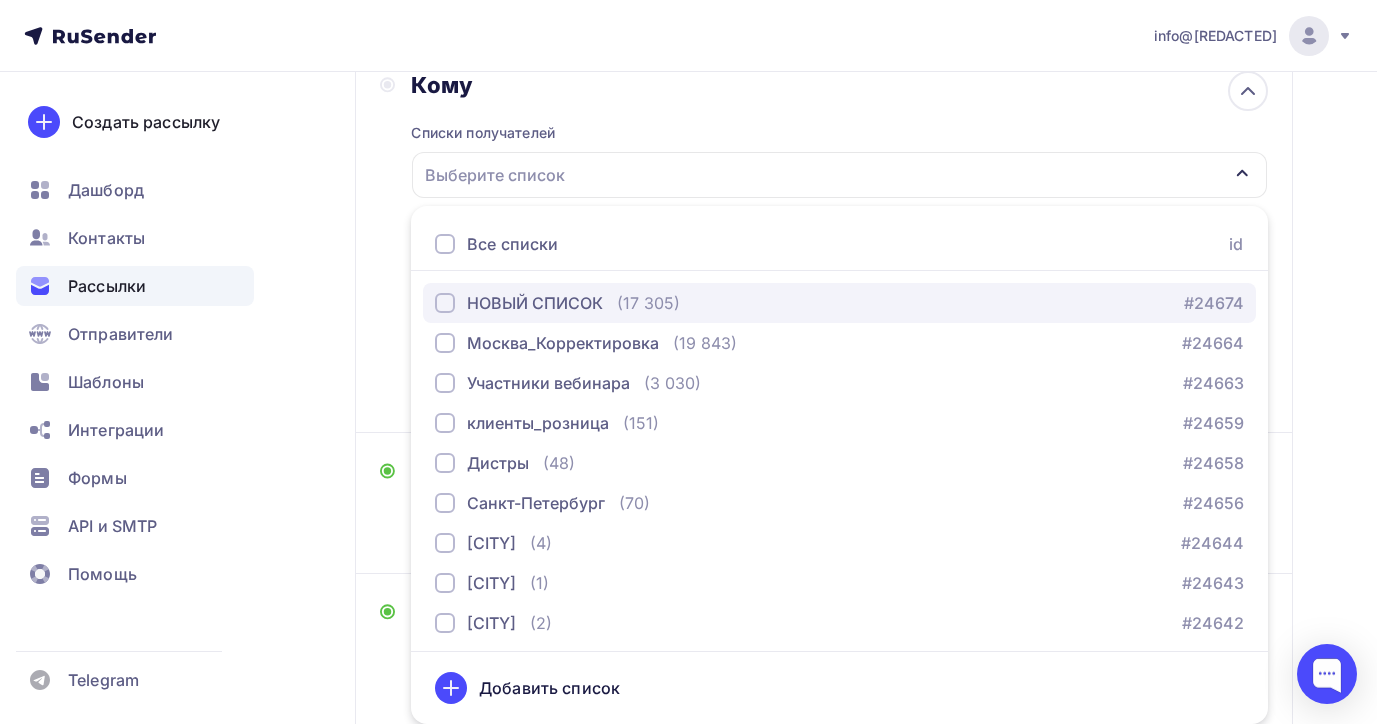 click on "НОВЫЙ СПИСОК" at bounding box center (535, 303) 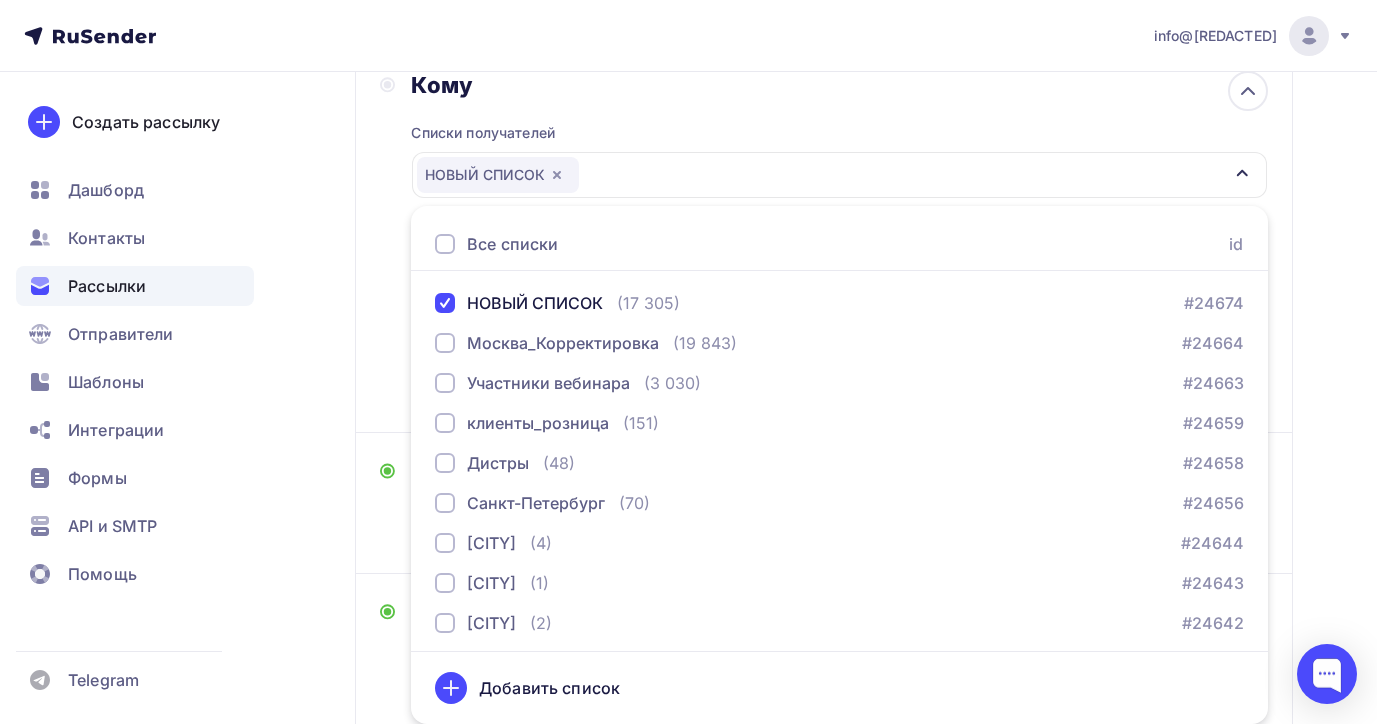 click on "Назад
Копия Рассылка_Москва_10.07.25
Копия Рассылка_Москва_10.07.25
Закончить позже
Переименовать рассылку
Удалить
Далее
Отправитель
Команда Viva Pharma Group
Email  *
info@viva-pharma.group
info@viva-pharma.group               Добавить отправителя
Рекомендуем  добавить почту на домене , чтобы рассылка не попала в «Спам»
Имя                 Сохранить
12:45         Кому               id" at bounding box center [688, 540] 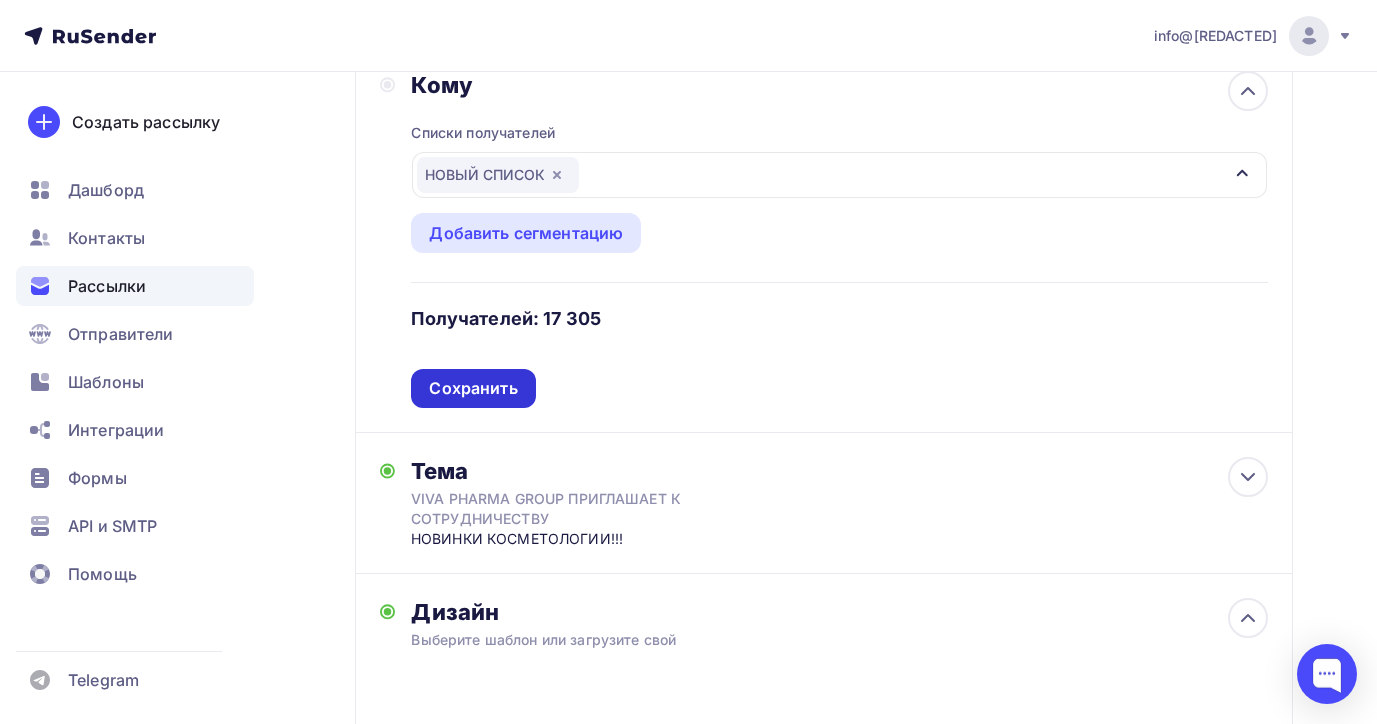 click on "Сохранить" at bounding box center [473, 388] 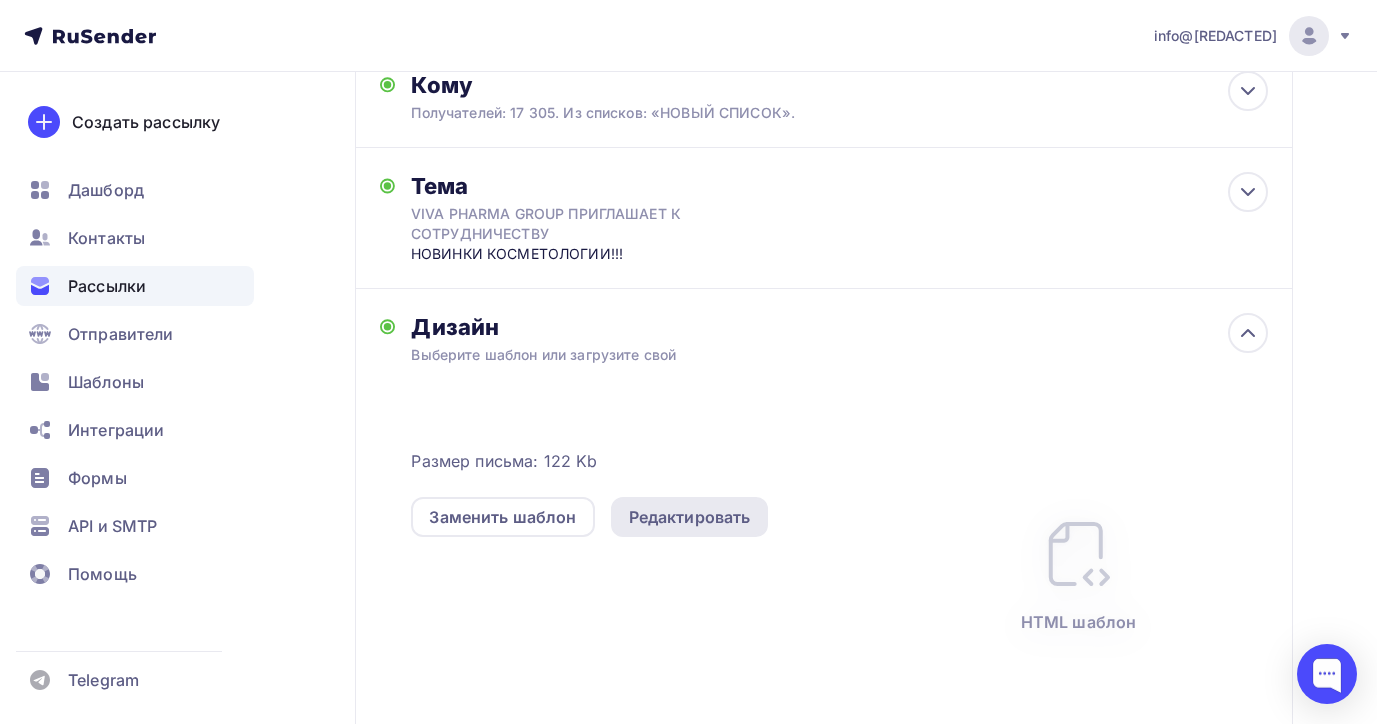 click on "Редактировать" at bounding box center (690, 517) 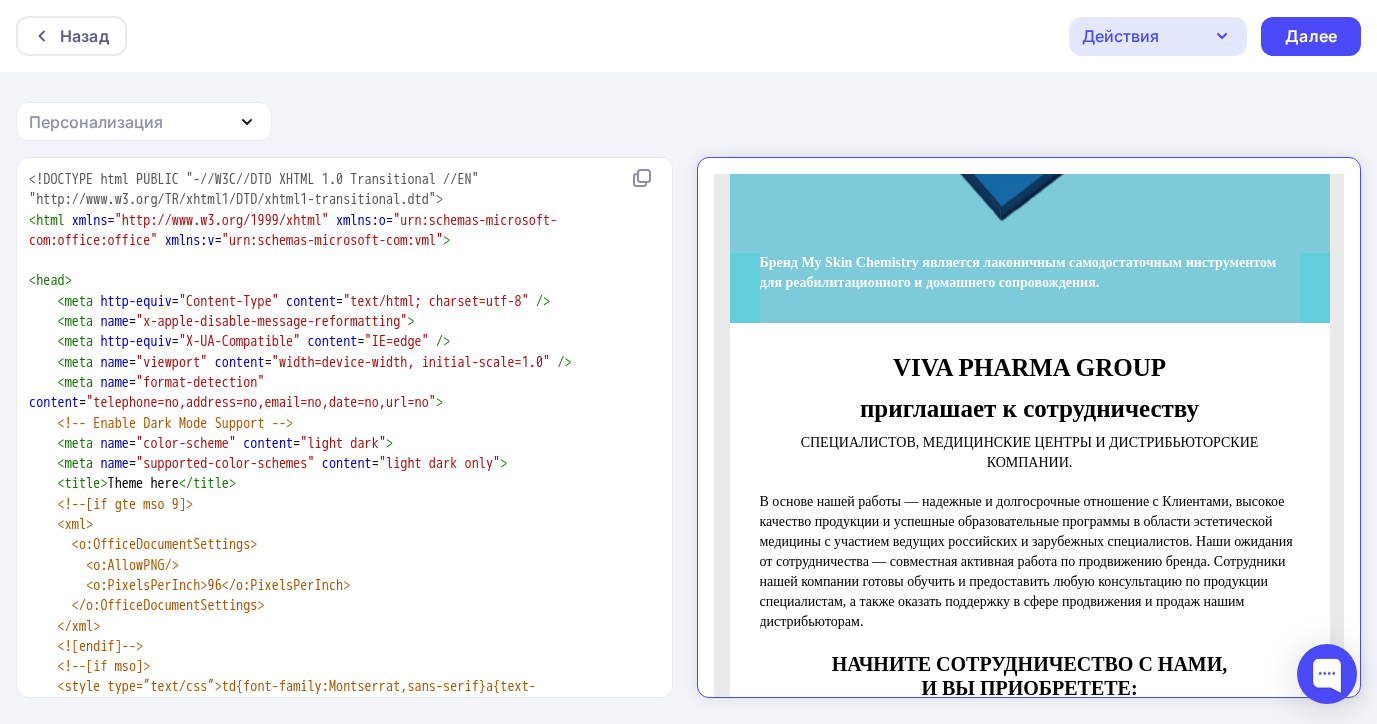 scroll, scrollTop: 3179, scrollLeft: 0, axis: vertical 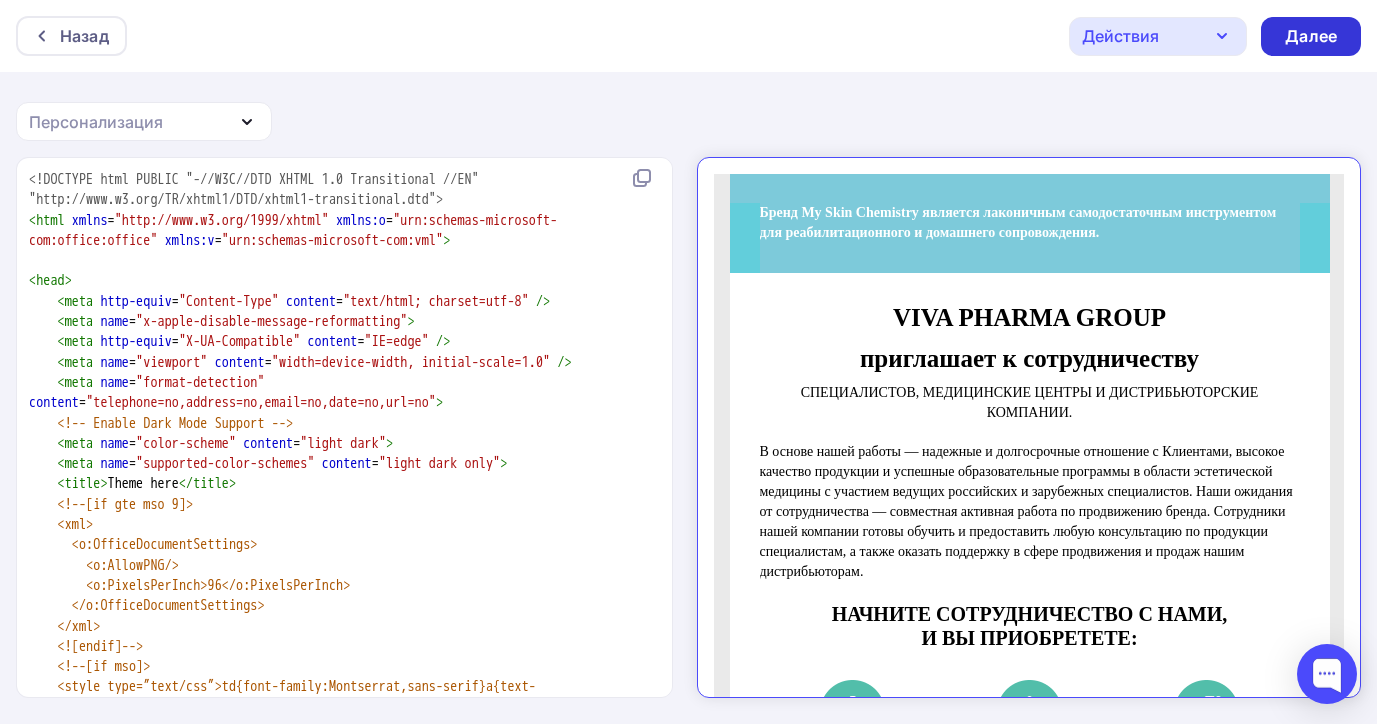 click on "Далее" at bounding box center [1311, 36] 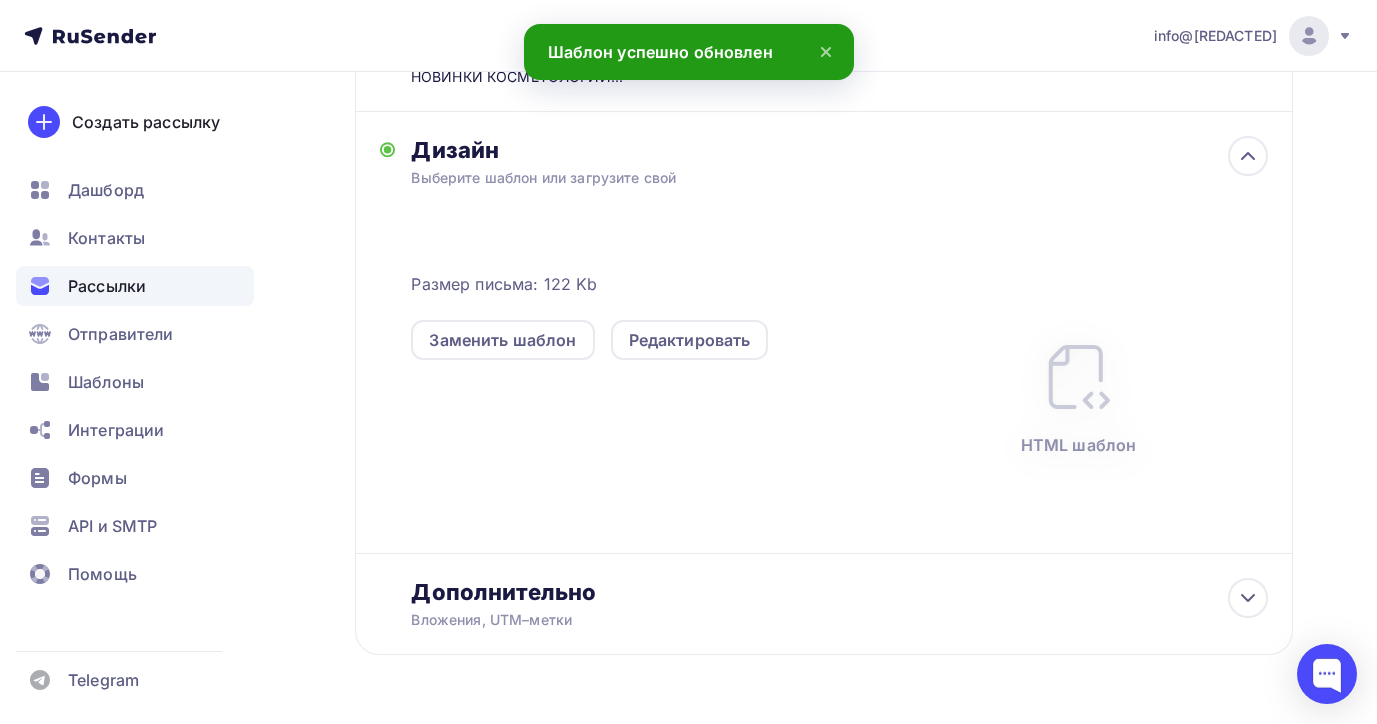 scroll, scrollTop: 475, scrollLeft: 0, axis: vertical 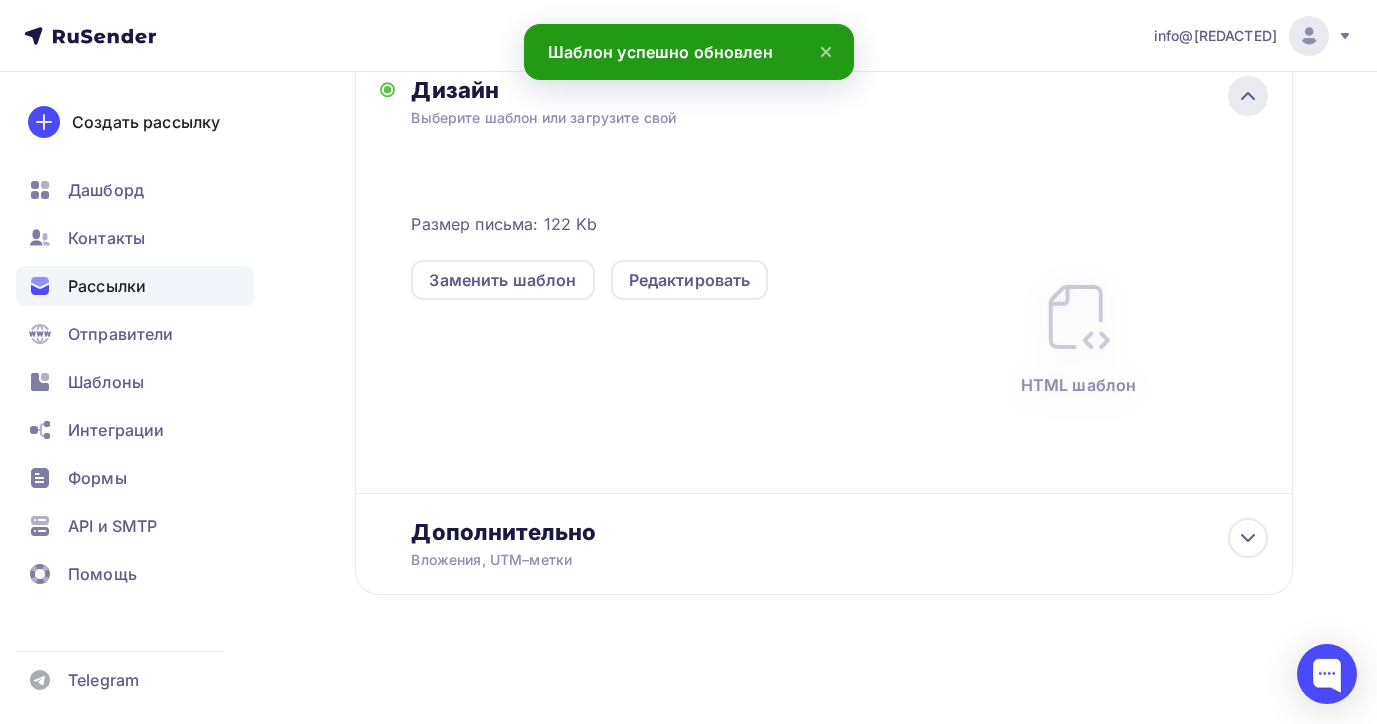 click 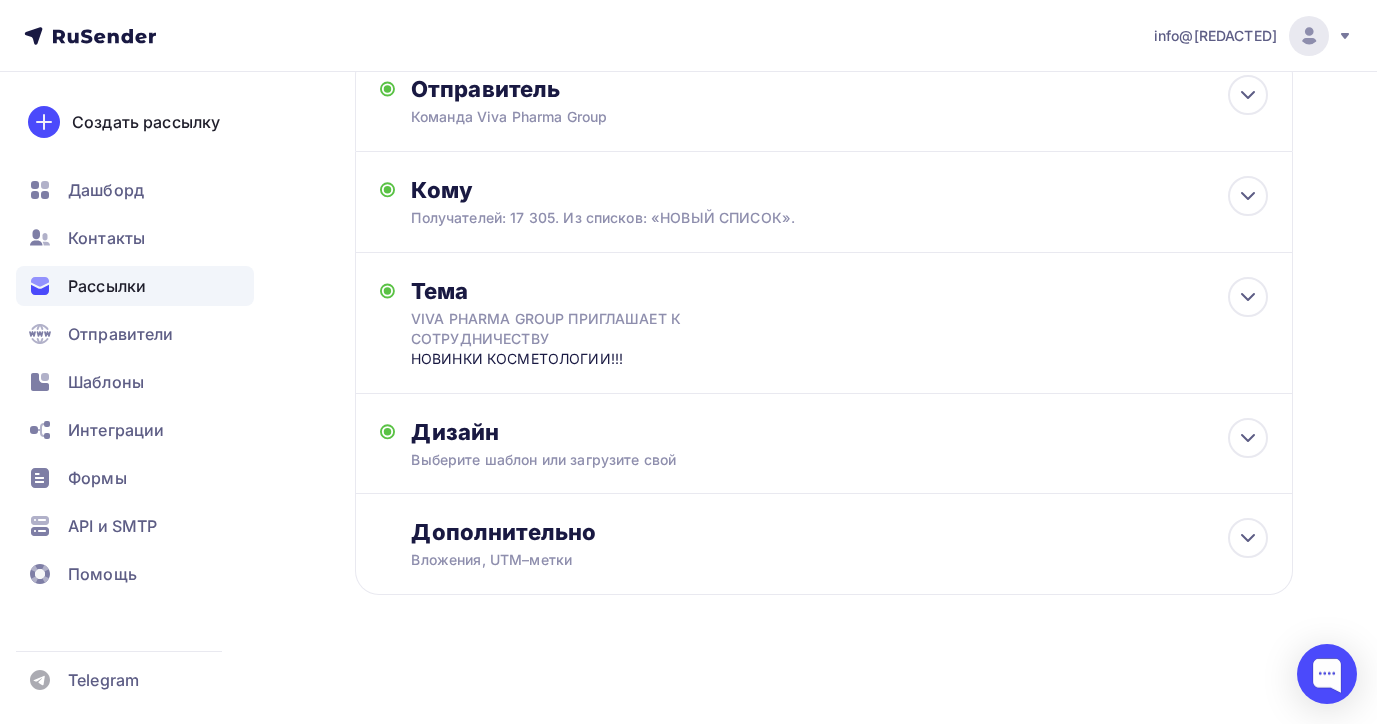 scroll, scrollTop: 0, scrollLeft: 0, axis: both 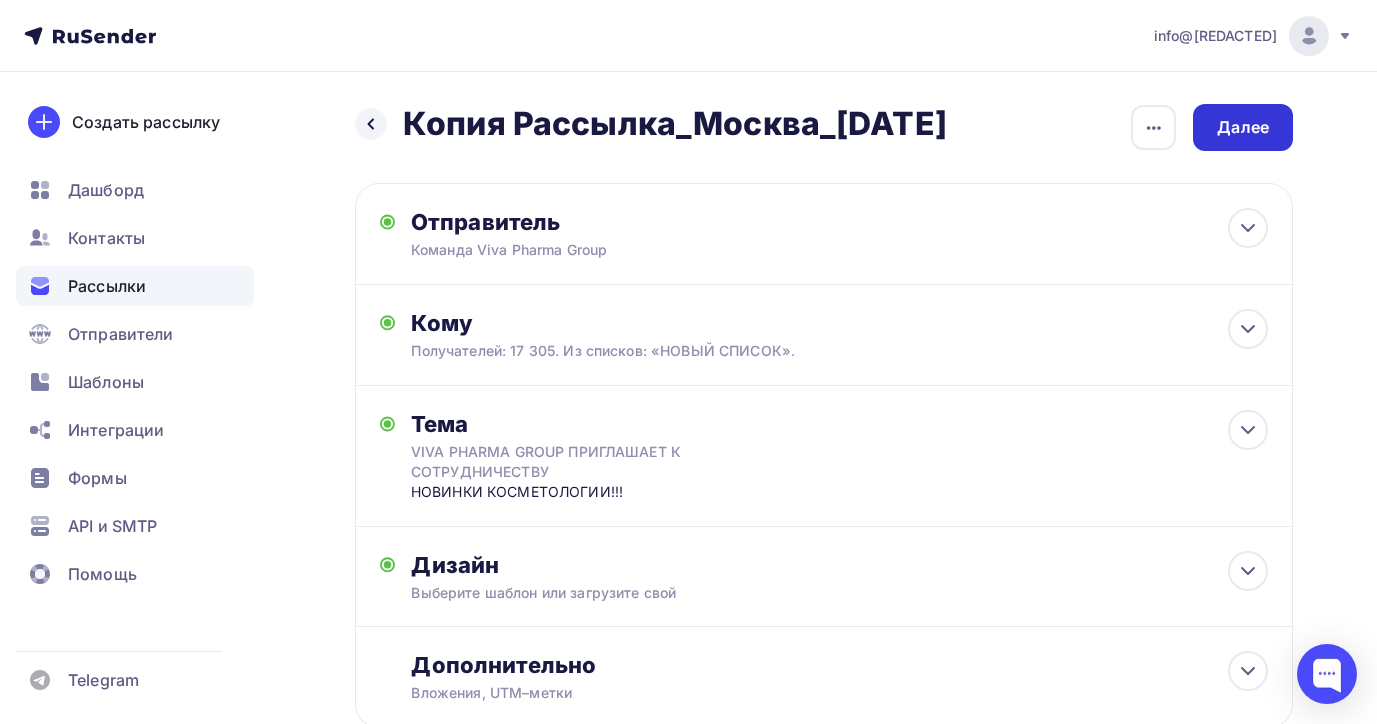 click on "Далее" at bounding box center [1243, 127] 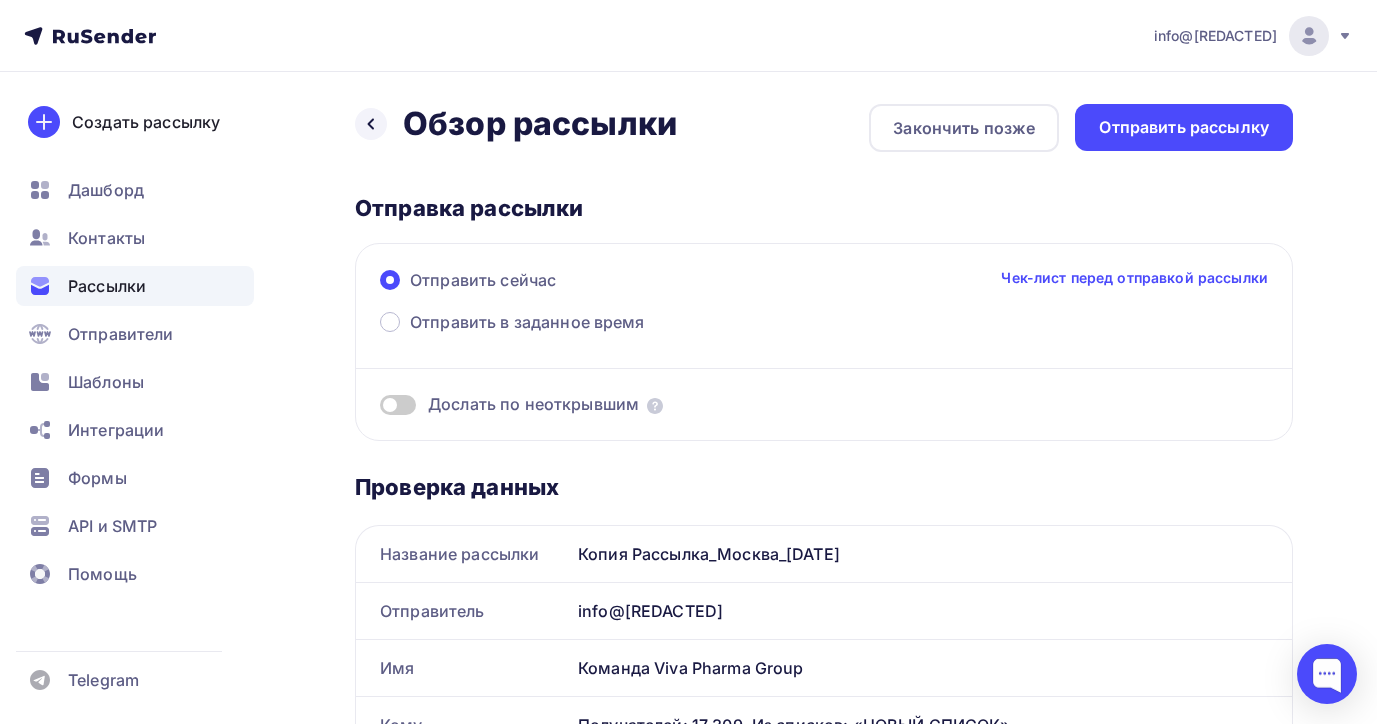 scroll, scrollTop: 0, scrollLeft: 0, axis: both 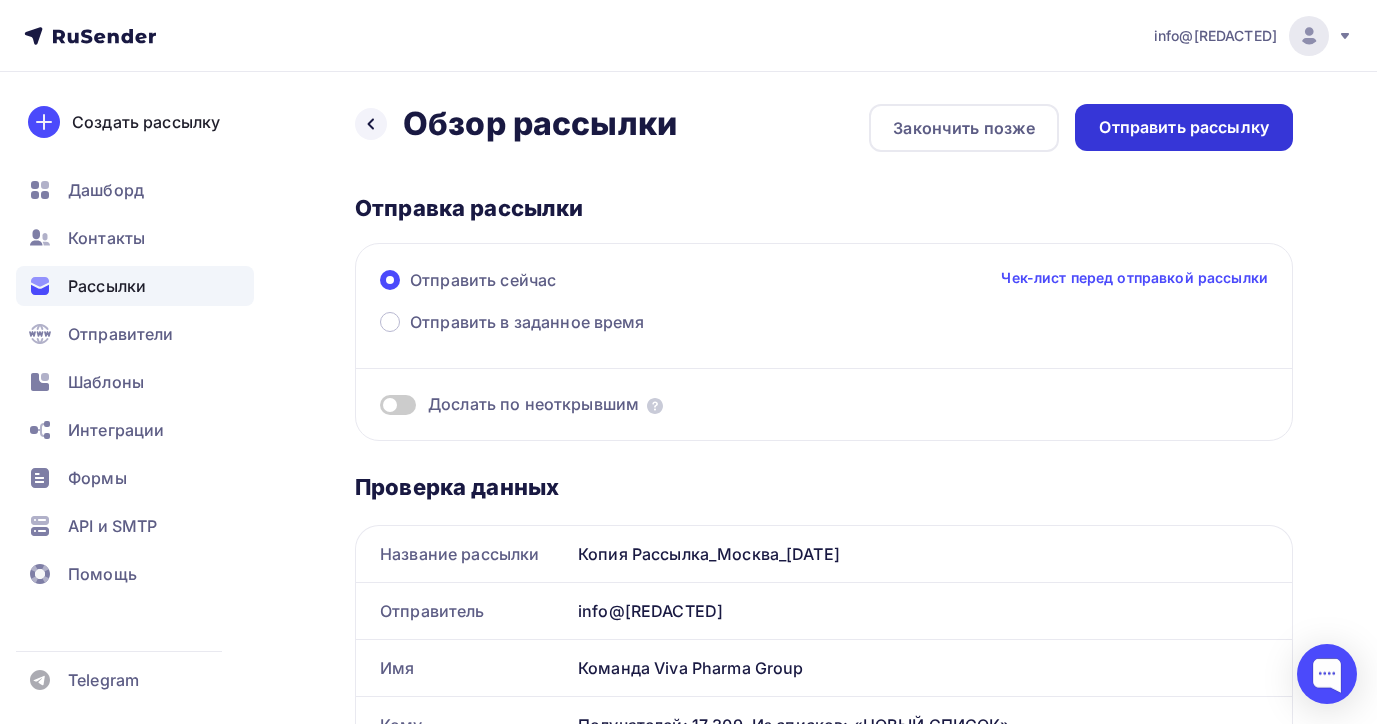 click on "Отправить рассылку" at bounding box center (1184, 127) 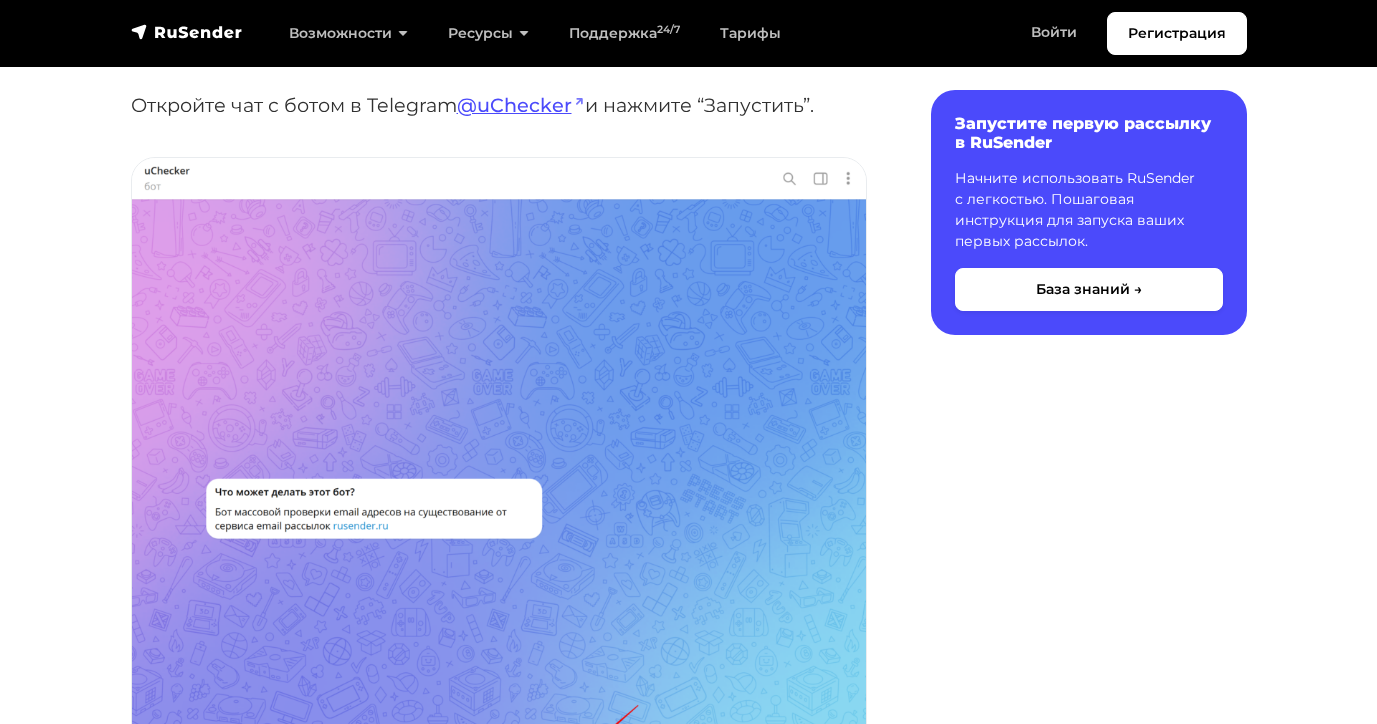 scroll, scrollTop: 275, scrollLeft: 0, axis: vertical 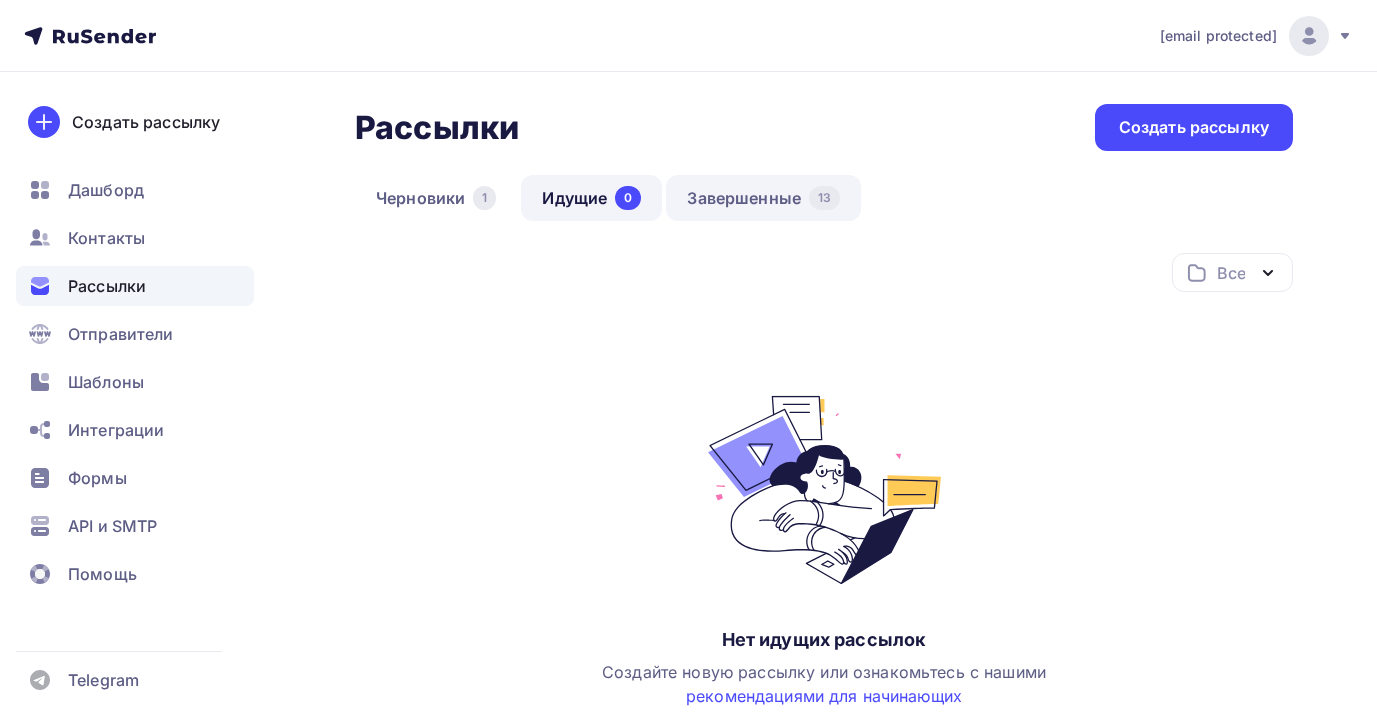click on "Завершенные
13" at bounding box center (763, 198) 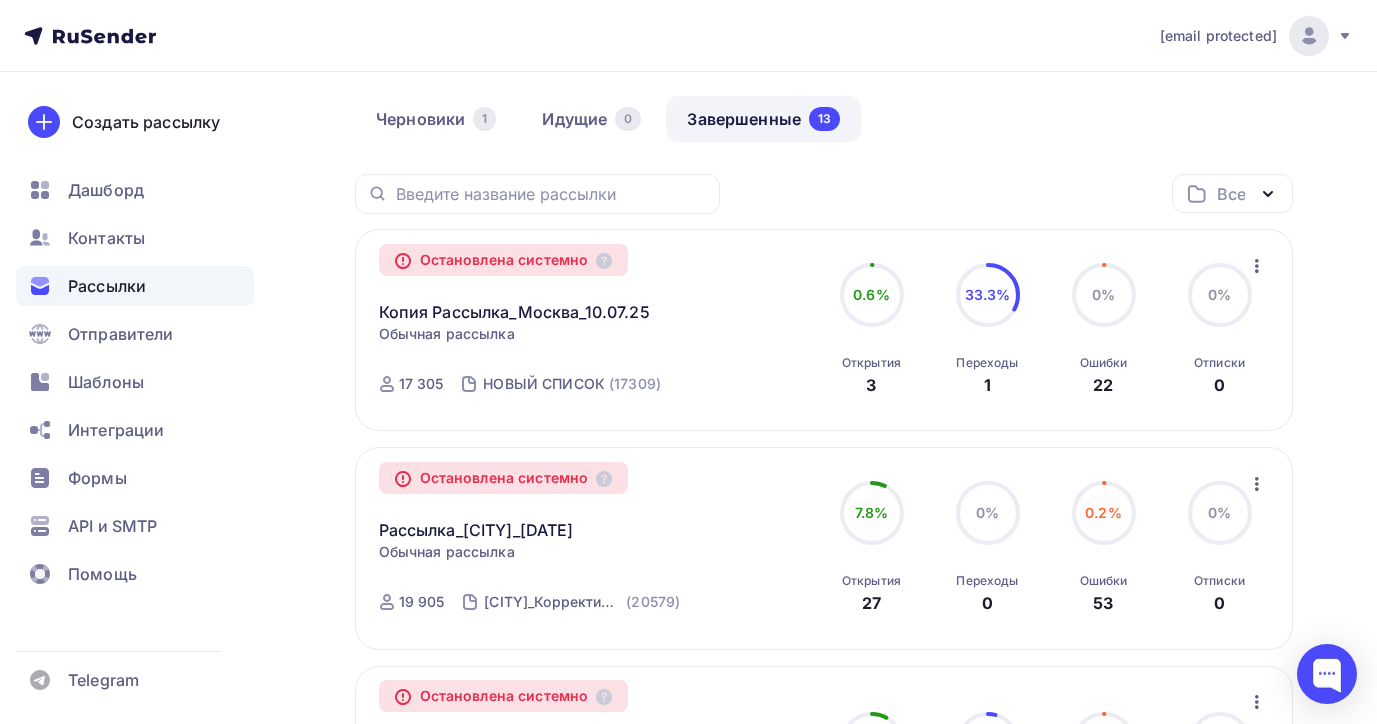 scroll, scrollTop: 0, scrollLeft: 0, axis: both 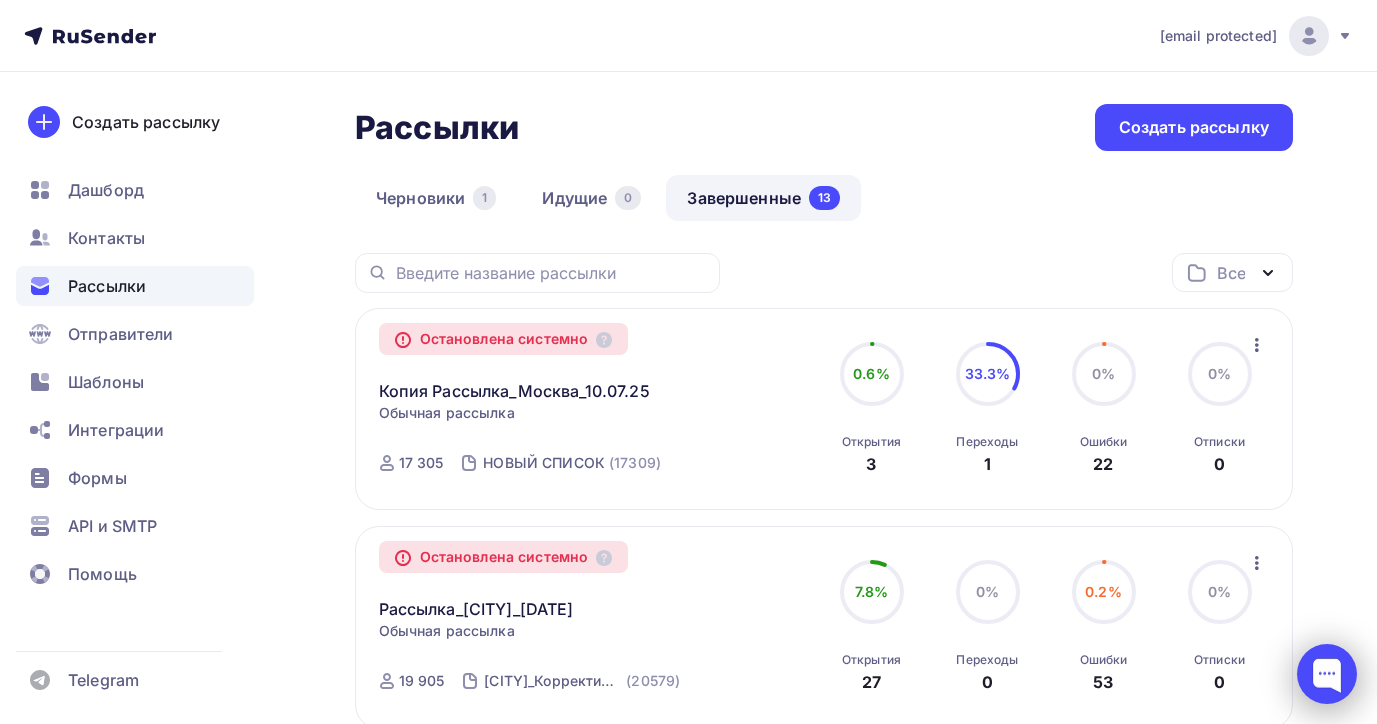 click at bounding box center [1327, 674] 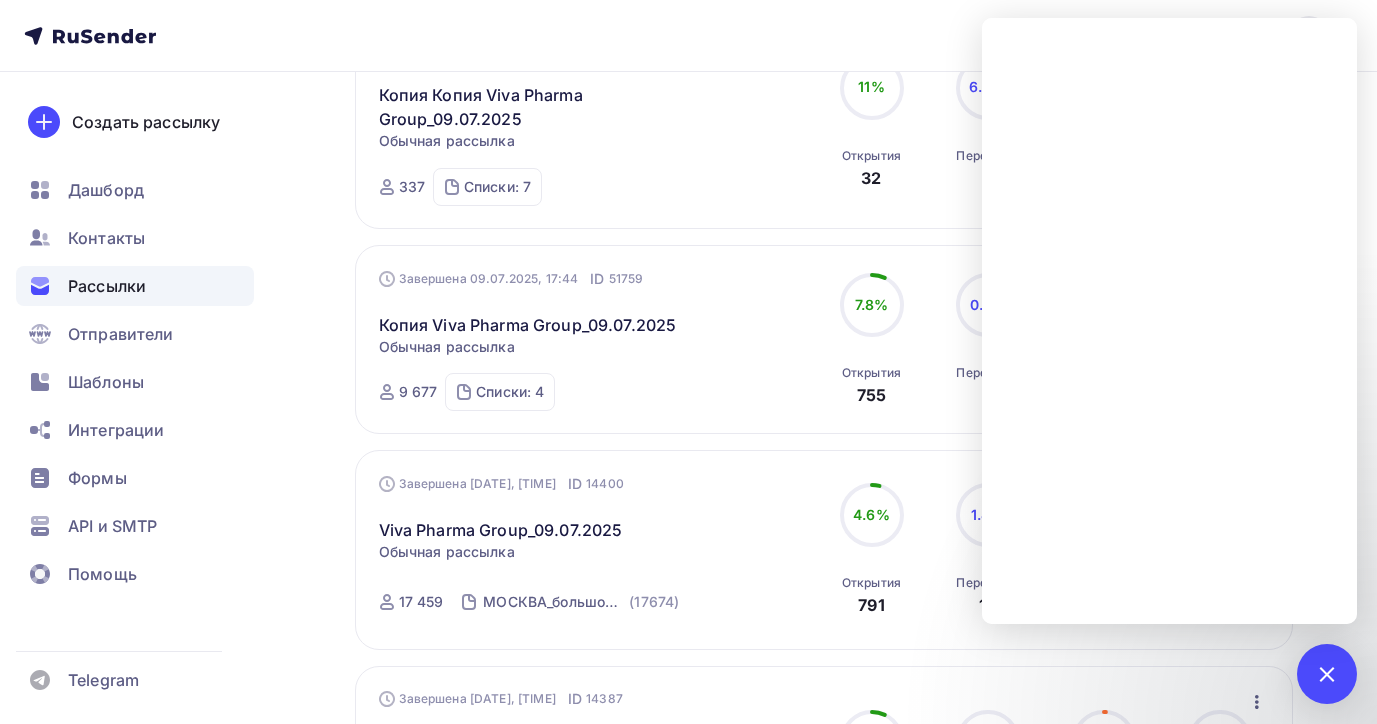 scroll, scrollTop: 976, scrollLeft: 0, axis: vertical 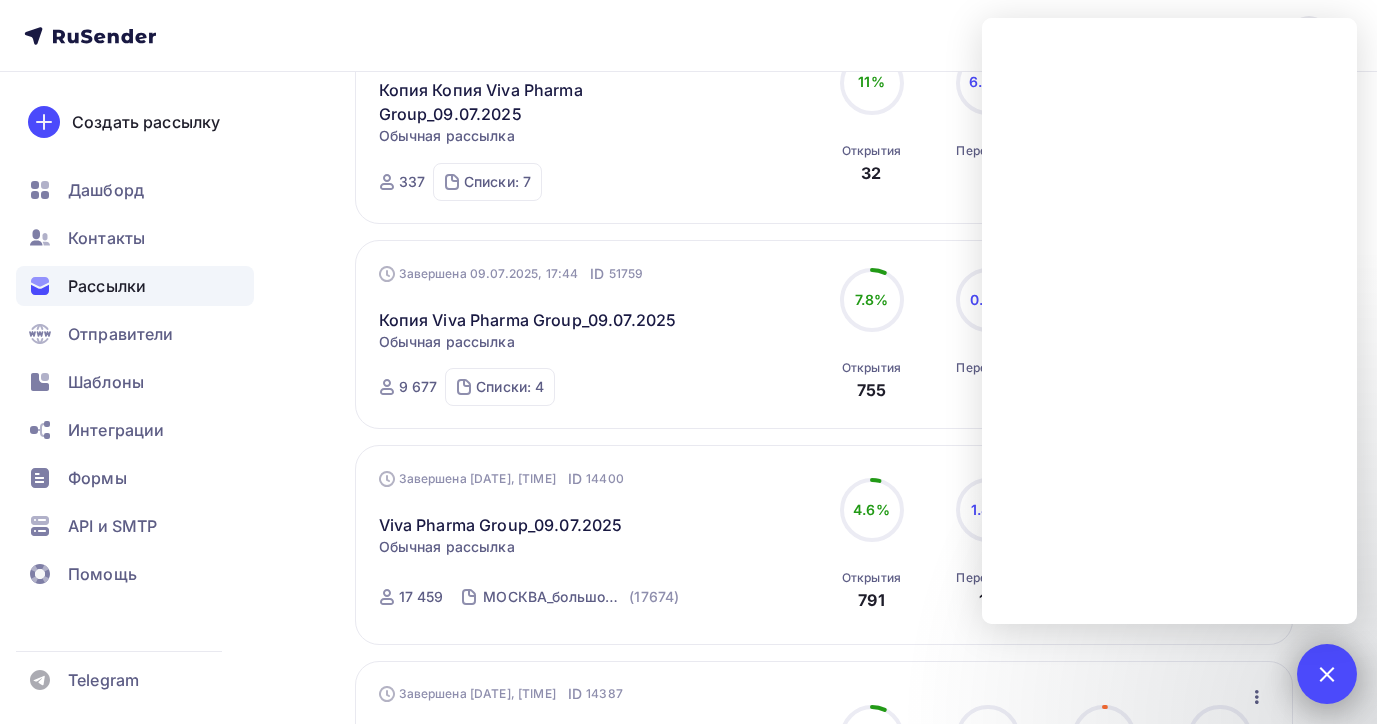 click at bounding box center [1326, 673] 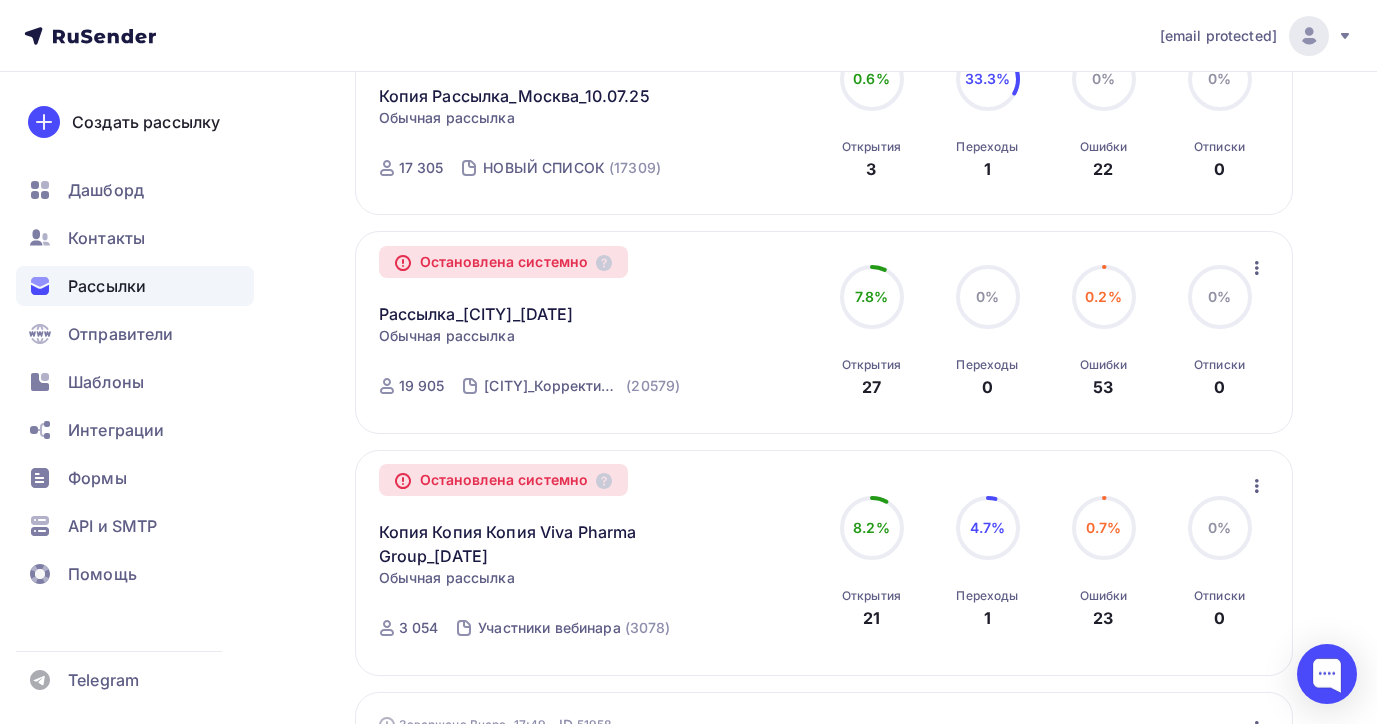 scroll, scrollTop: 0, scrollLeft: 0, axis: both 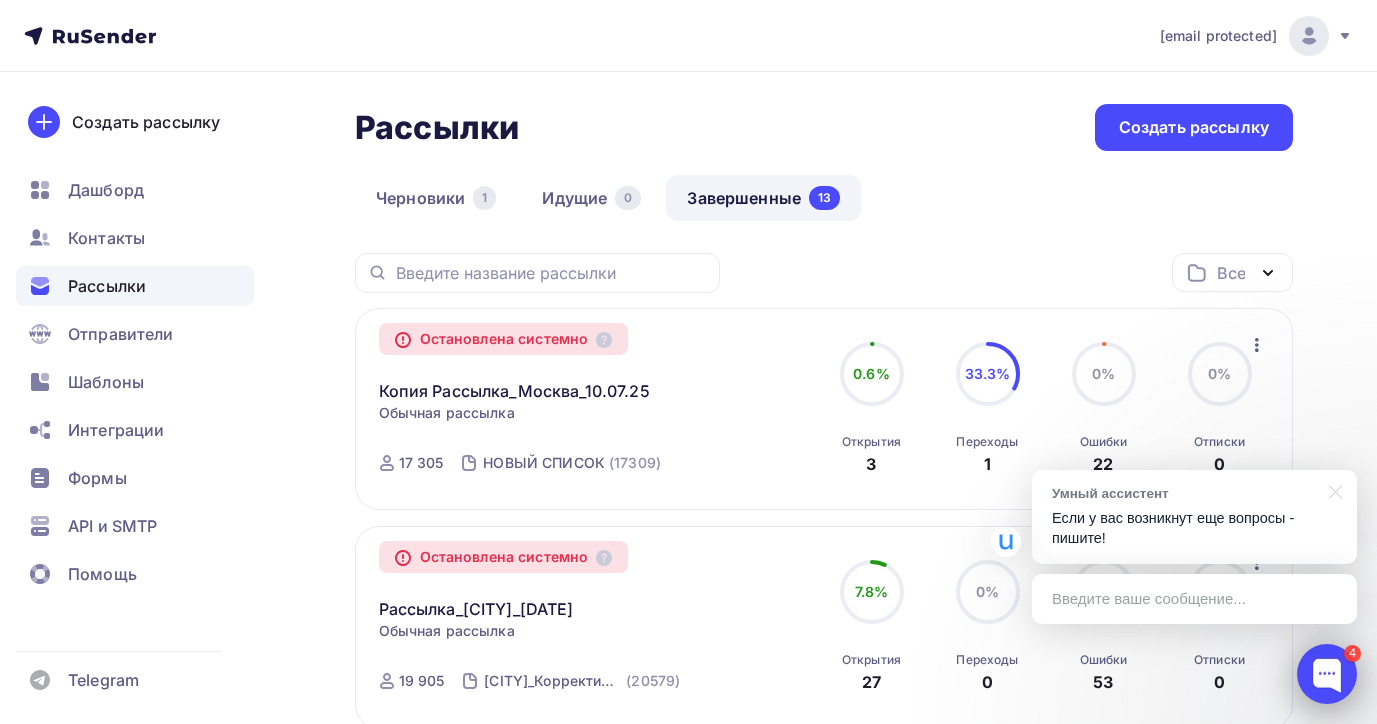 click at bounding box center [1327, 674] 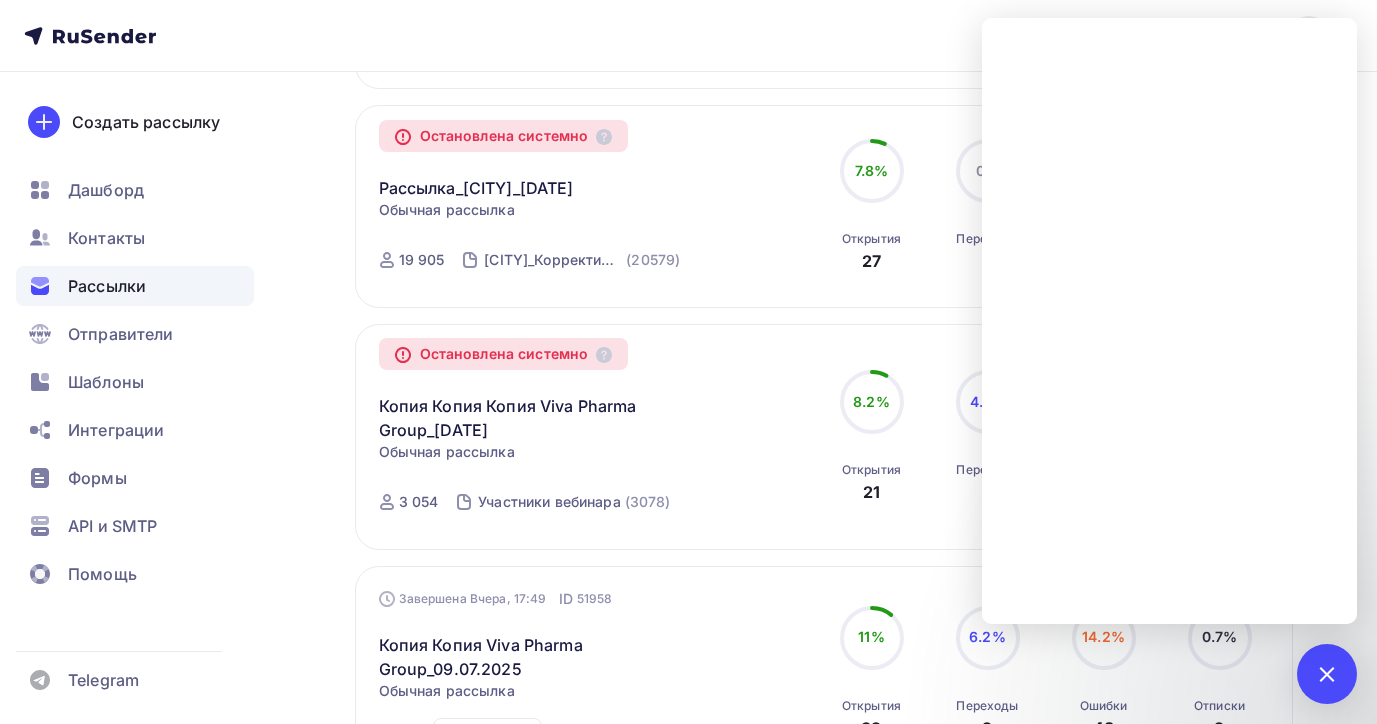 scroll, scrollTop: 428, scrollLeft: 0, axis: vertical 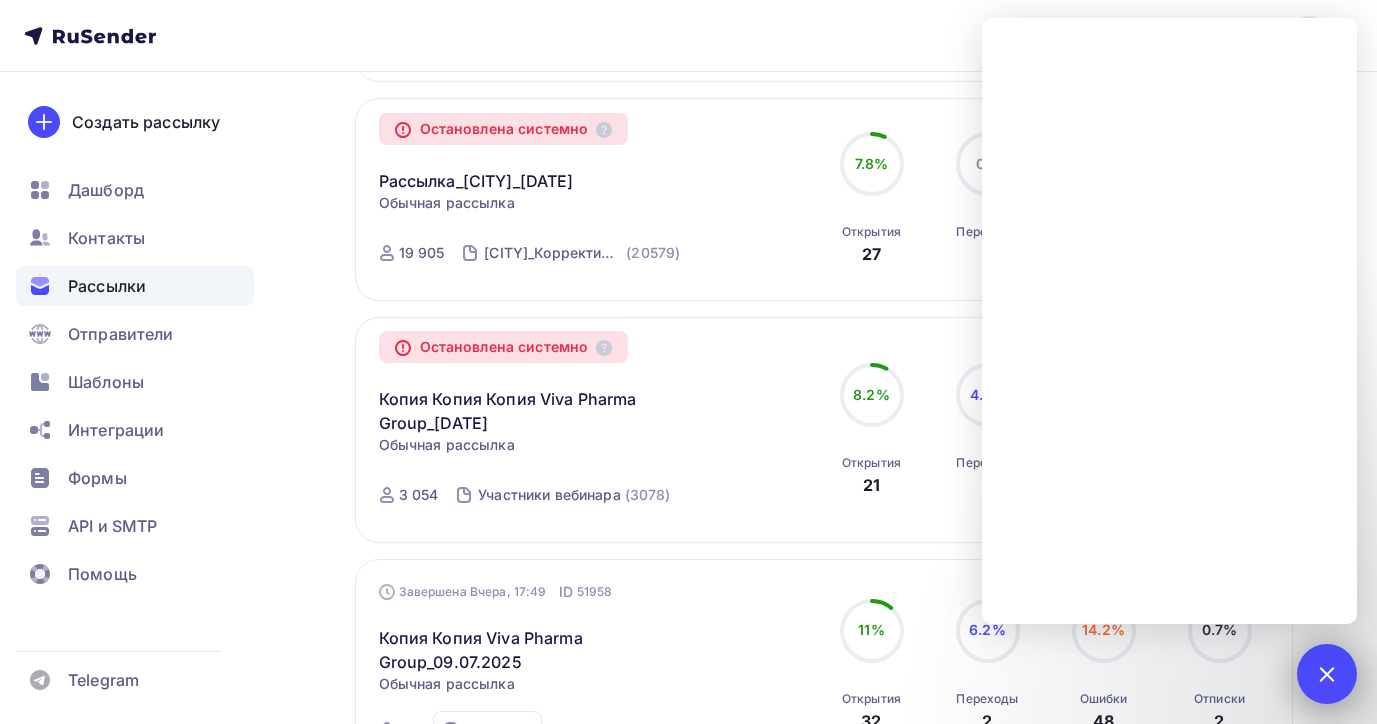 click at bounding box center (1326, 673) 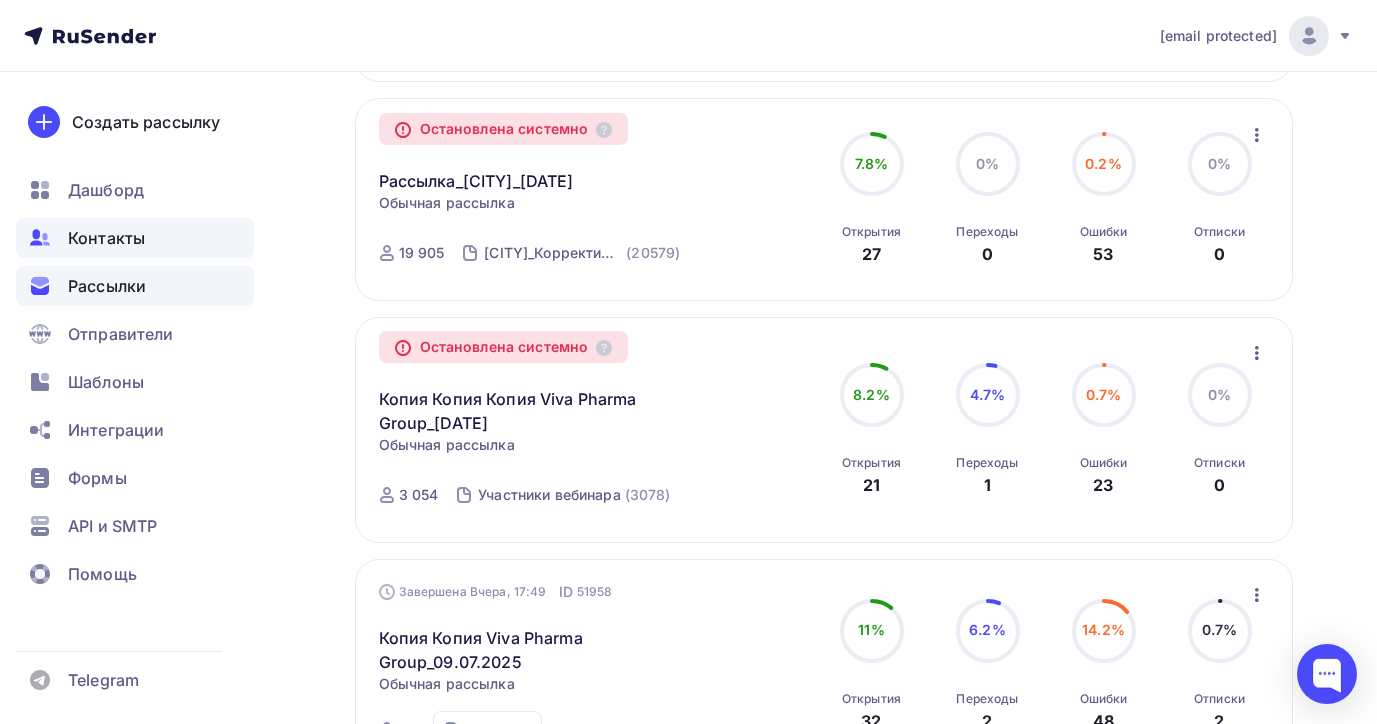 click on "Контакты" at bounding box center (106, 238) 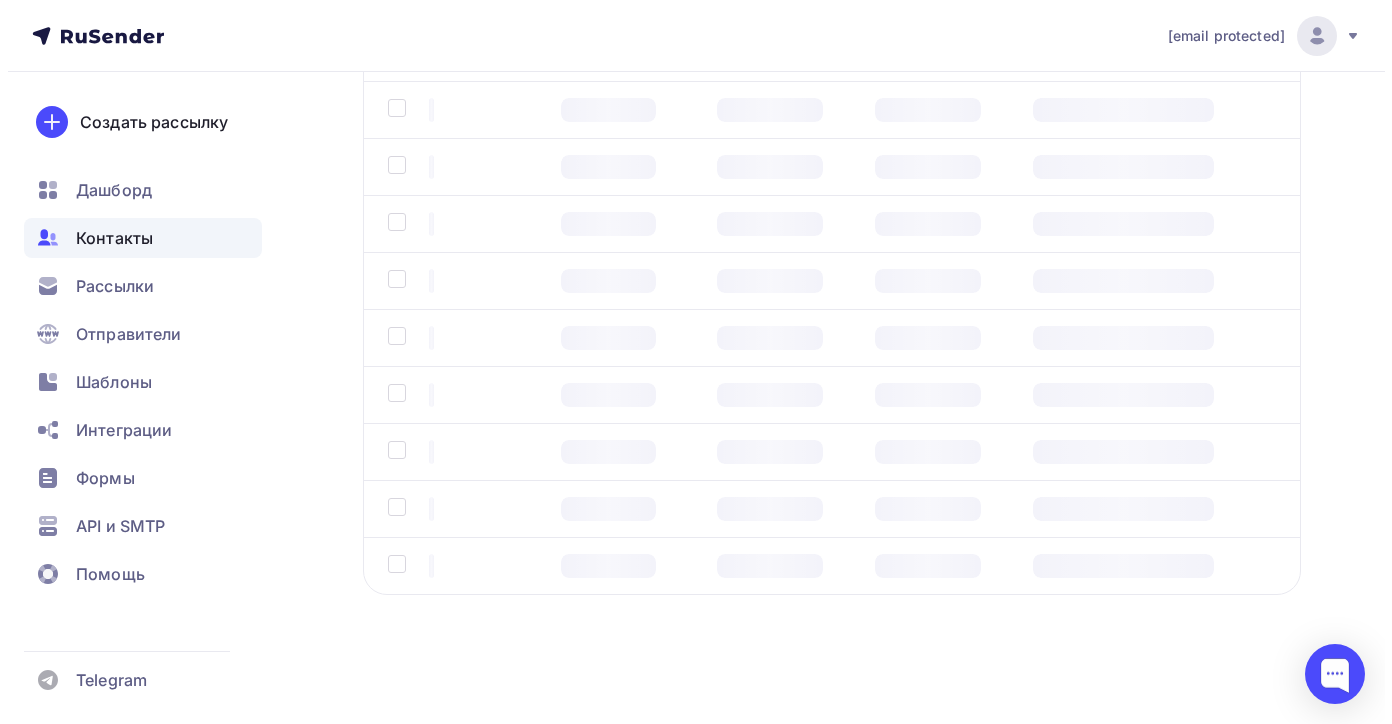 scroll, scrollTop: 0, scrollLeft: 0, axis: both 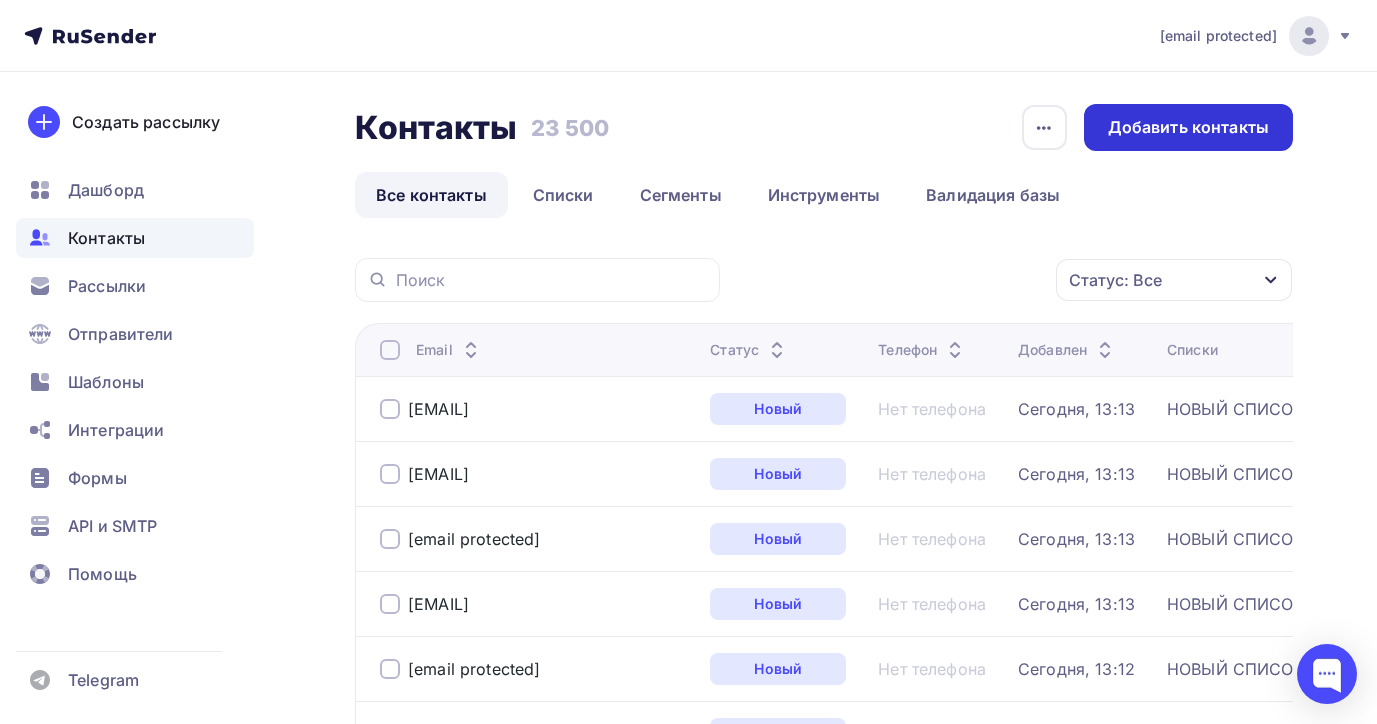 click on "Добавить контакты" at bounding box center (1188, 127) 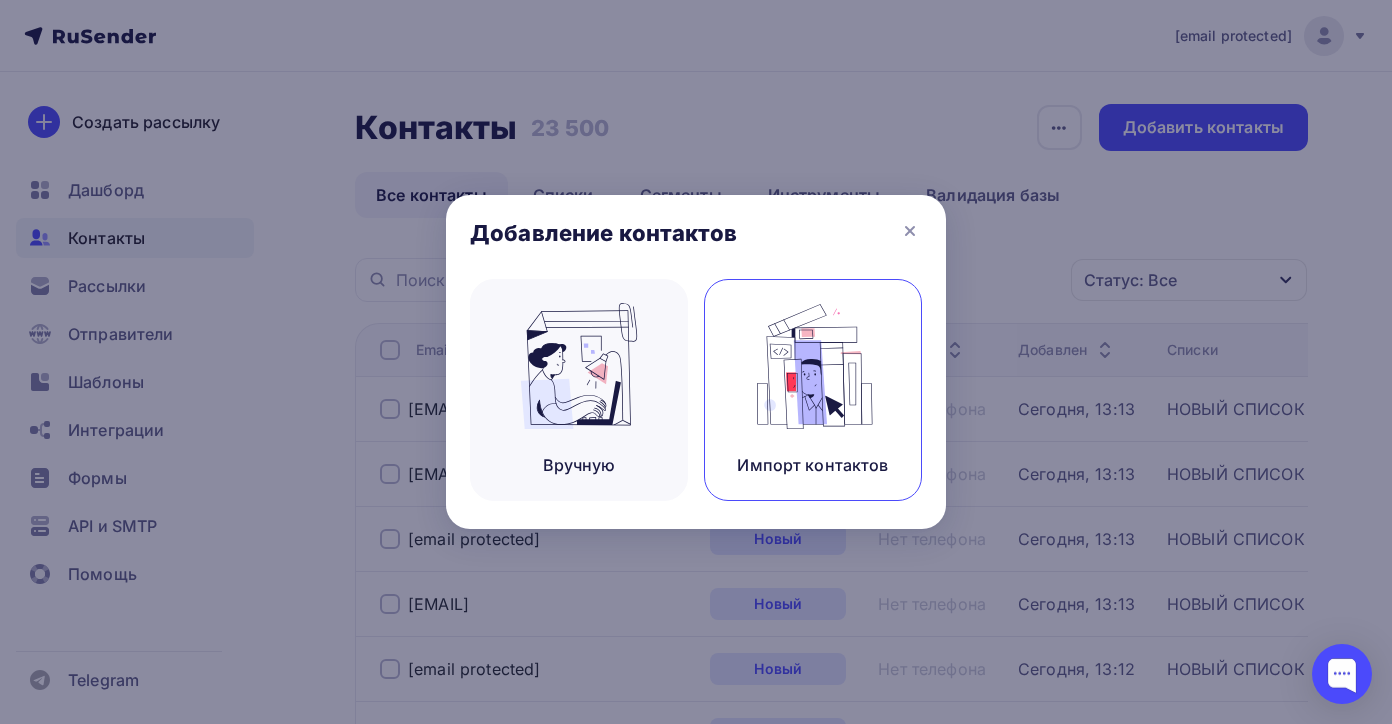 click at bounding box center [813, 366] 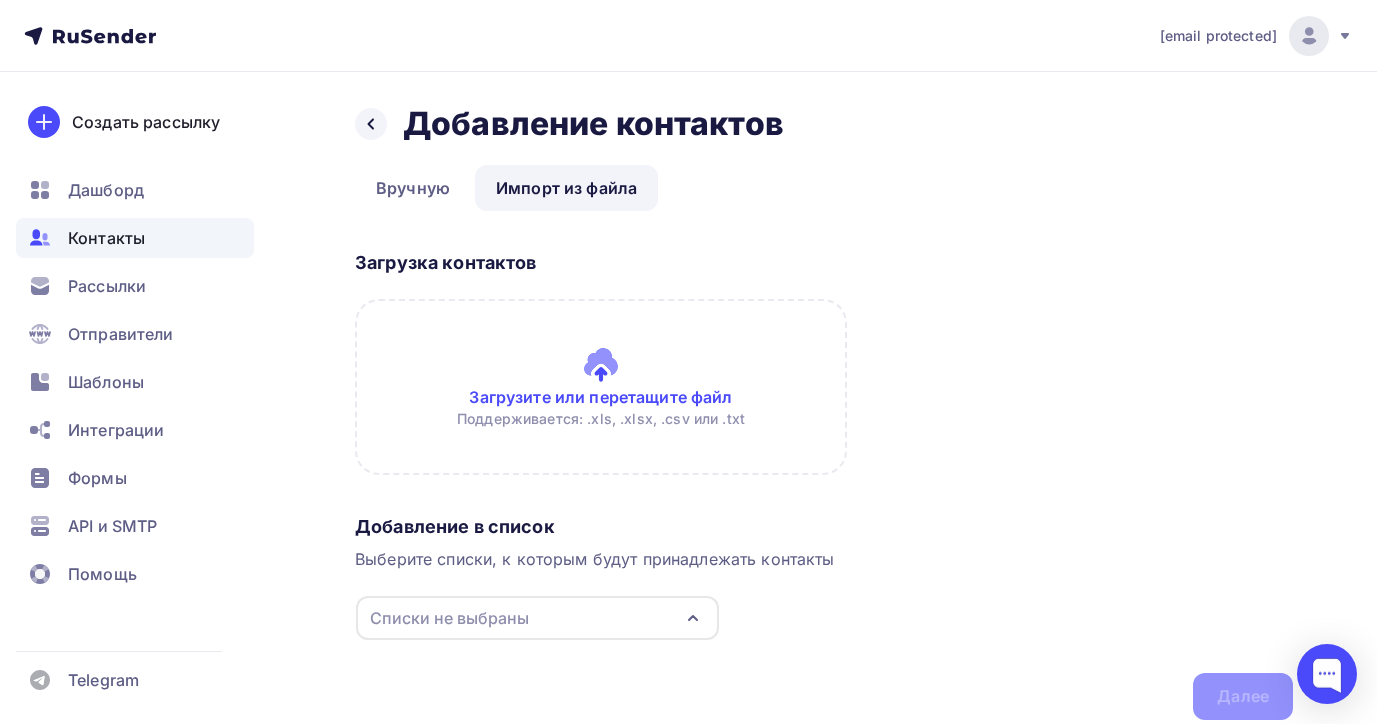 click at bounding box center (601, 387) 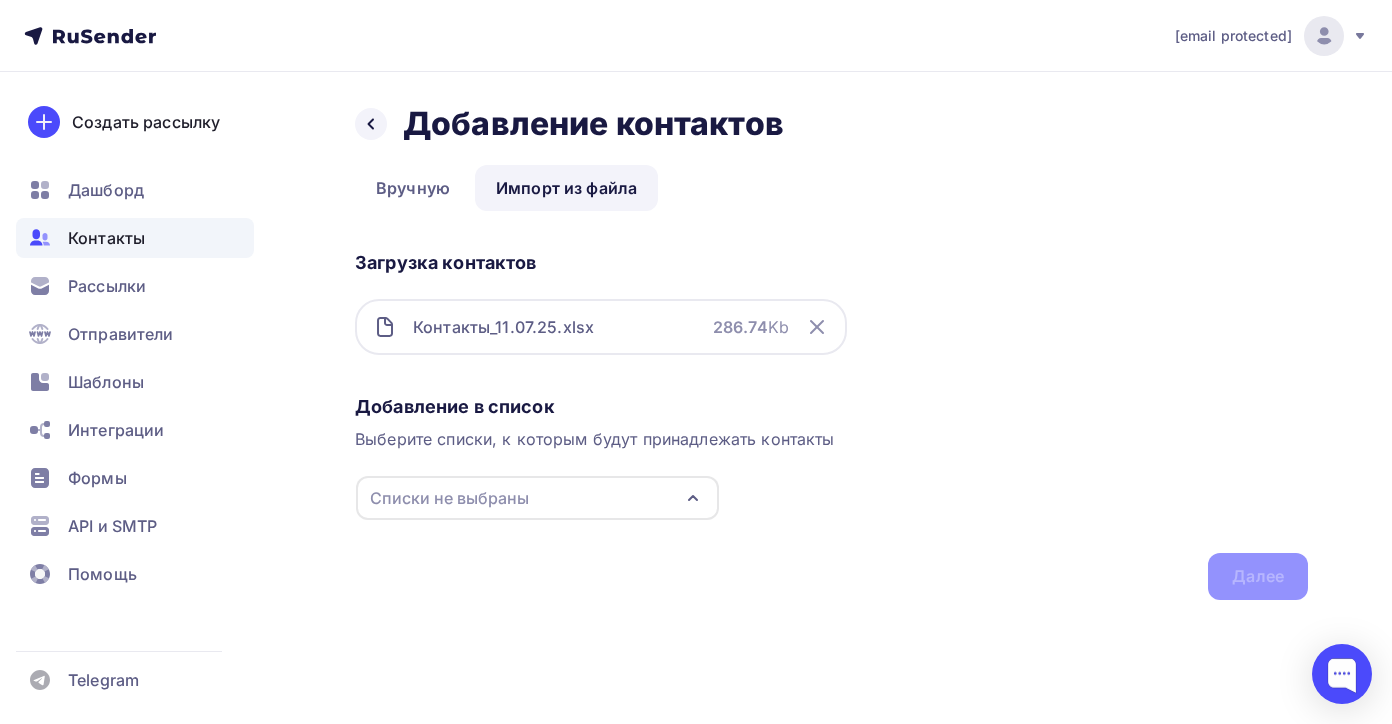 click 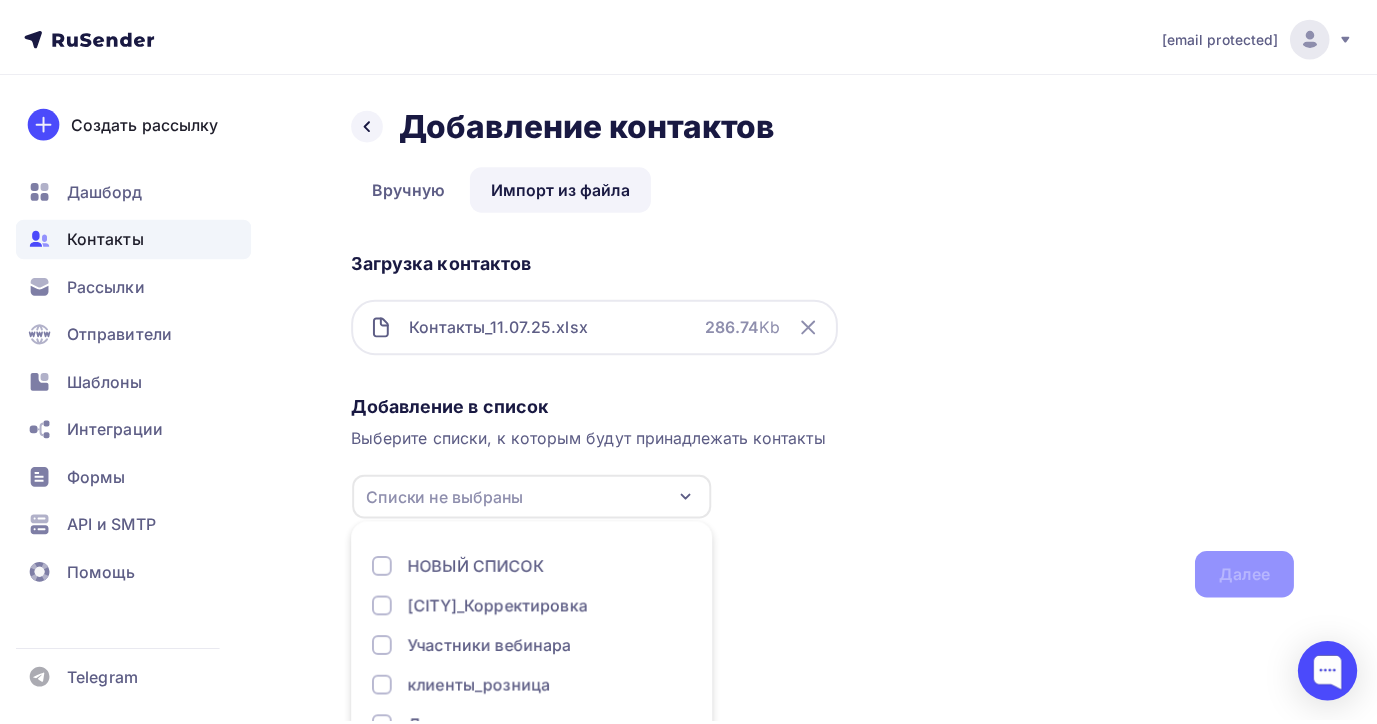 scroll, scrollTop: 104, scrollLeft: 0, axis: vertical 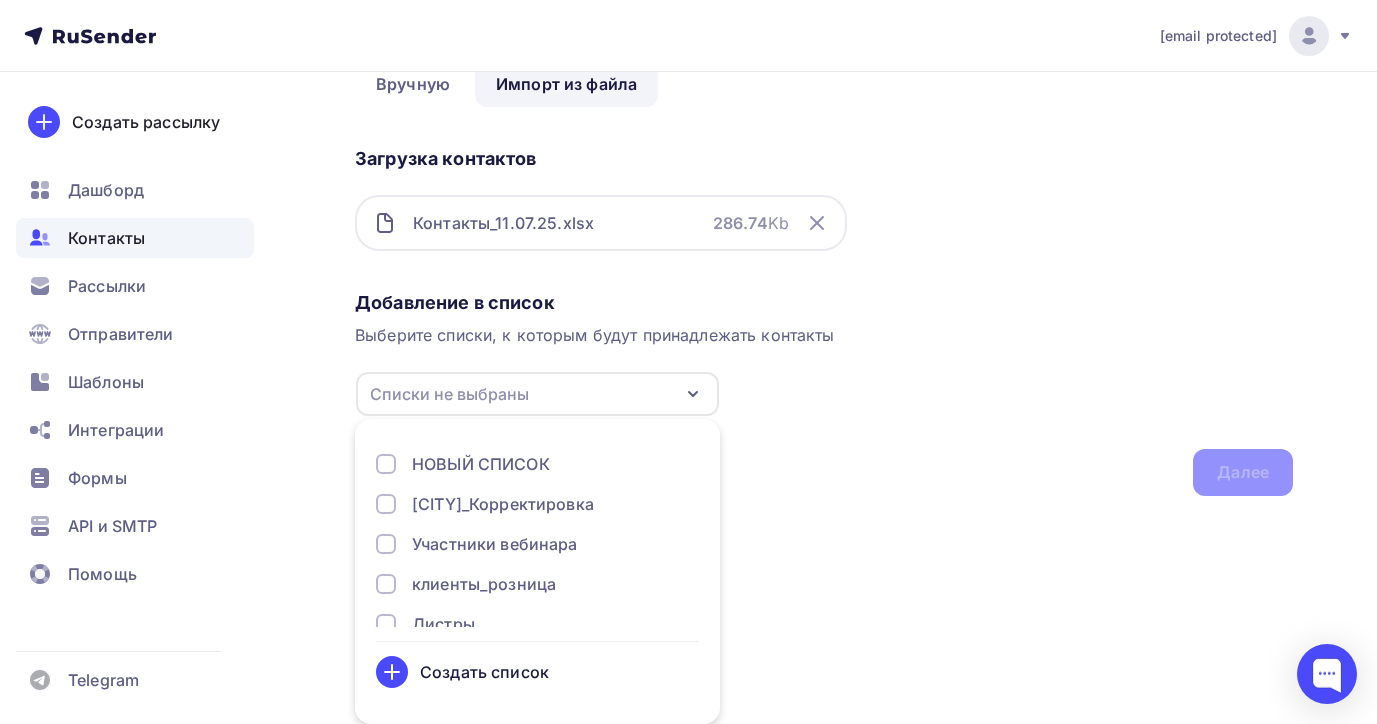 click on "НОВЫЙ СПИСОК" at bounding box center (481, 464) 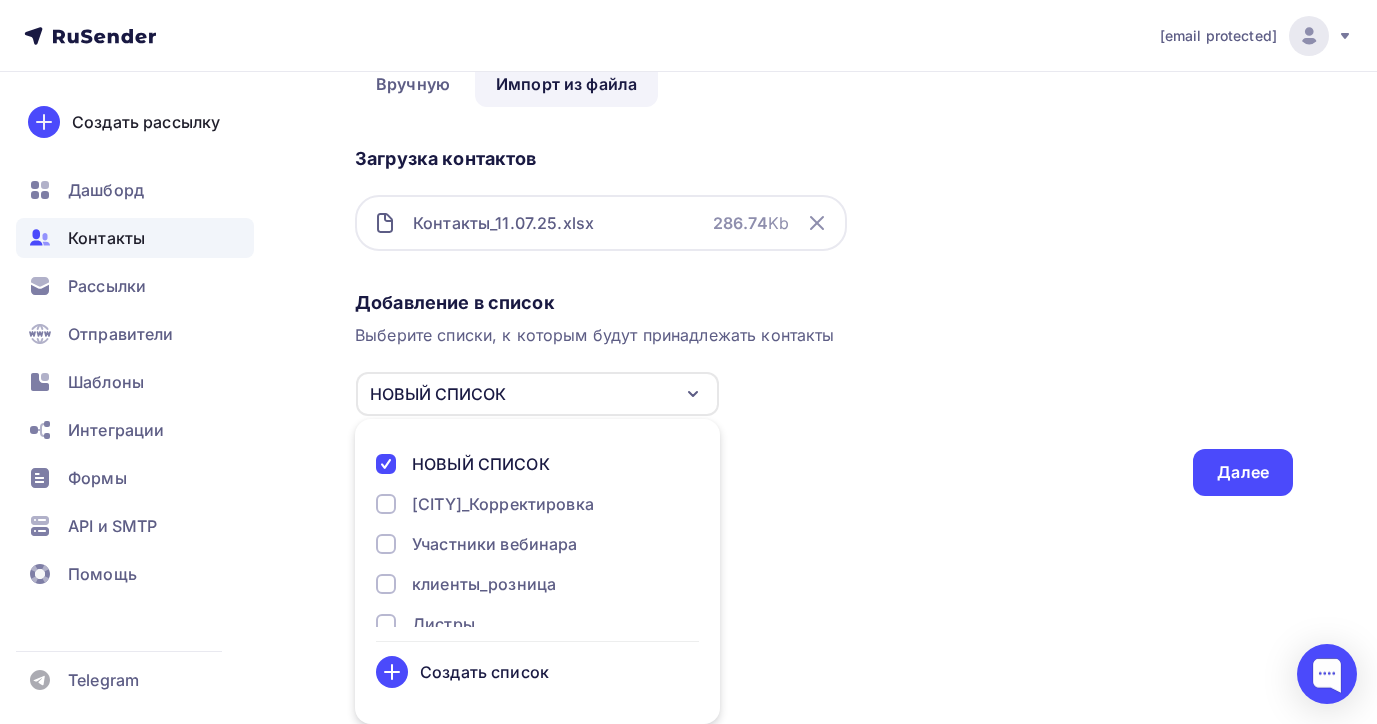 click at bounding box center (386, 464) 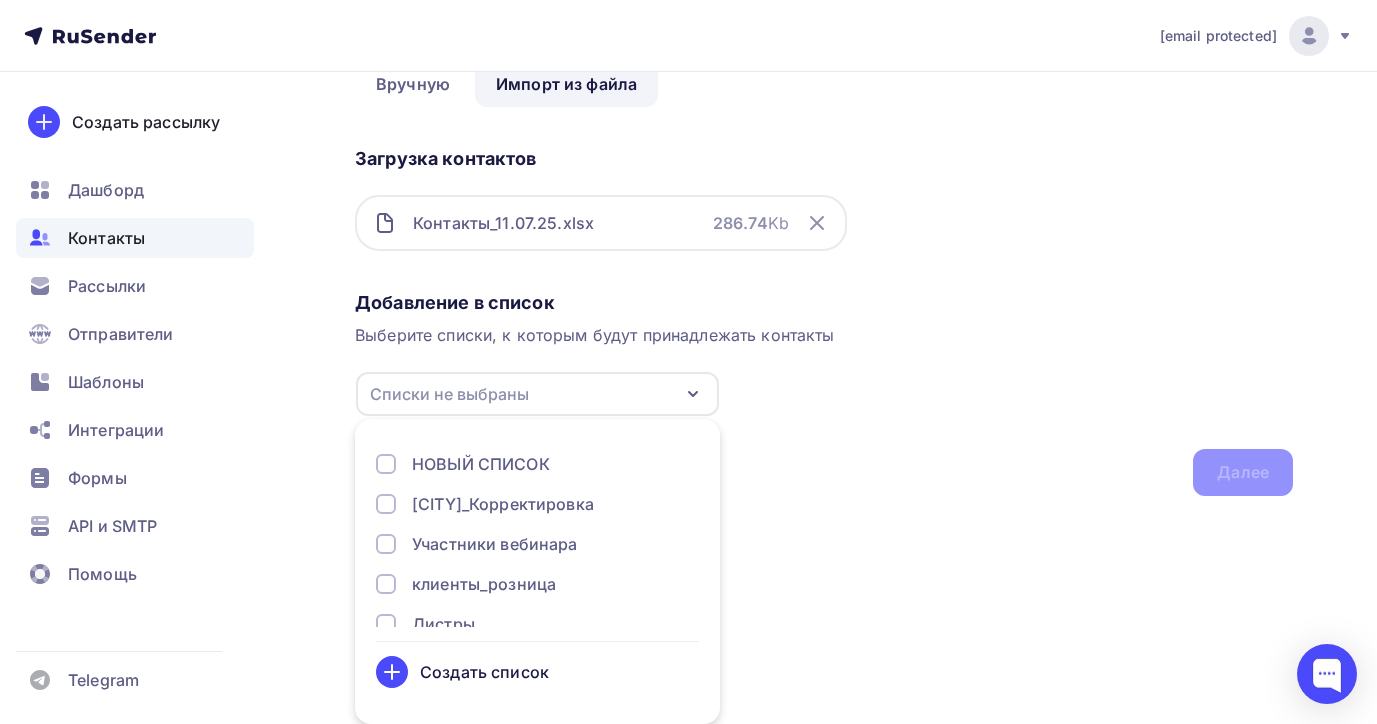 click on "Создать список" at bounding box center (484, 672) 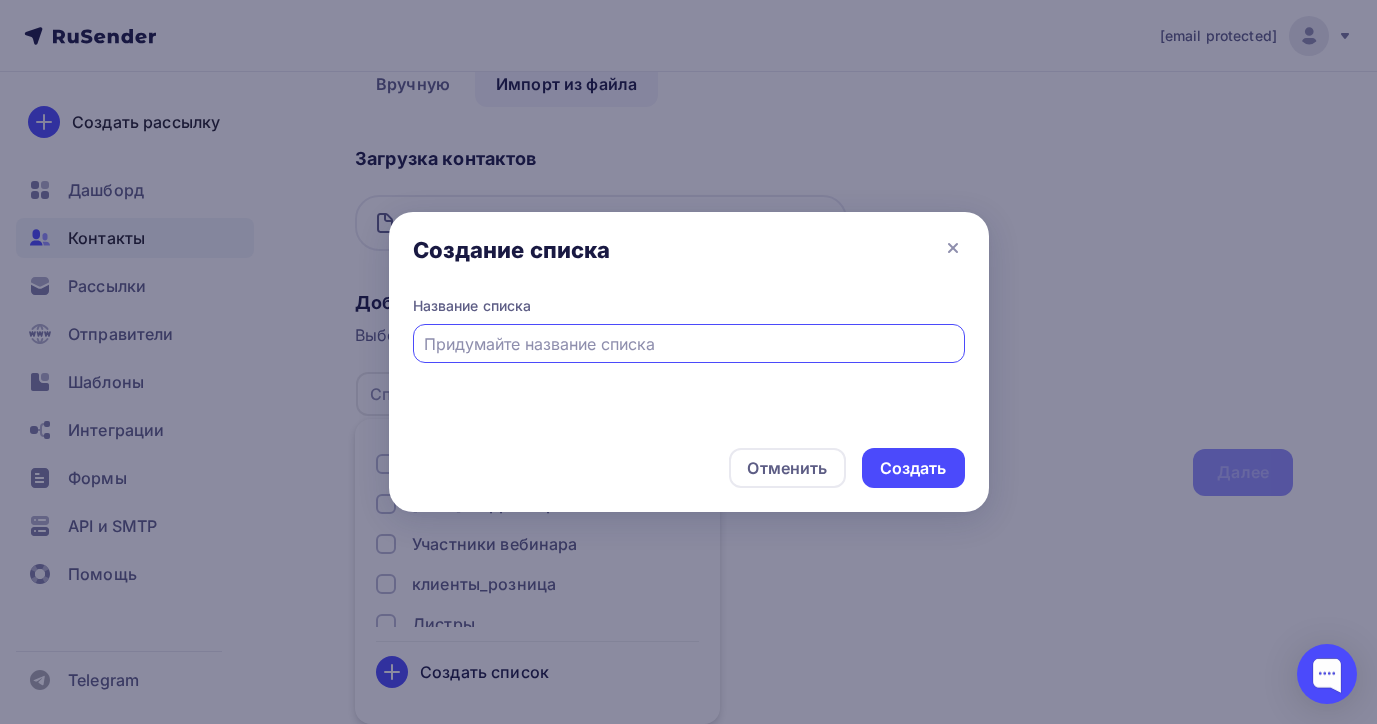 scroll, scrollTop: 0, scrollLeft: 0, axis: both 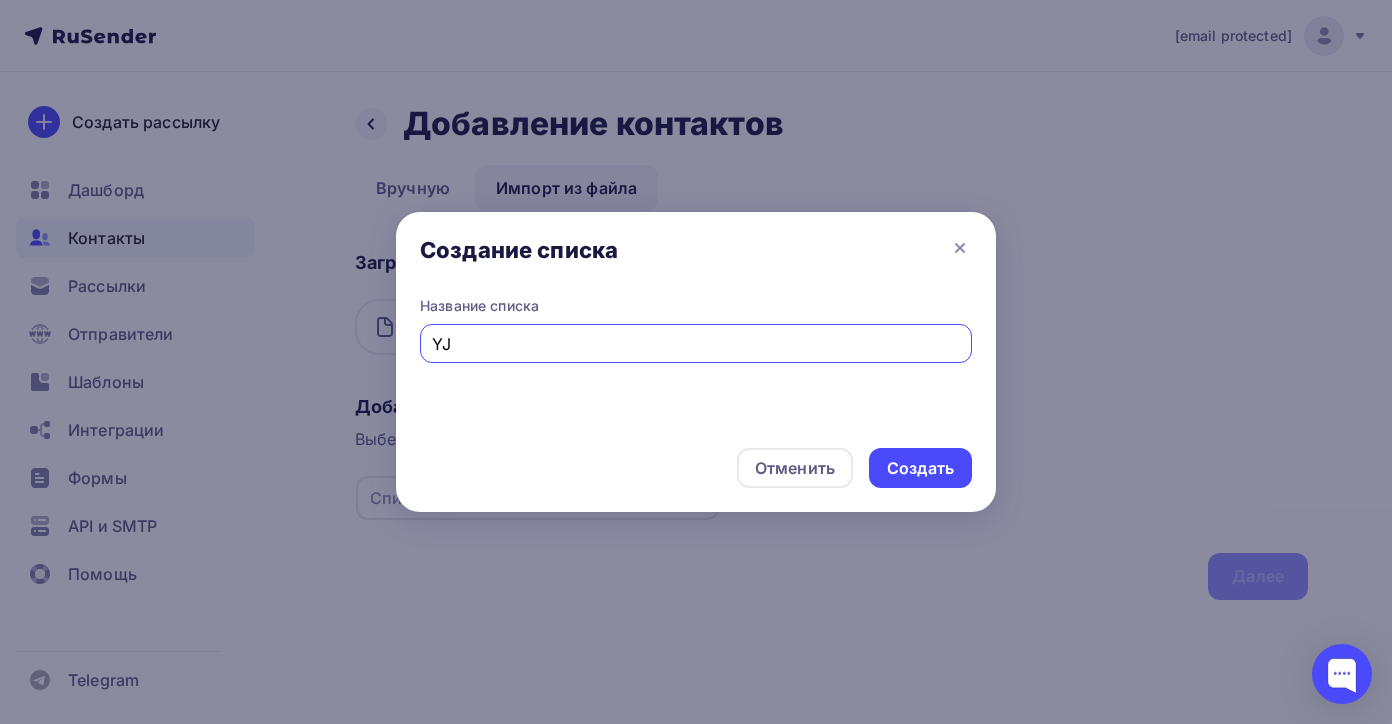 type on "Y" 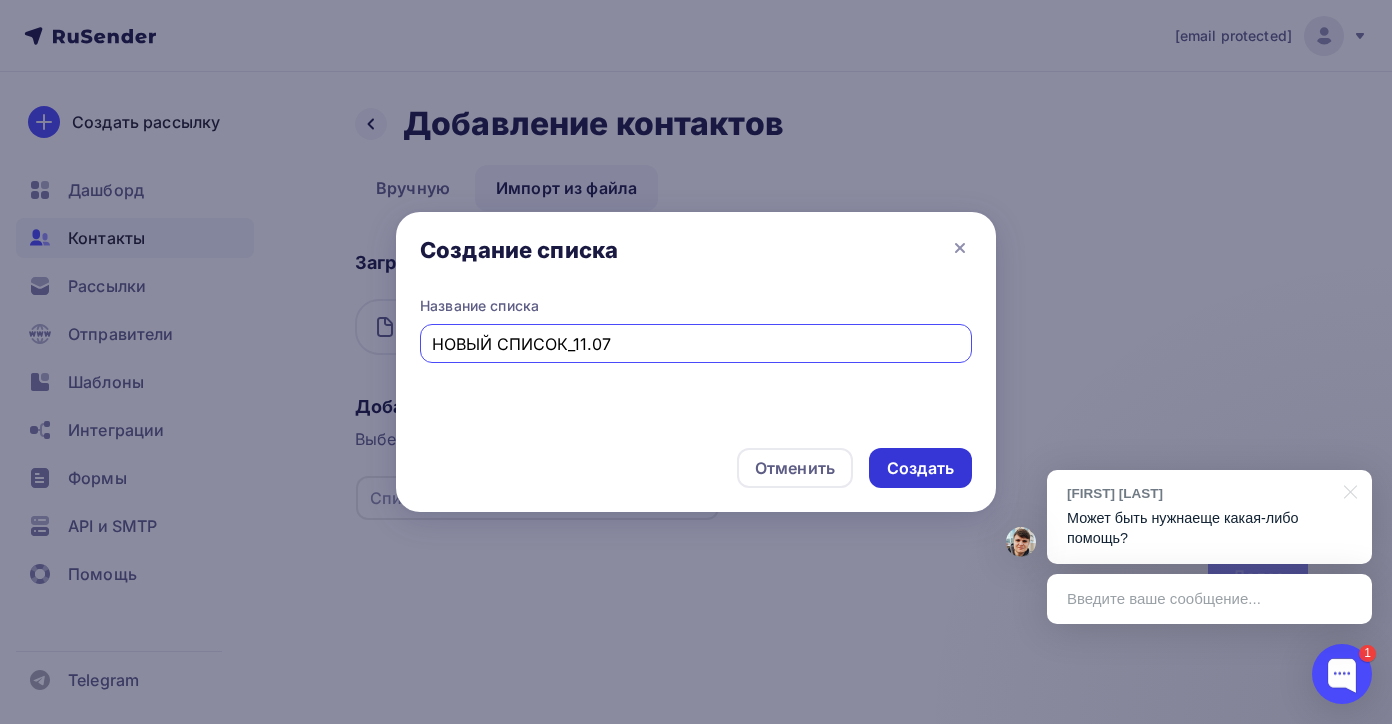 type on "НОВЫЙ СПИСОК_11.07" 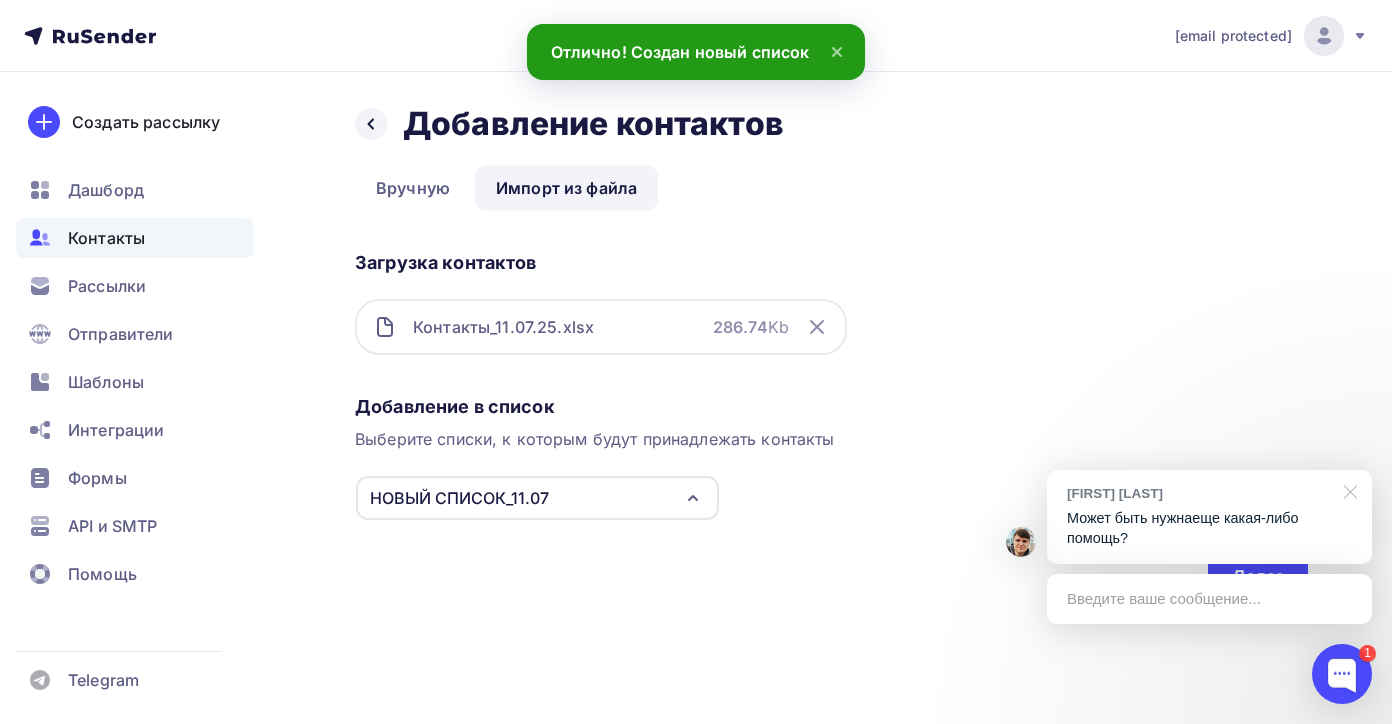 click at bounding box center (1347, 490) 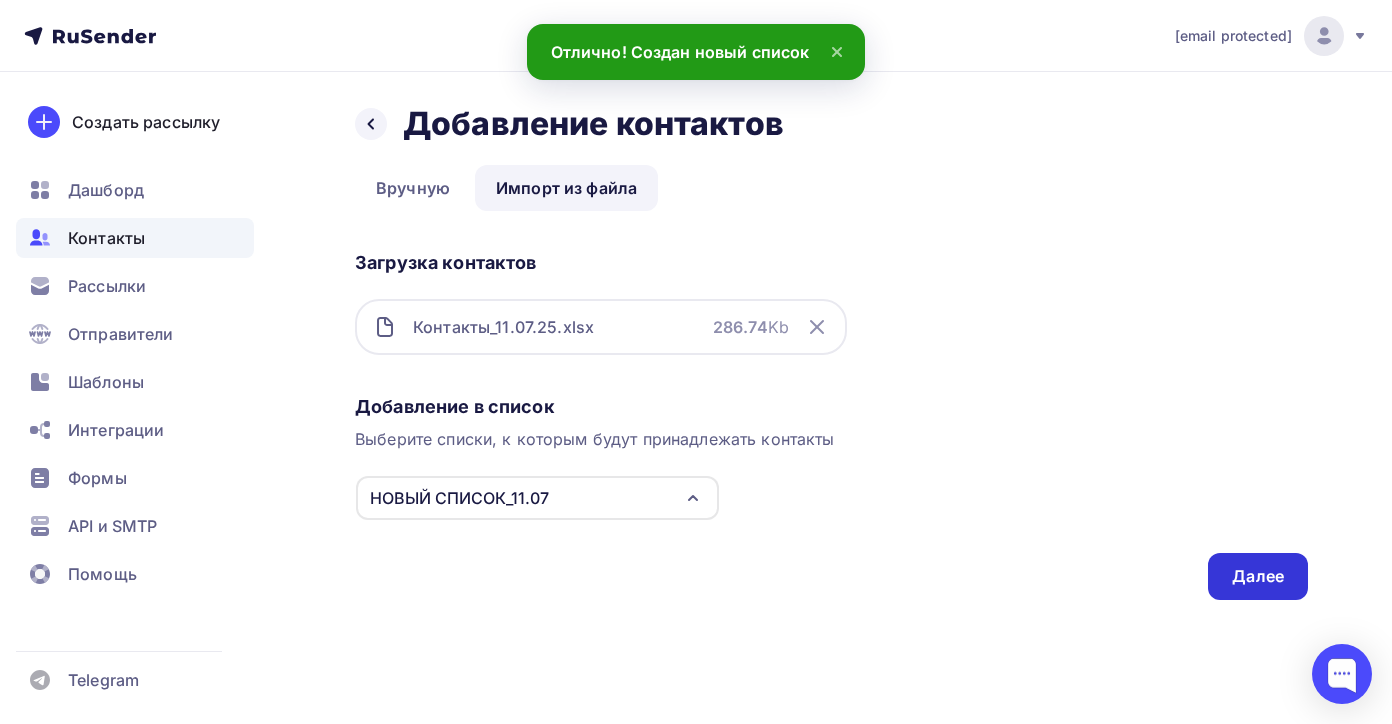 click on "Далее" at bounding box center (1258, 576) 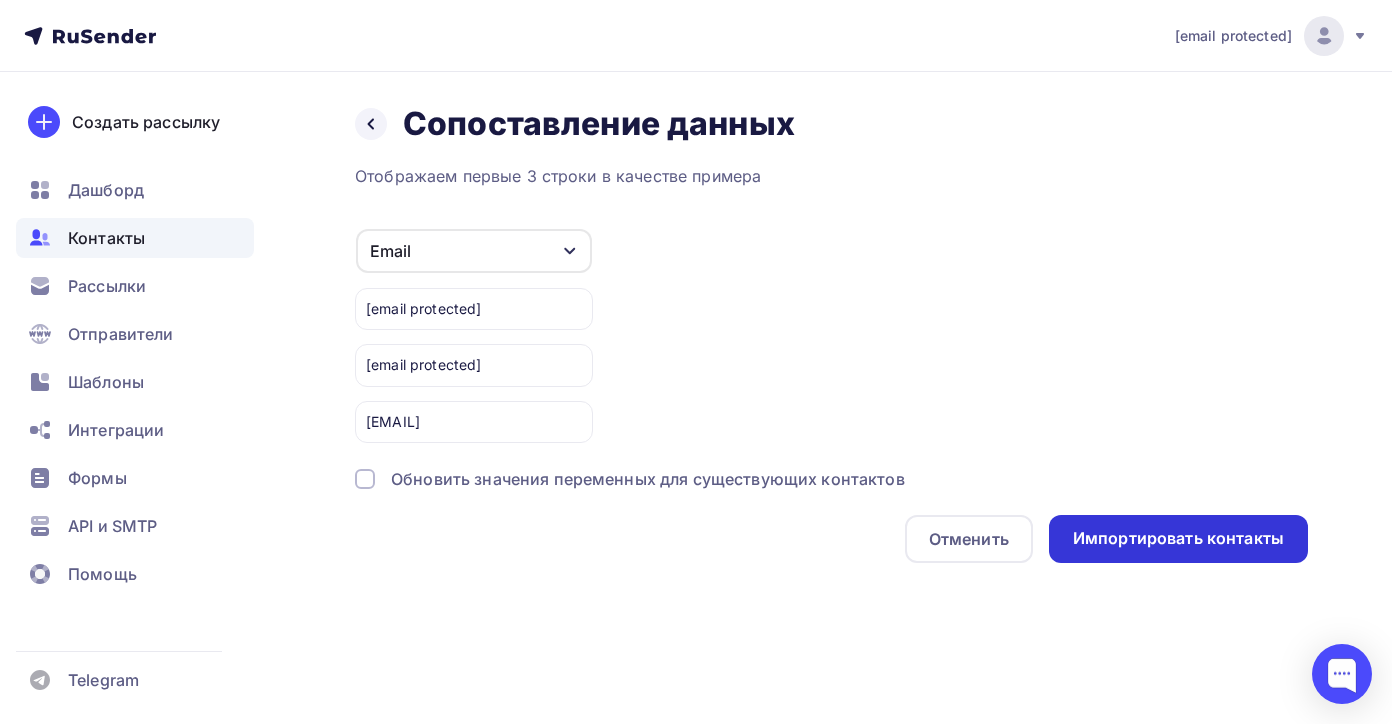 click on "Импортировать контакты" at bounding box center (1178, 538) 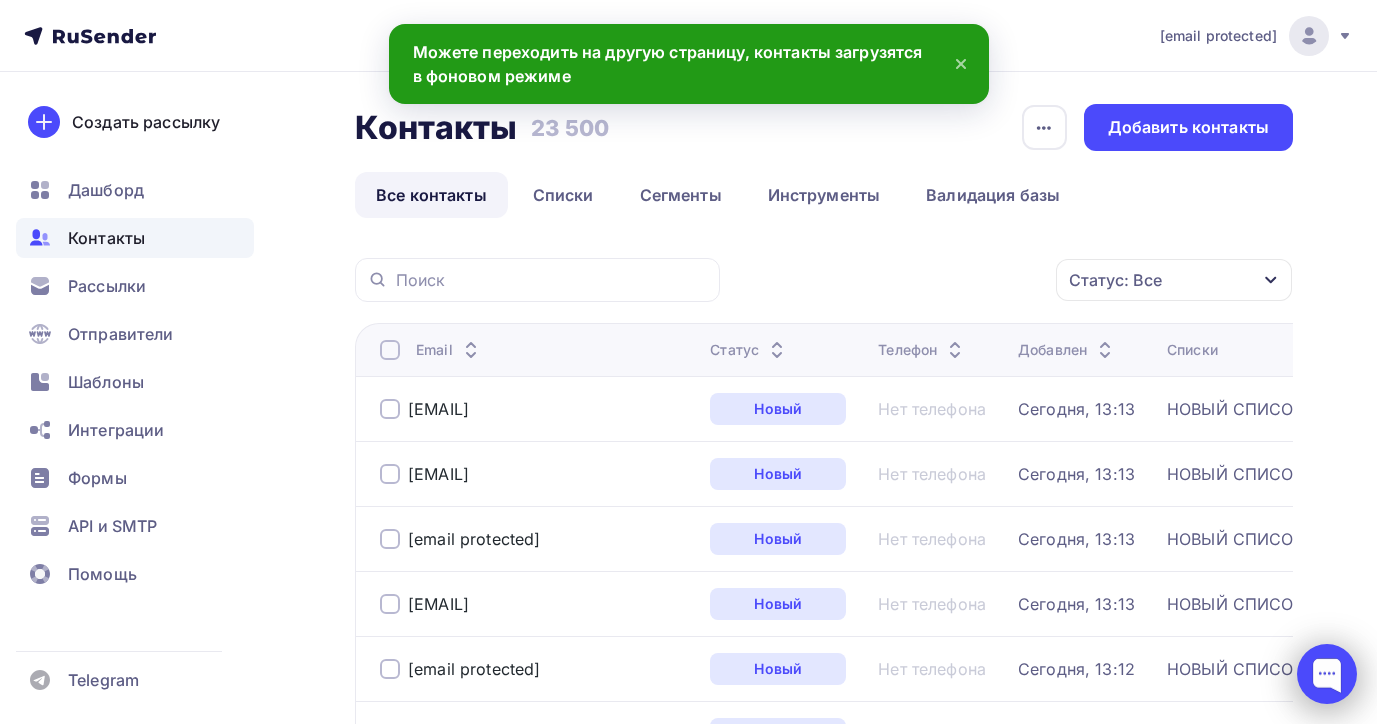 click at bounding box center (1327, 674) 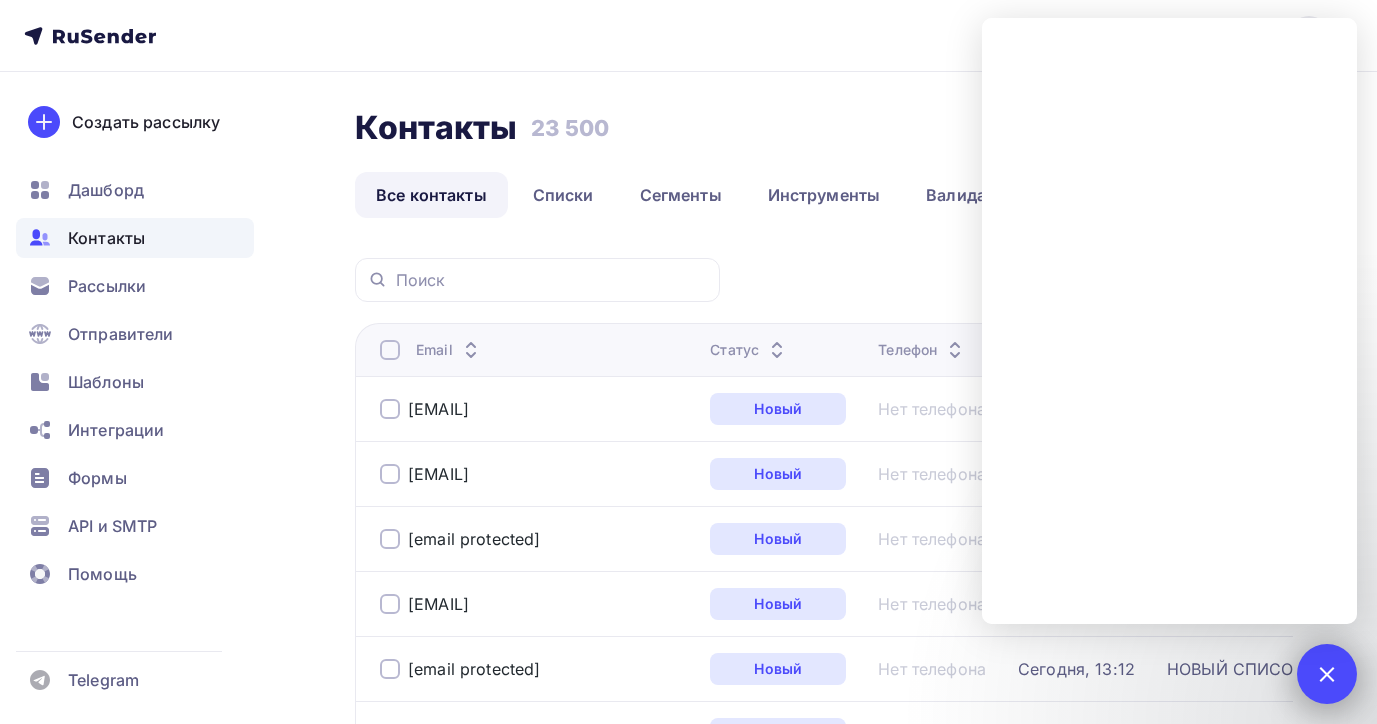 click at bounding box center [1326, 673] 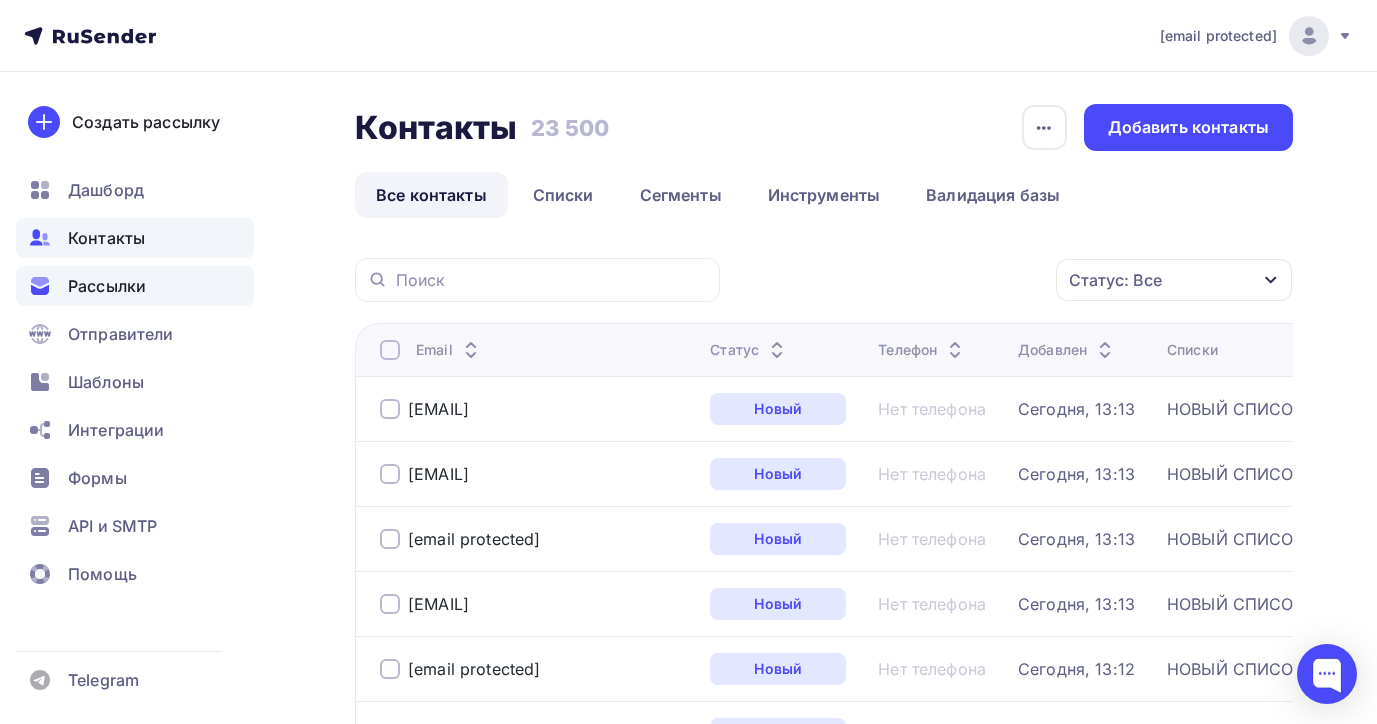 click on "Рассылки" at bounding box center (107, 286) 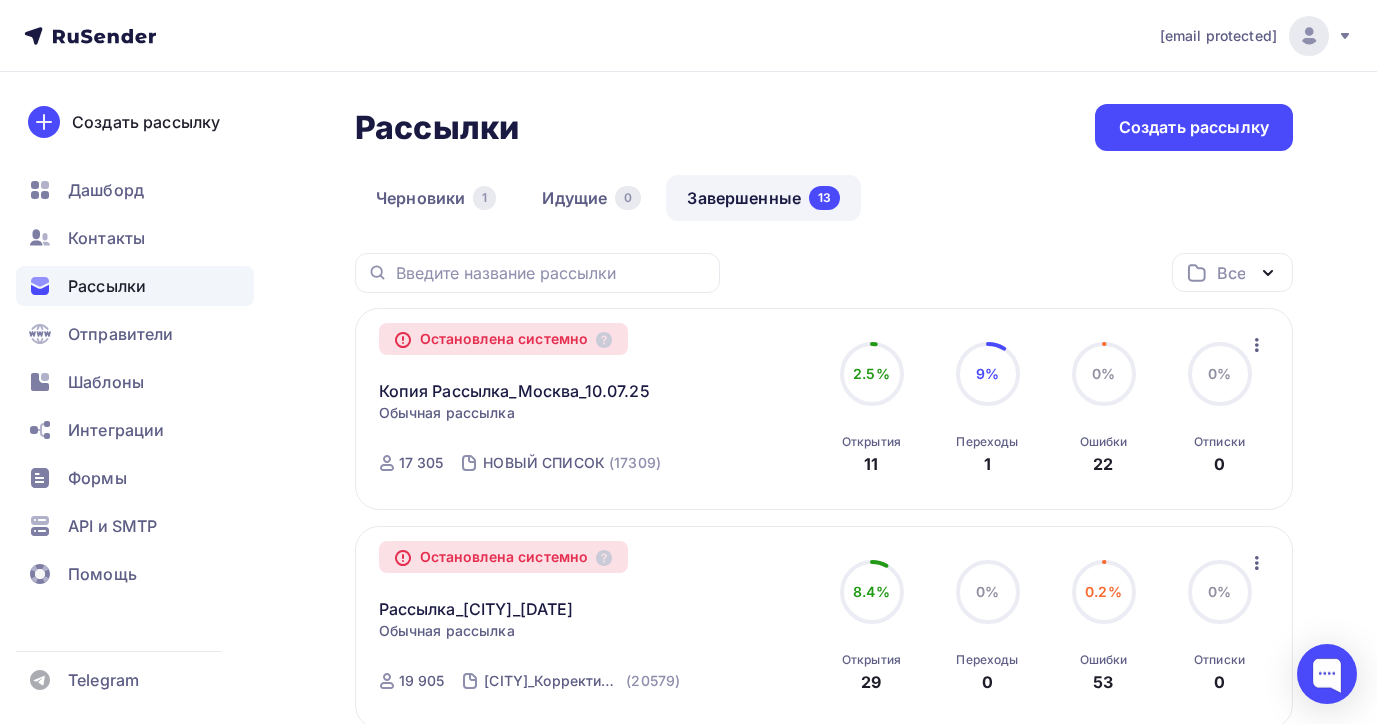 click 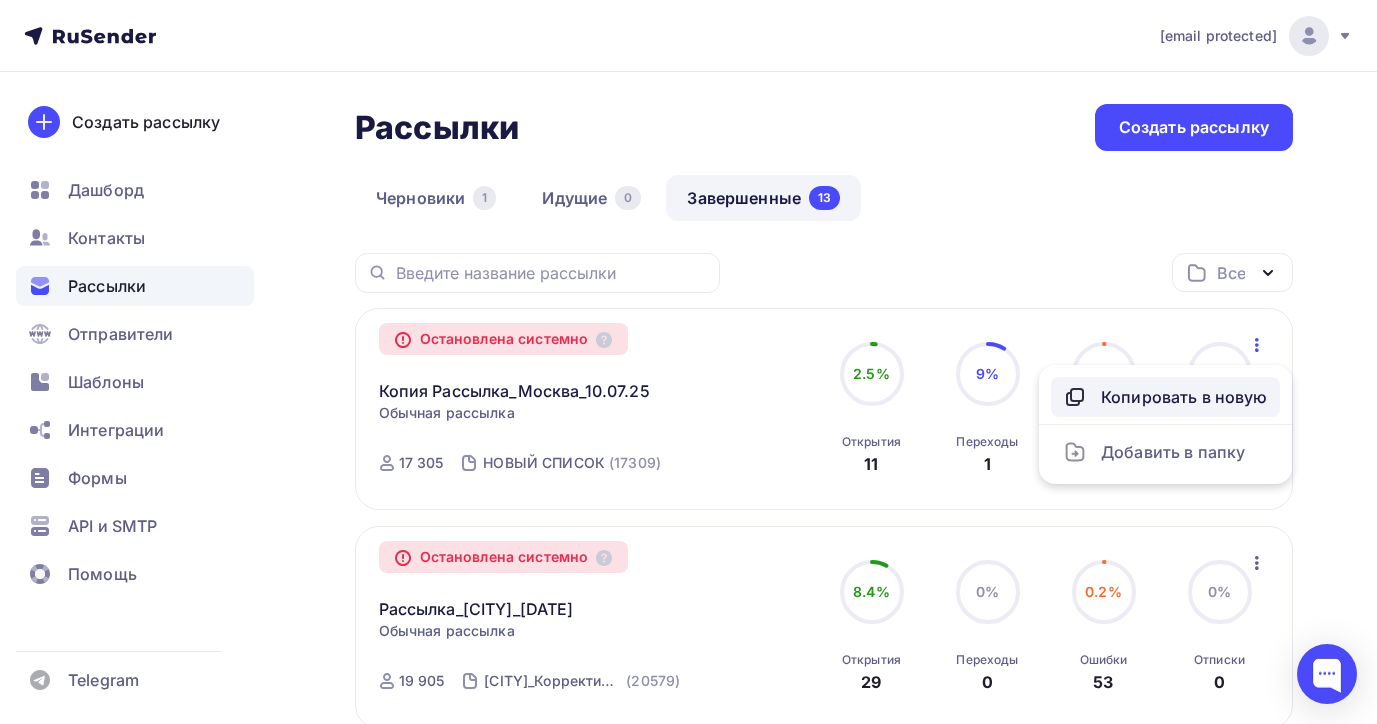 click on "Копировать в новую" at bounding box center [1165, 397] 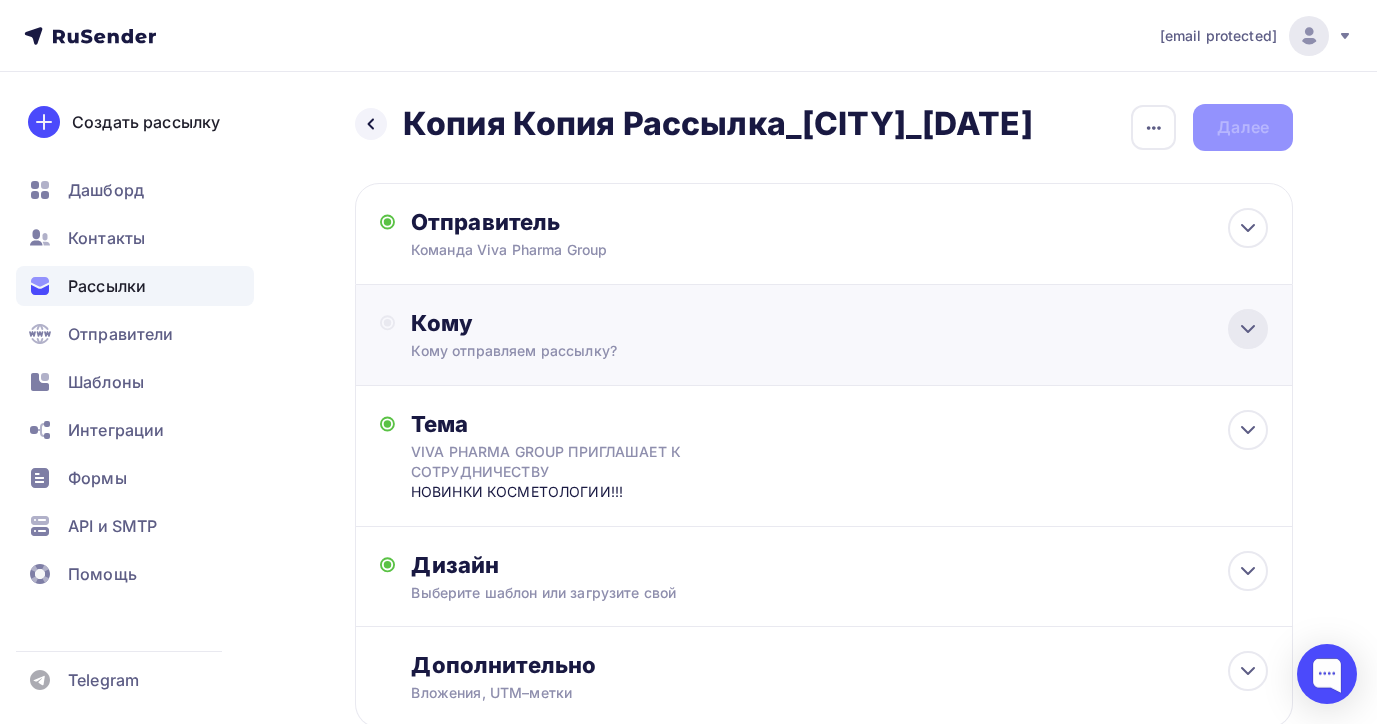 click 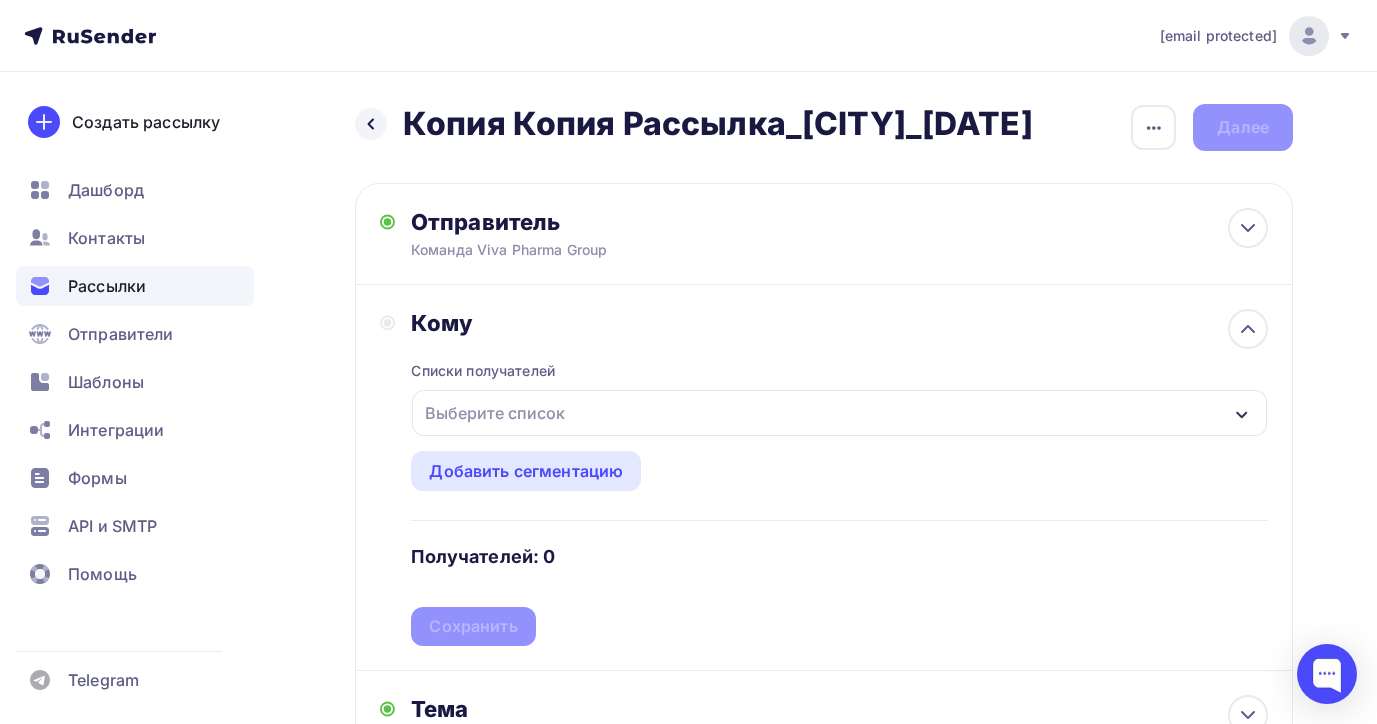 click on "Выберите список" at bounding box center (839, 413) 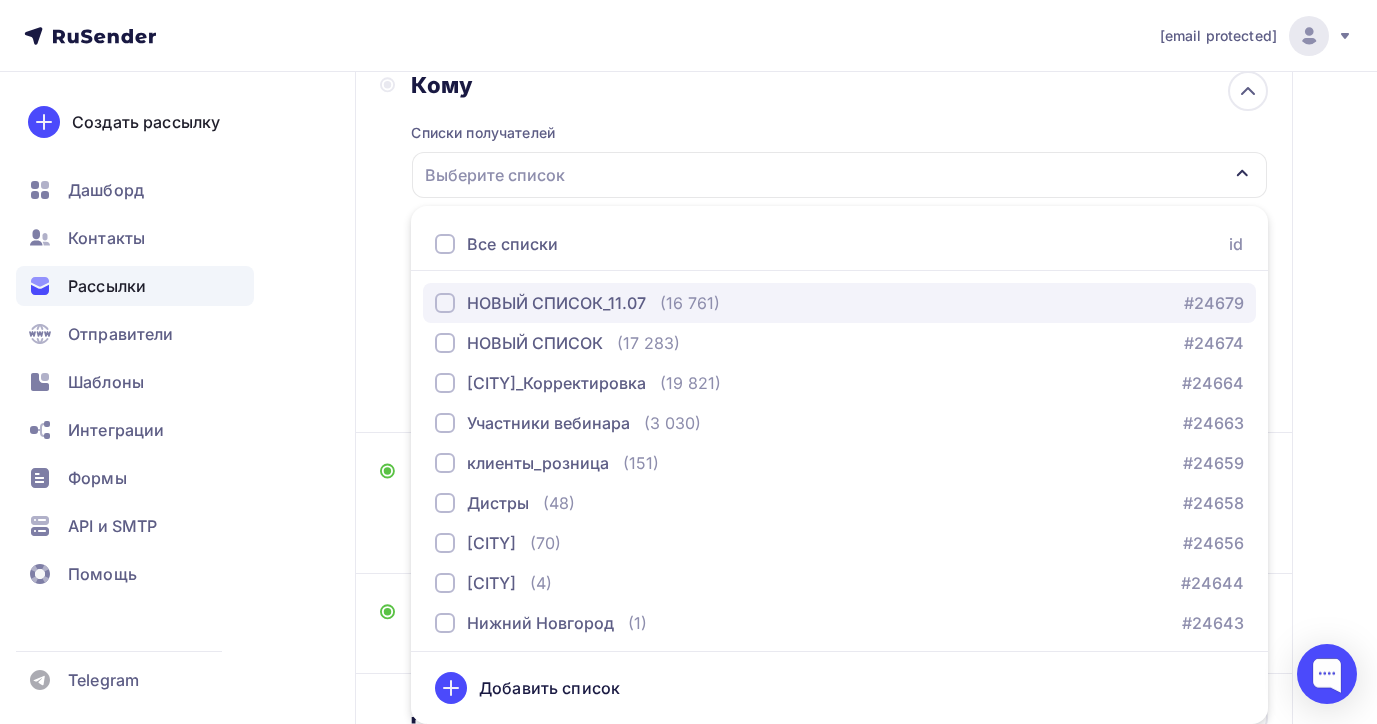 click on "НОВЫЙ СПИСОК_11.07" at bounding box center (556, 303) 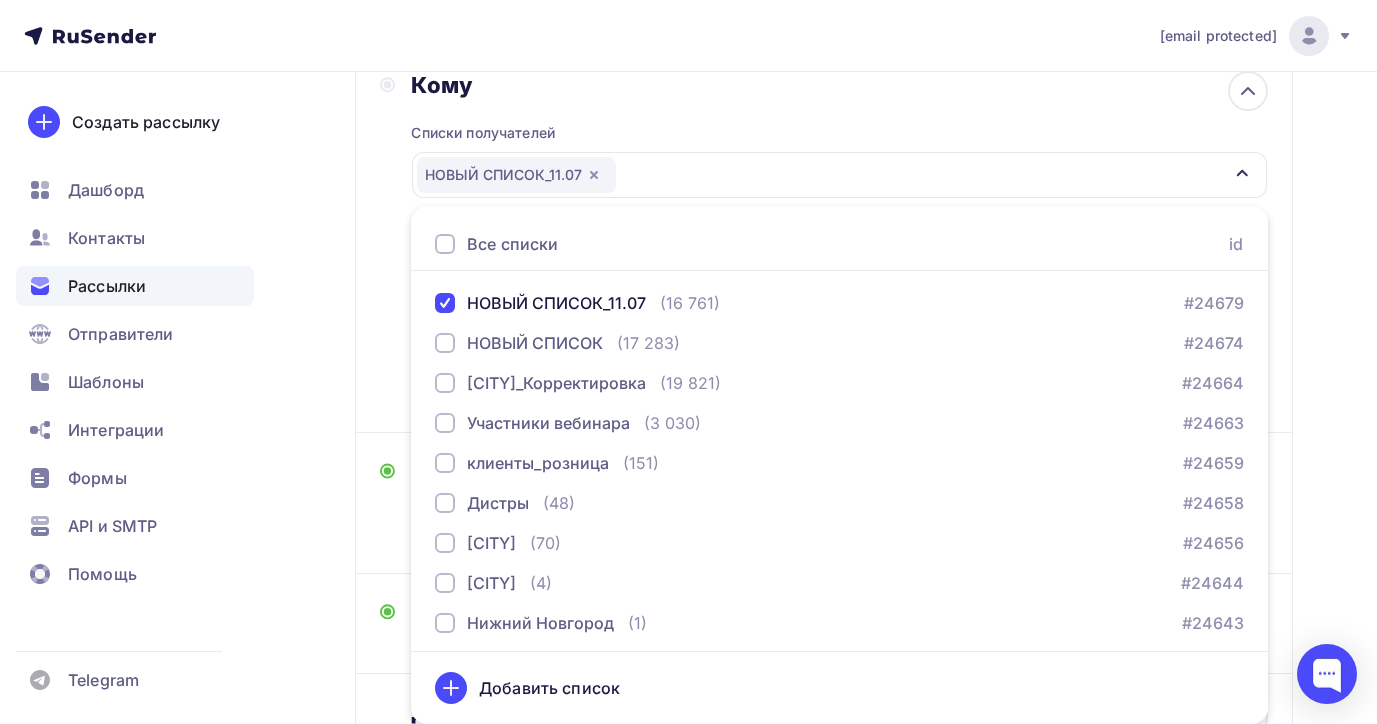 click on "Назад
Копия Копия Рассылка_Москва_10.07.25
Копия Копия Рассылка_Москва_10.07.25
Закончить позже
Переименовать рассылку
Удалить
Далее
Отправитель
Команда Viva Pharma Group
Email  *
info@viva-pharma.group
info@viva-pharma.group               Добавить отправителя
Рекомендуем  добавить почту на домене , чтобы рассылка не попала в «Спам»
Имя                 Сохранить
12:45         Кому" at bounding box center [688, 369] 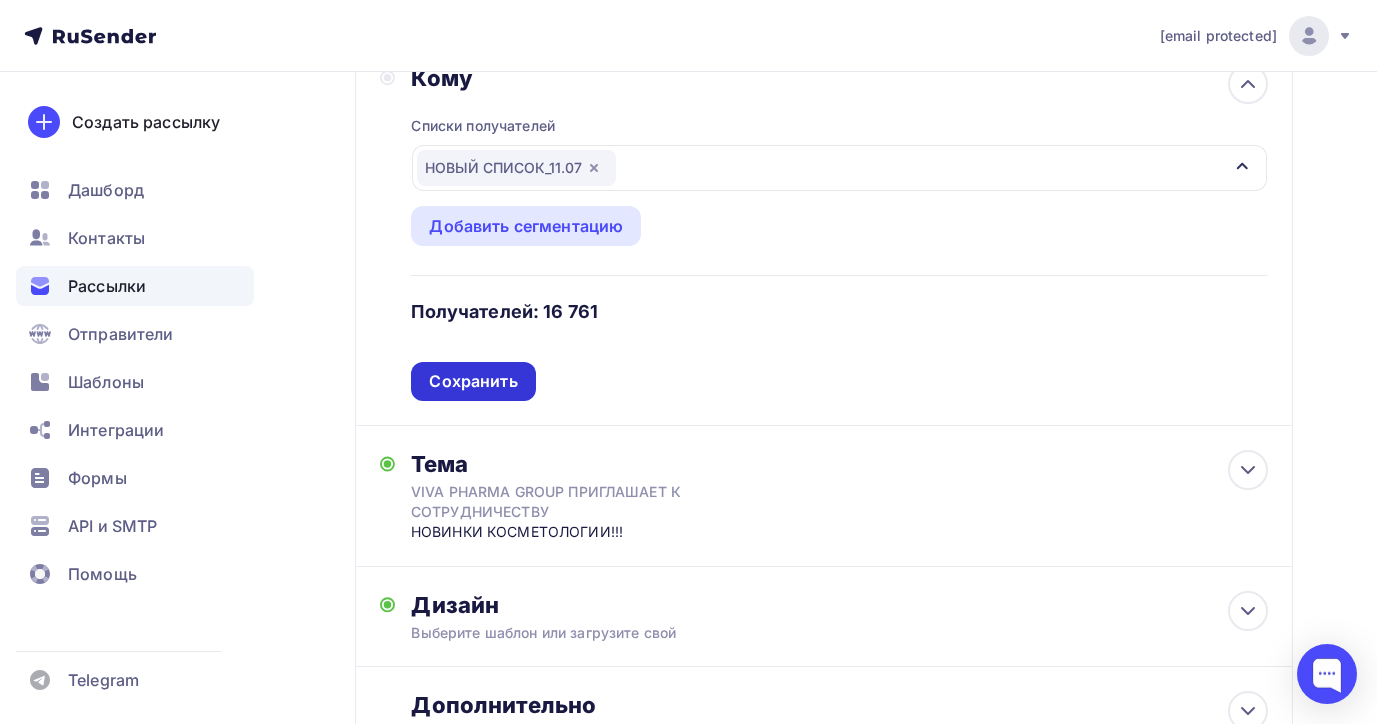 click on "Сохранить" at bounding box center [473, 381] 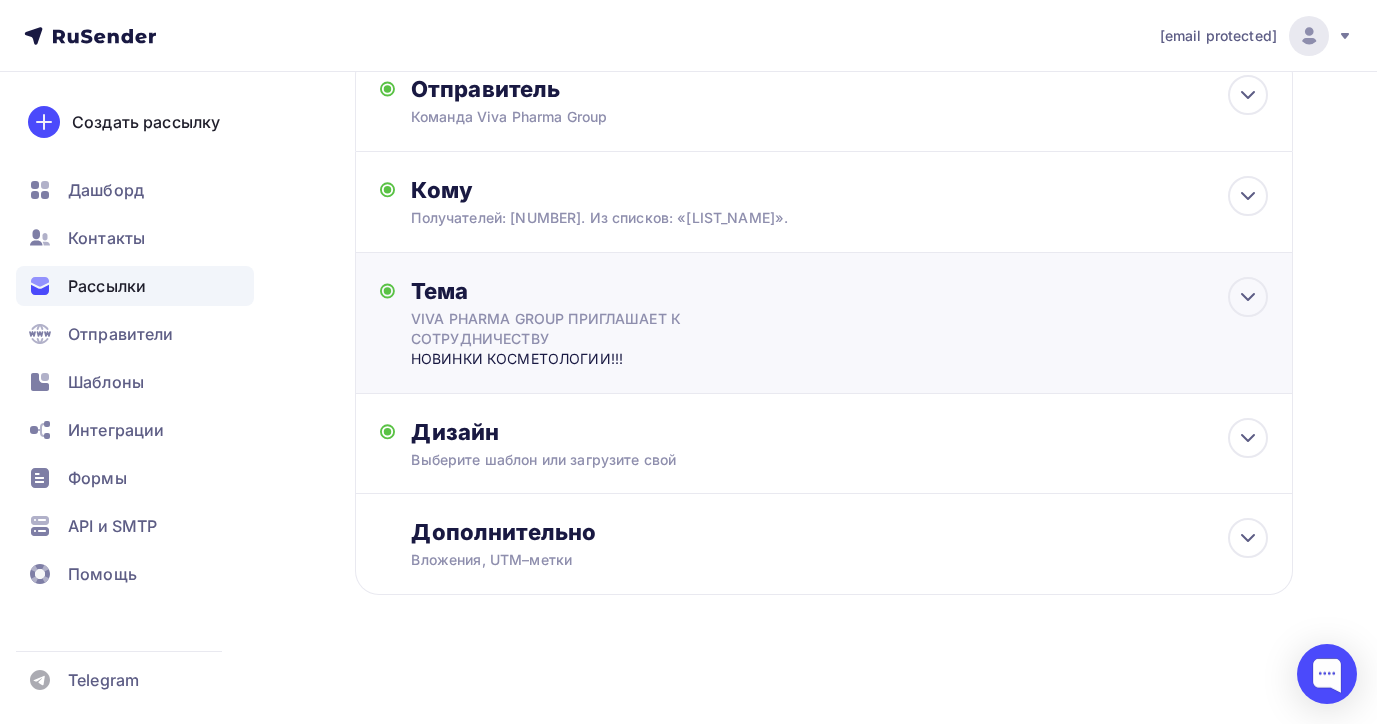 scroll, scrollTop: 133, scrollLeft: 0, axis: vertical 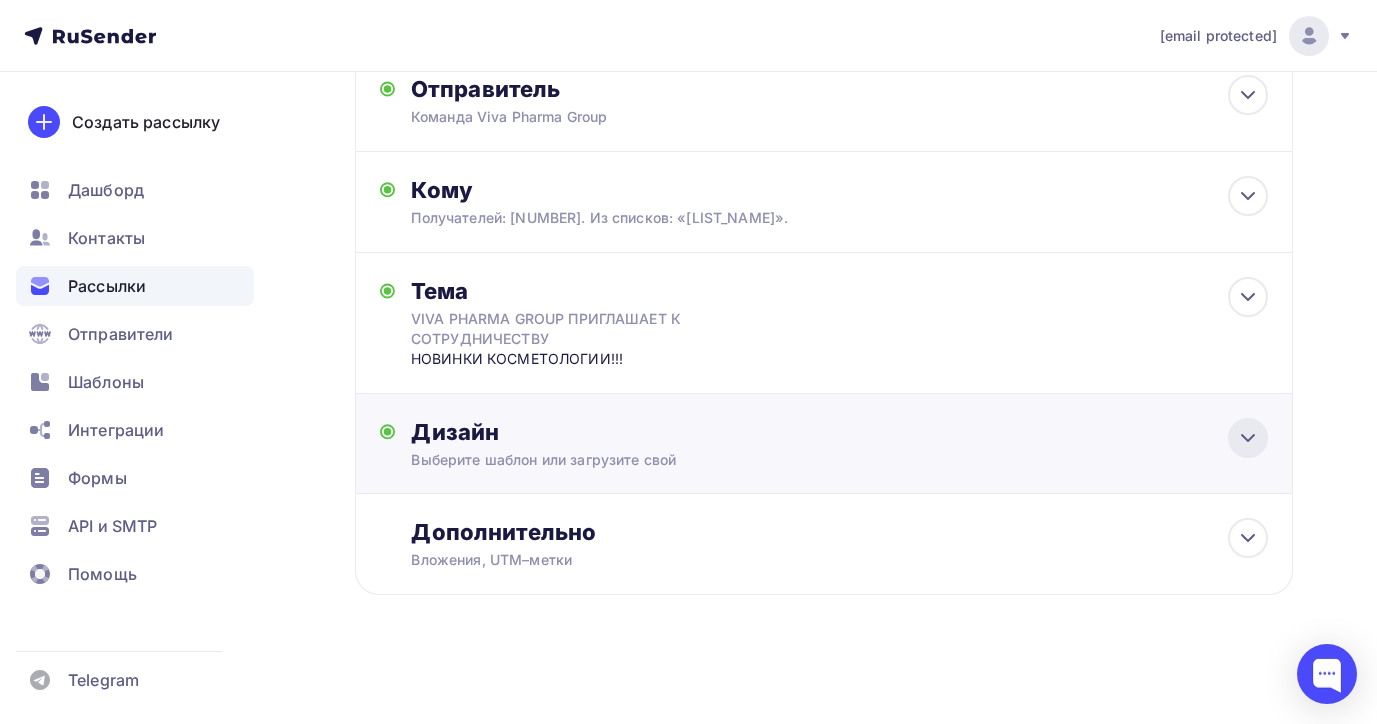 click 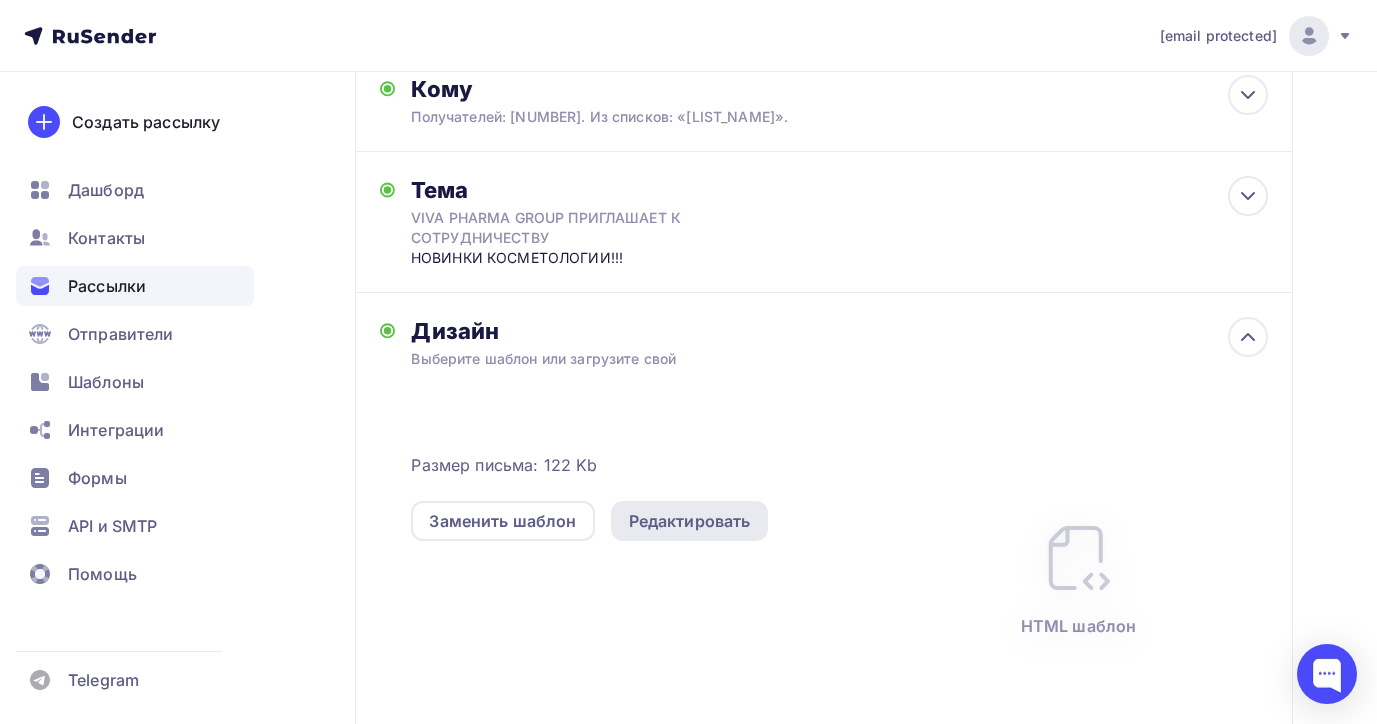 click on "Редактировать" at bounding box center (690, 521) 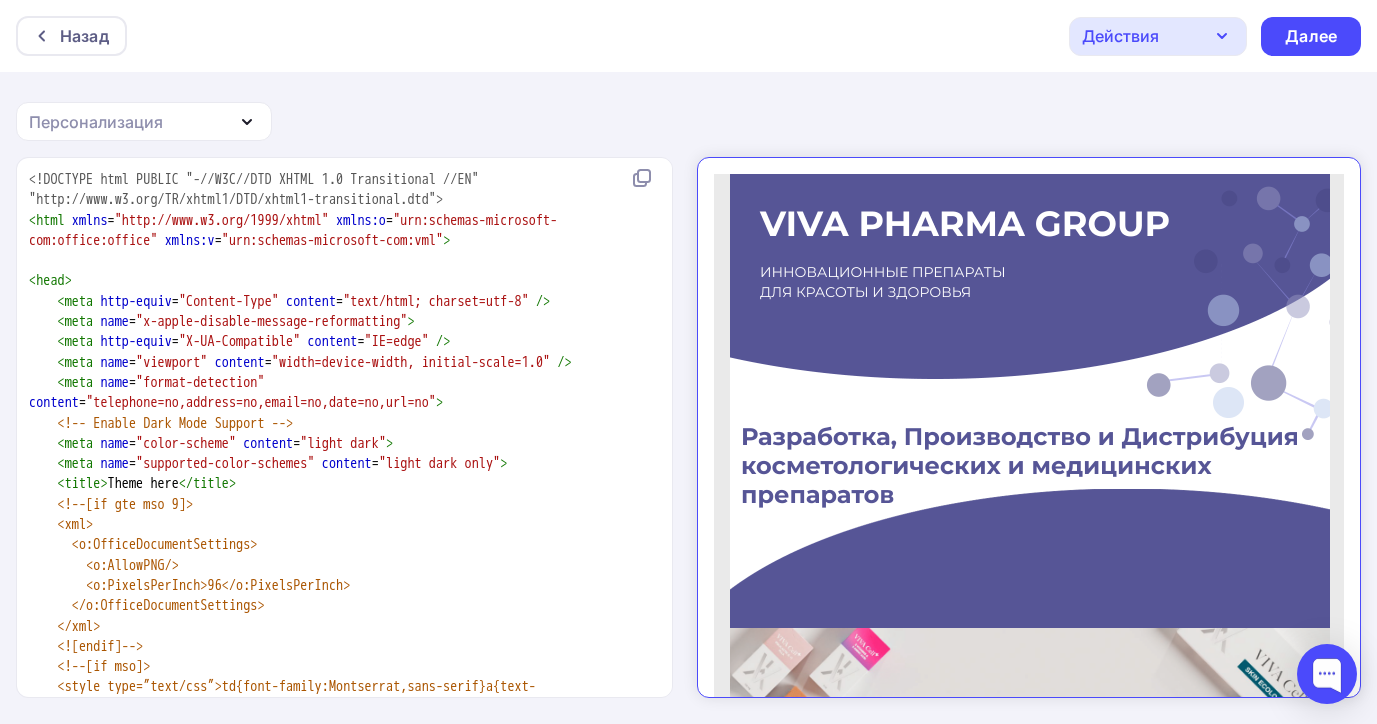 scroll, scrollTop: 0, scrollLeft: 0, axis: both 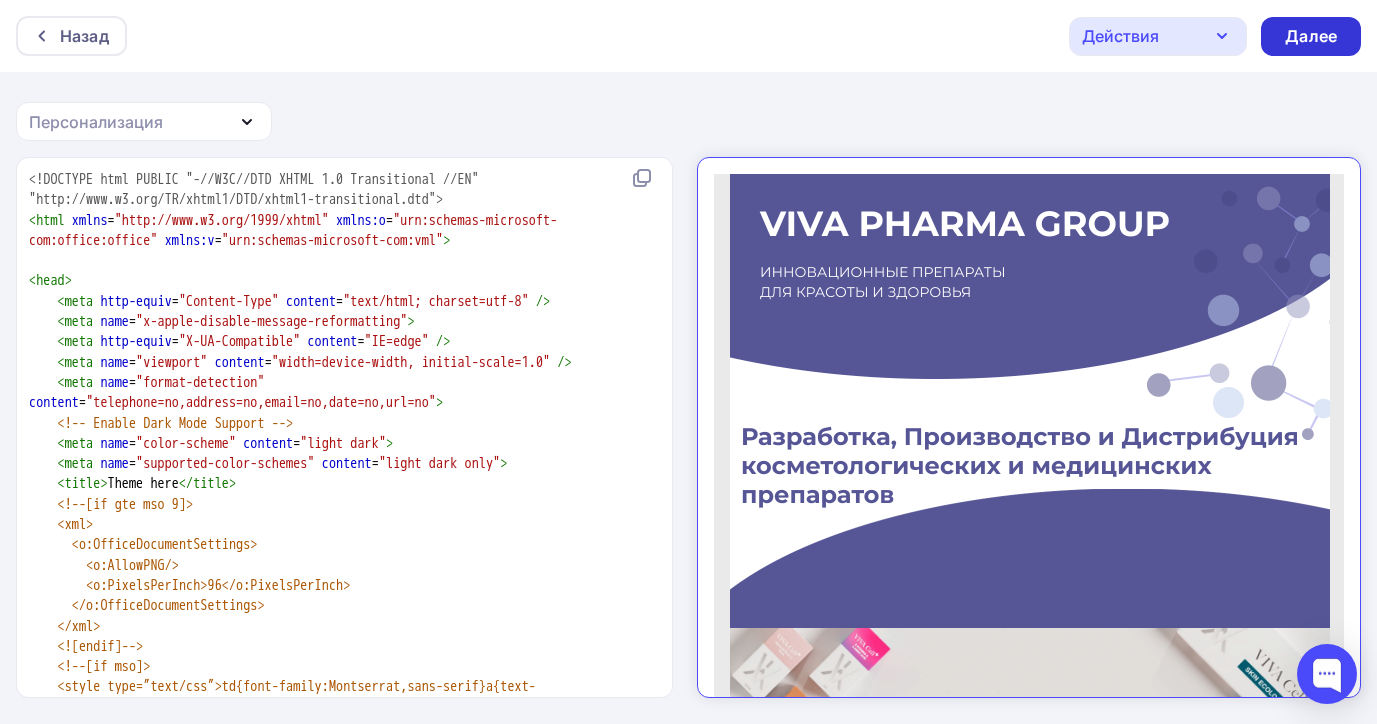 click on "Далее" at bounding box center (1311, 36) 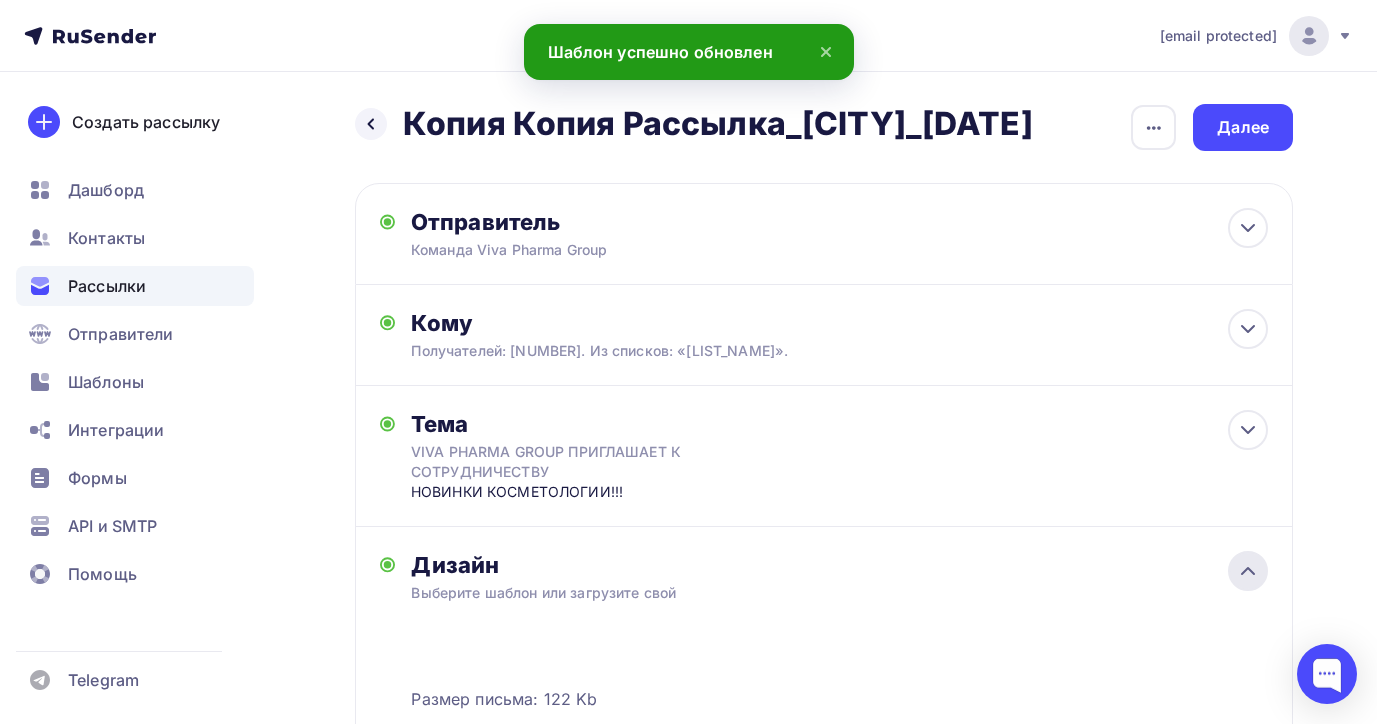 click 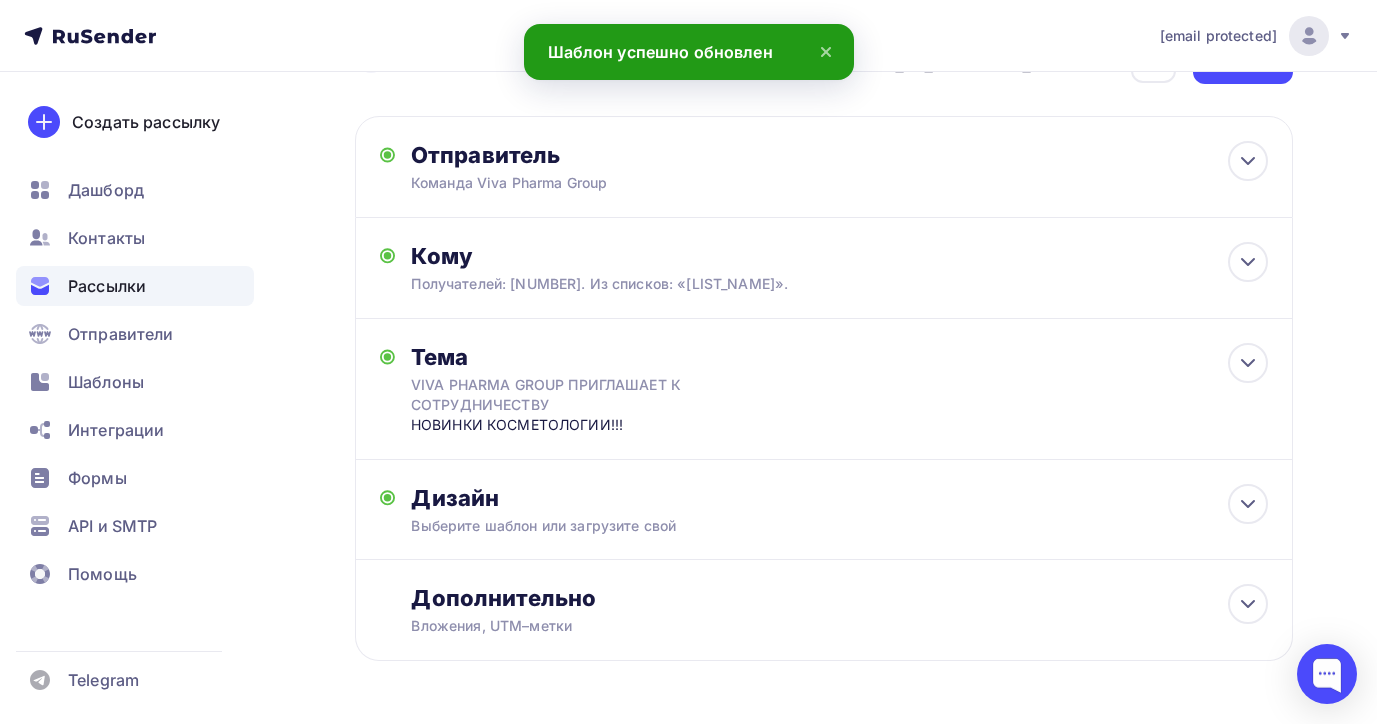 scroll, scrollTop: 0, scrollLeft: 0, axis: both 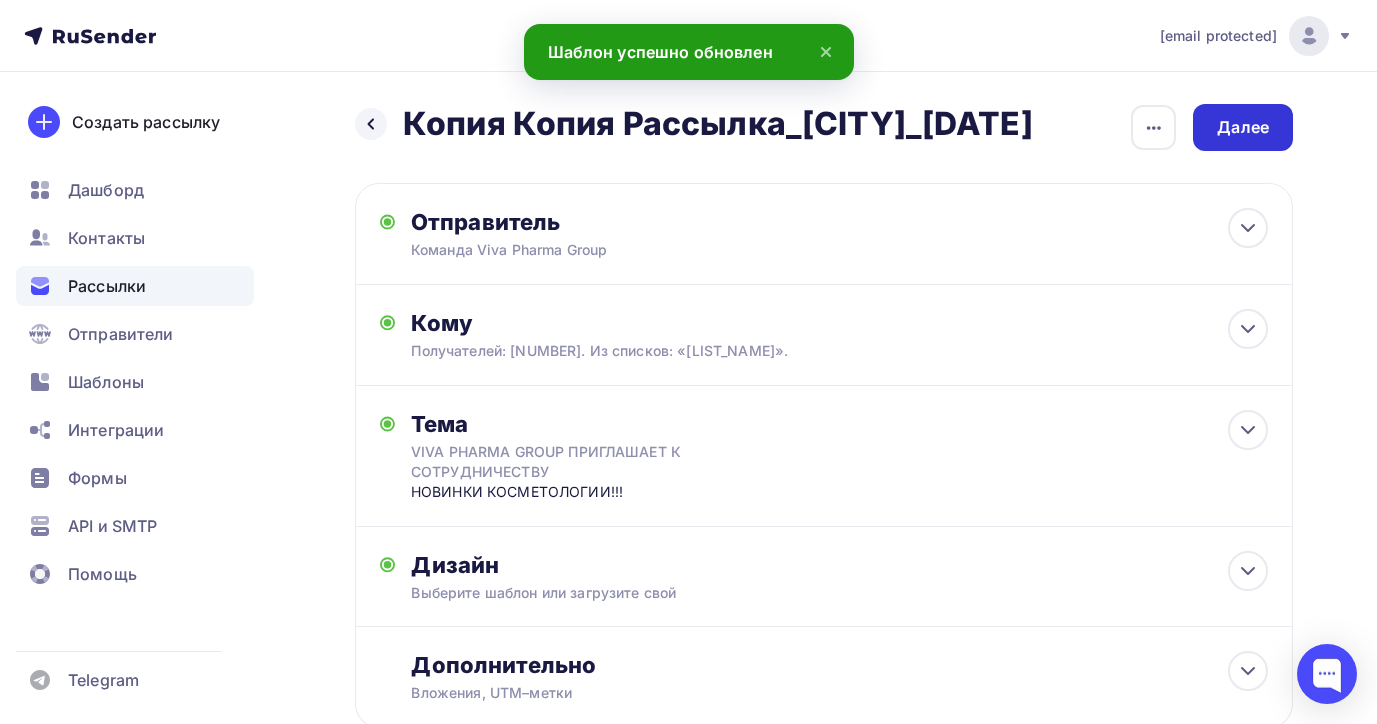 click on "Далее" at bounding box center (1243, 127) 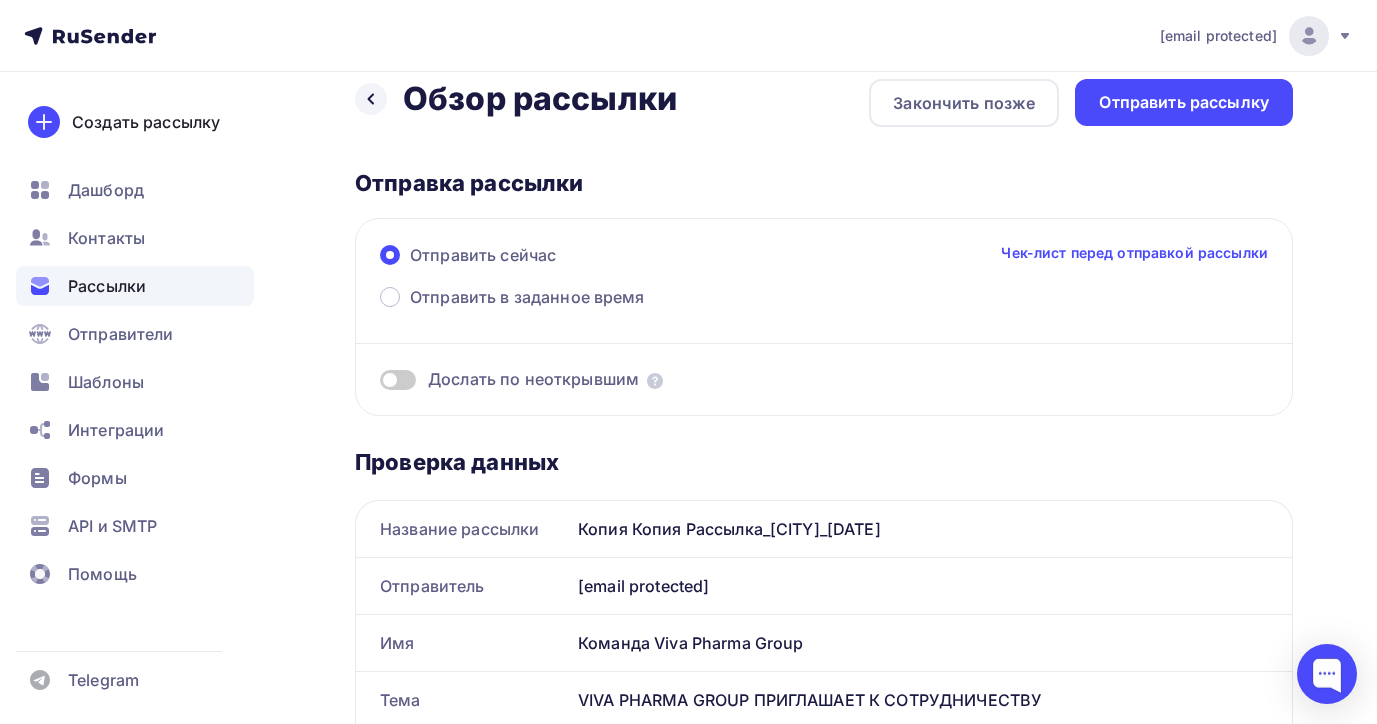 scroll, scrollTop: 0, scrollLeft: 0, axis: both 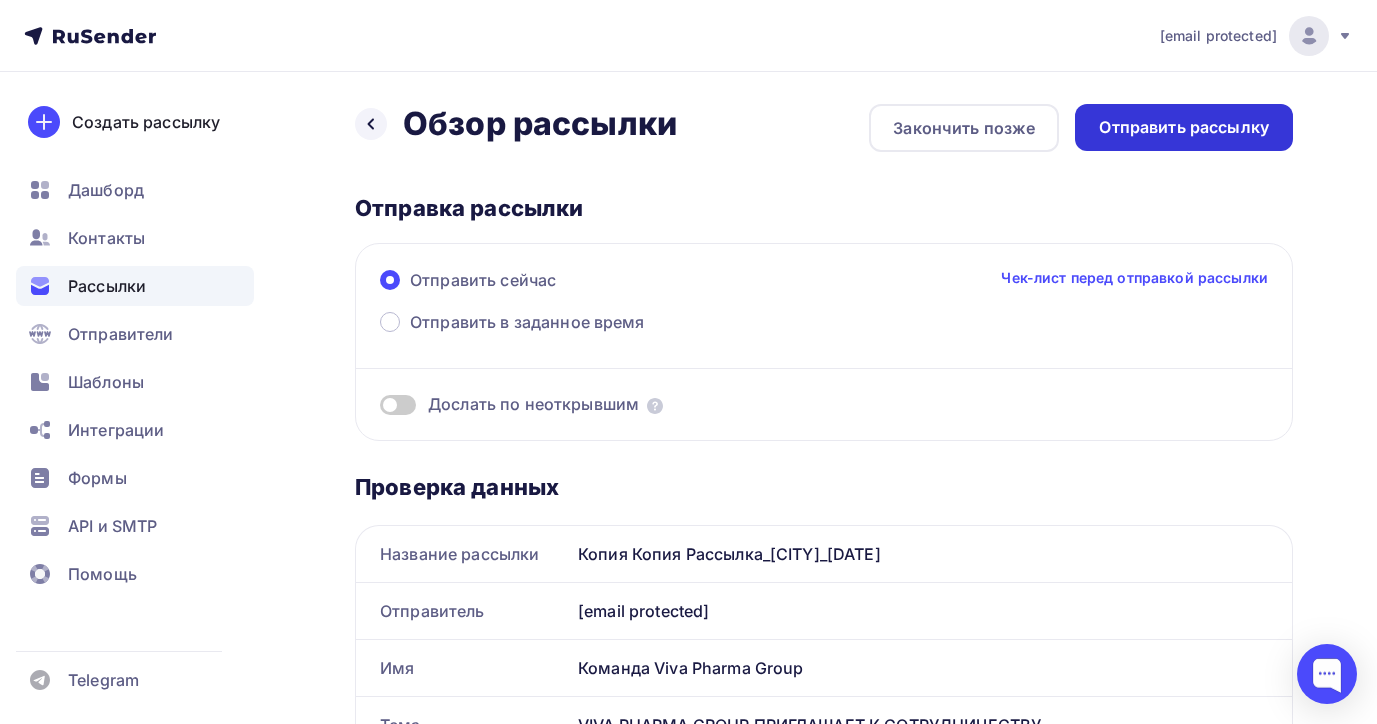 click on "Отправить рассылку" at bounding box center [1184, 127] 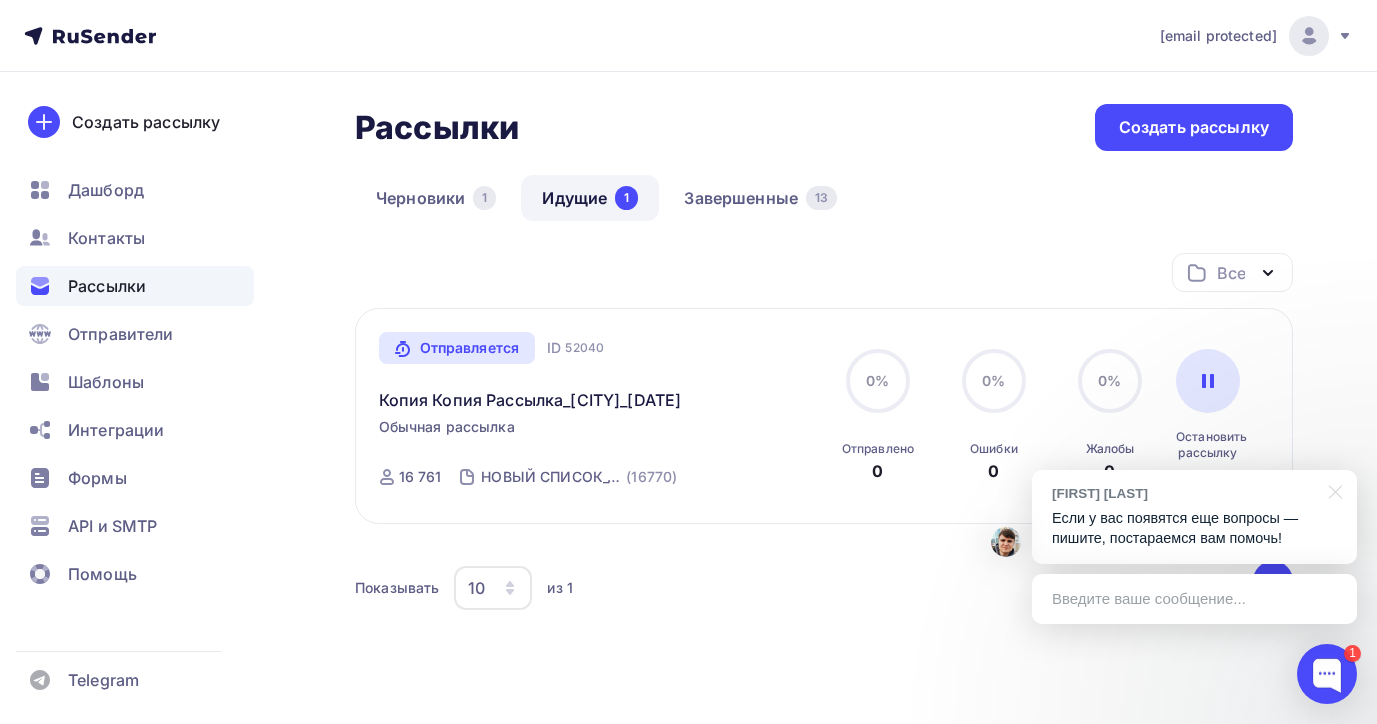 click on "Если у вас появятся еще вопросы — пишите, постараемся вам помочь!" at bounding box center (1194, 528) 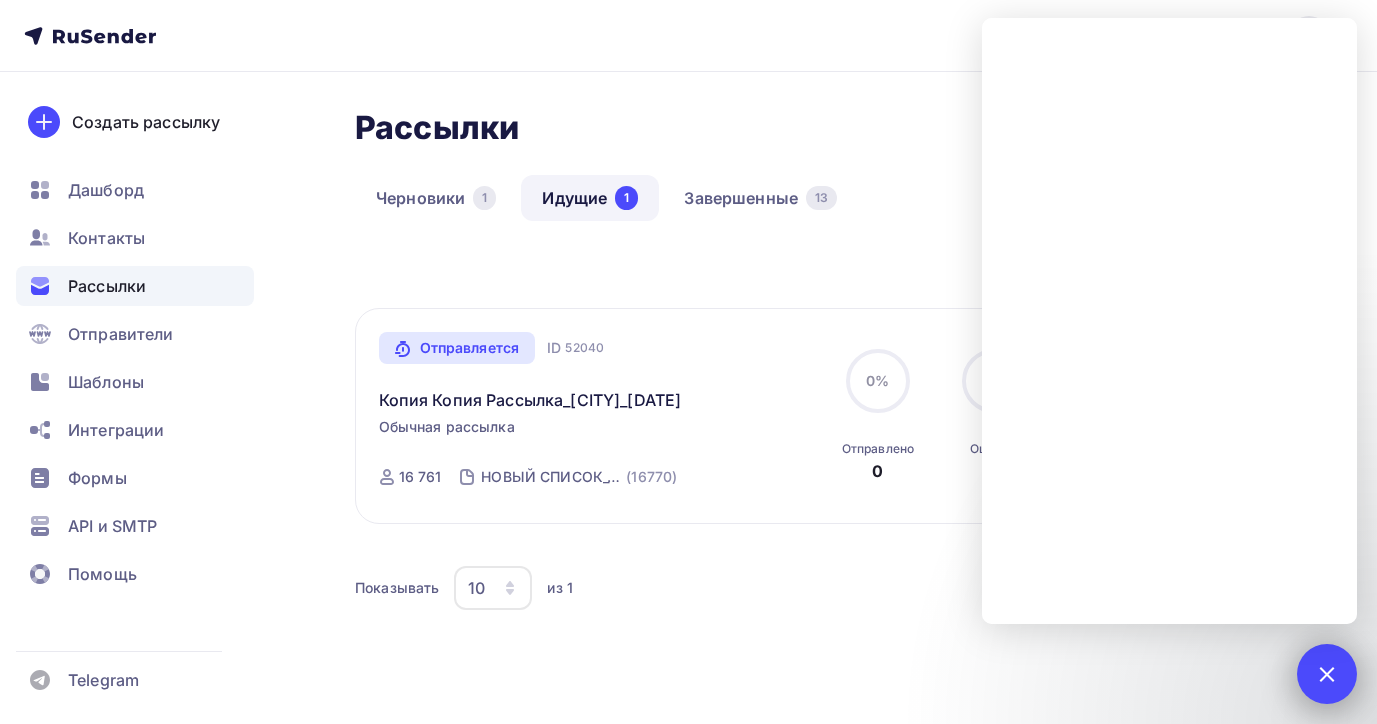 drag, startPoint x: 1339, startPoint y: 670, endPoint x: 1319, endPoint y: 663, distance: 21.189621 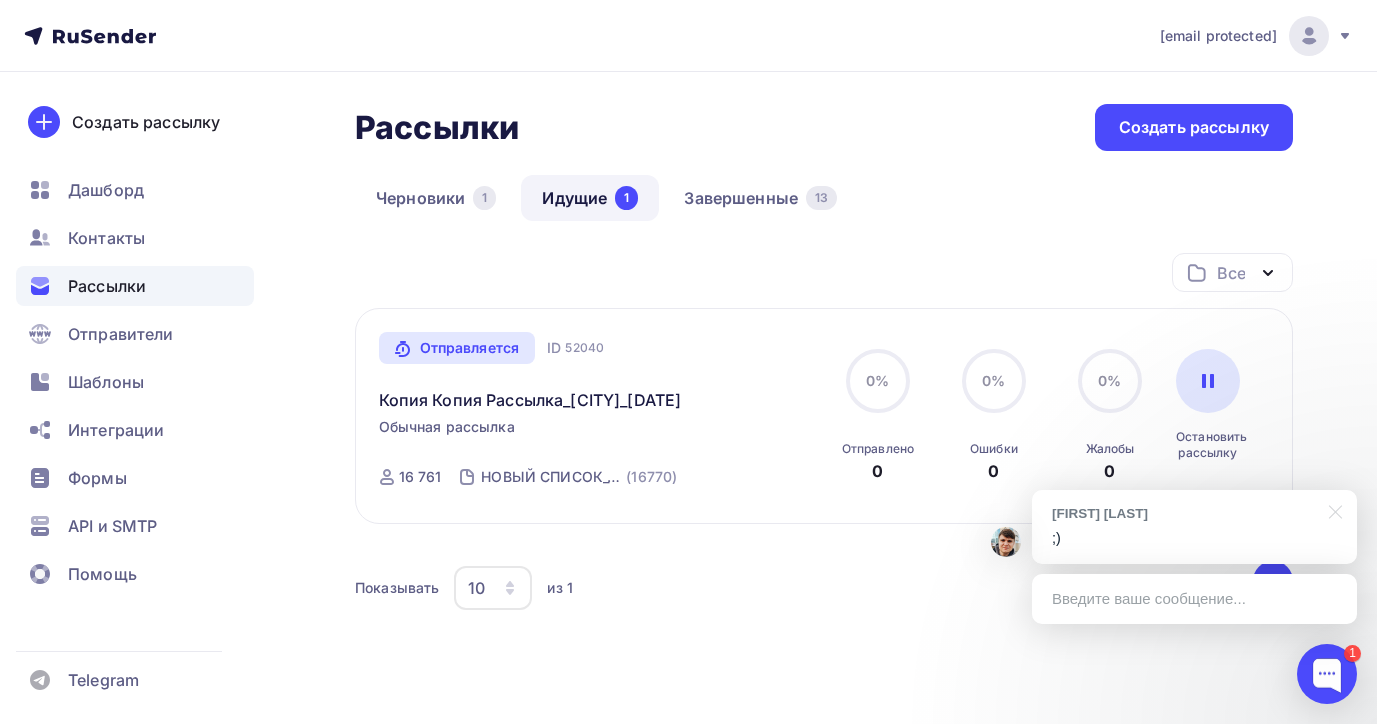 click on ";)" at bounding box center (1194, 538) 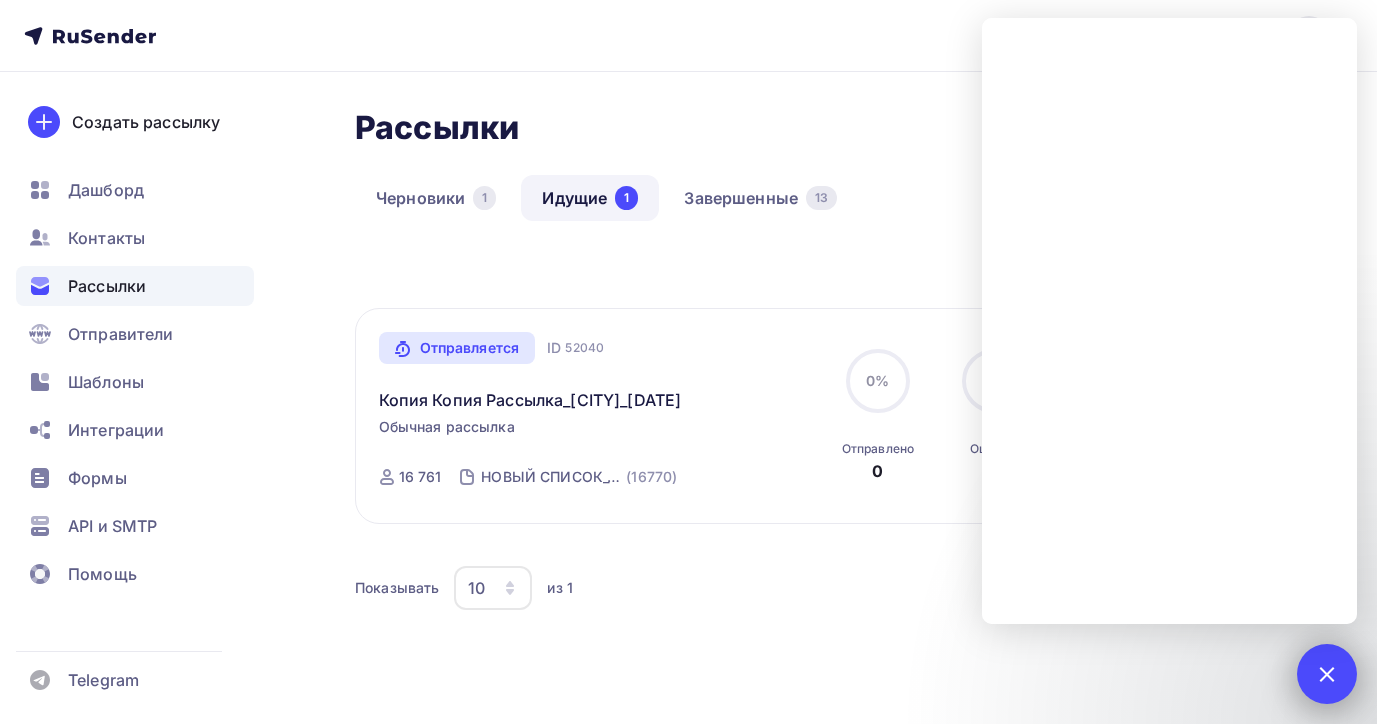 click at bounding box center [1326, 673] 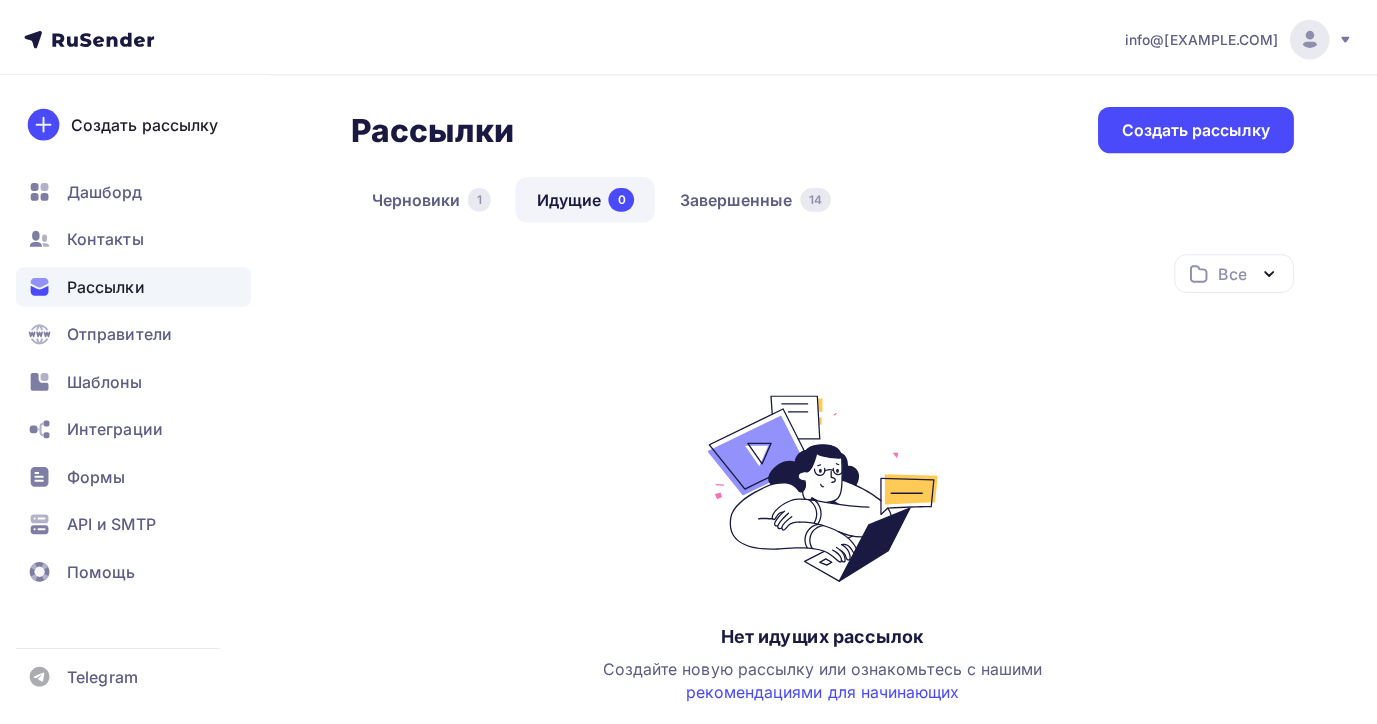 scroll, scrollTop: 0, scrollLeft: 0, axis: both 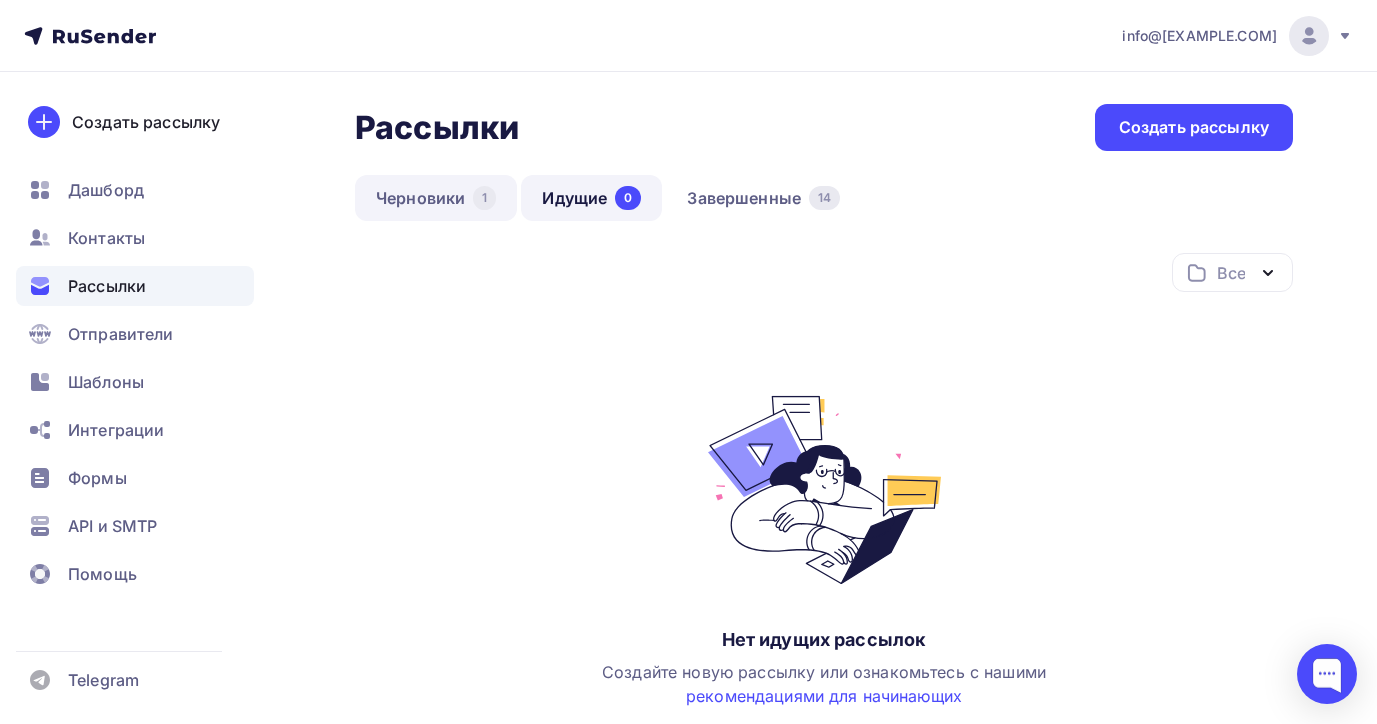 click on "Черновики
1" at bounding box center (436, 198) 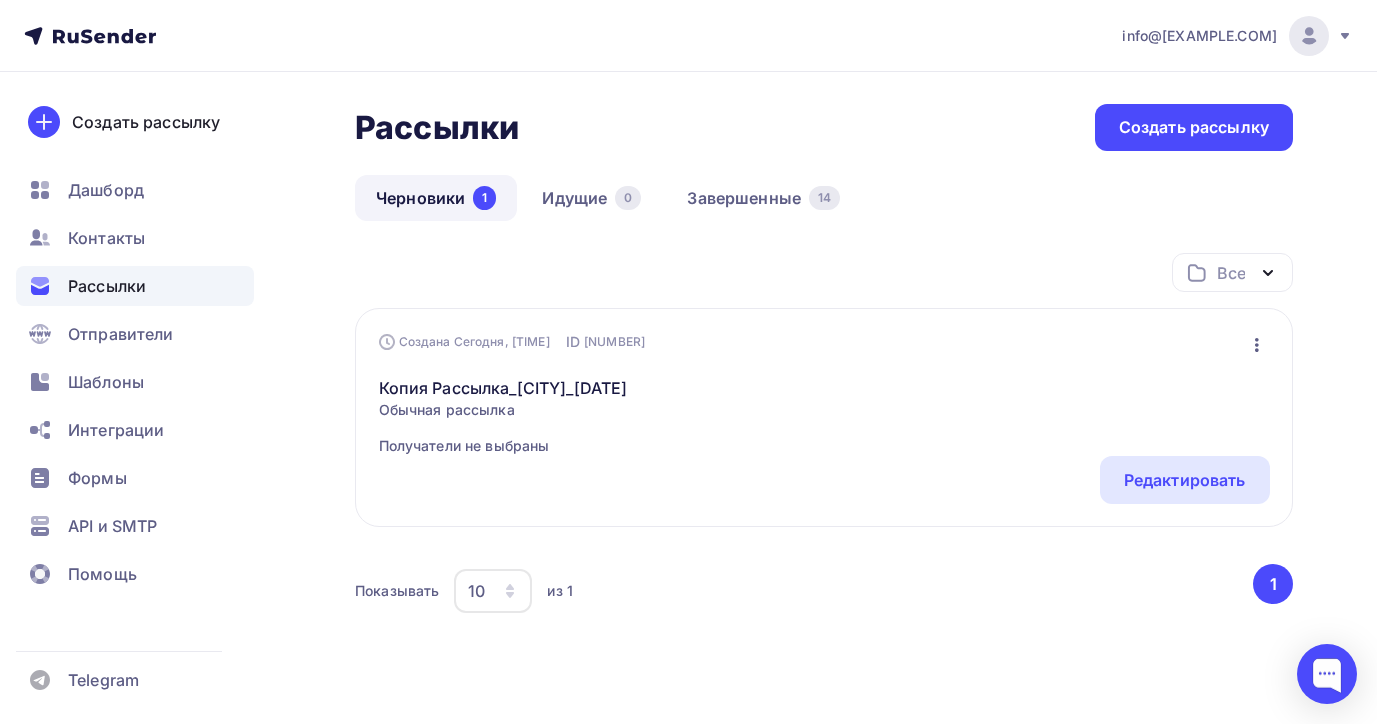 click 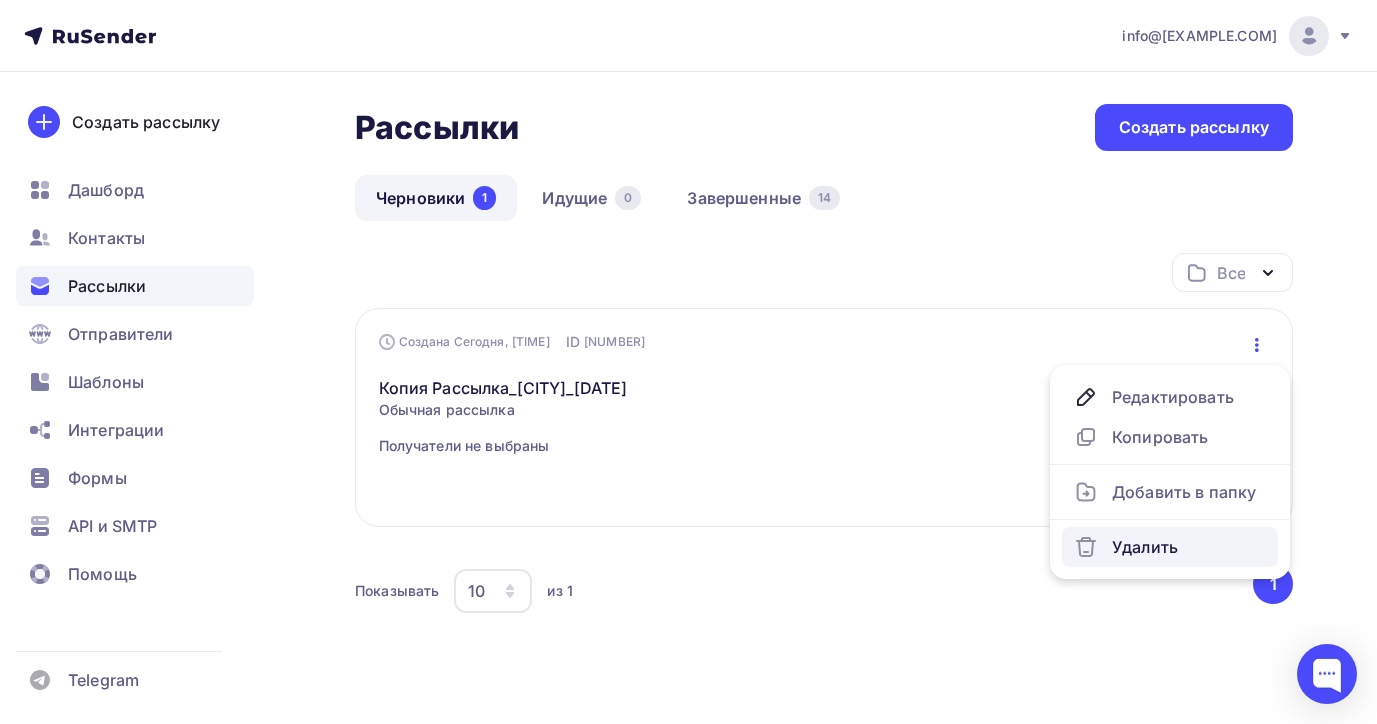 click on "Удалить" at bounding box center [1170, 547] 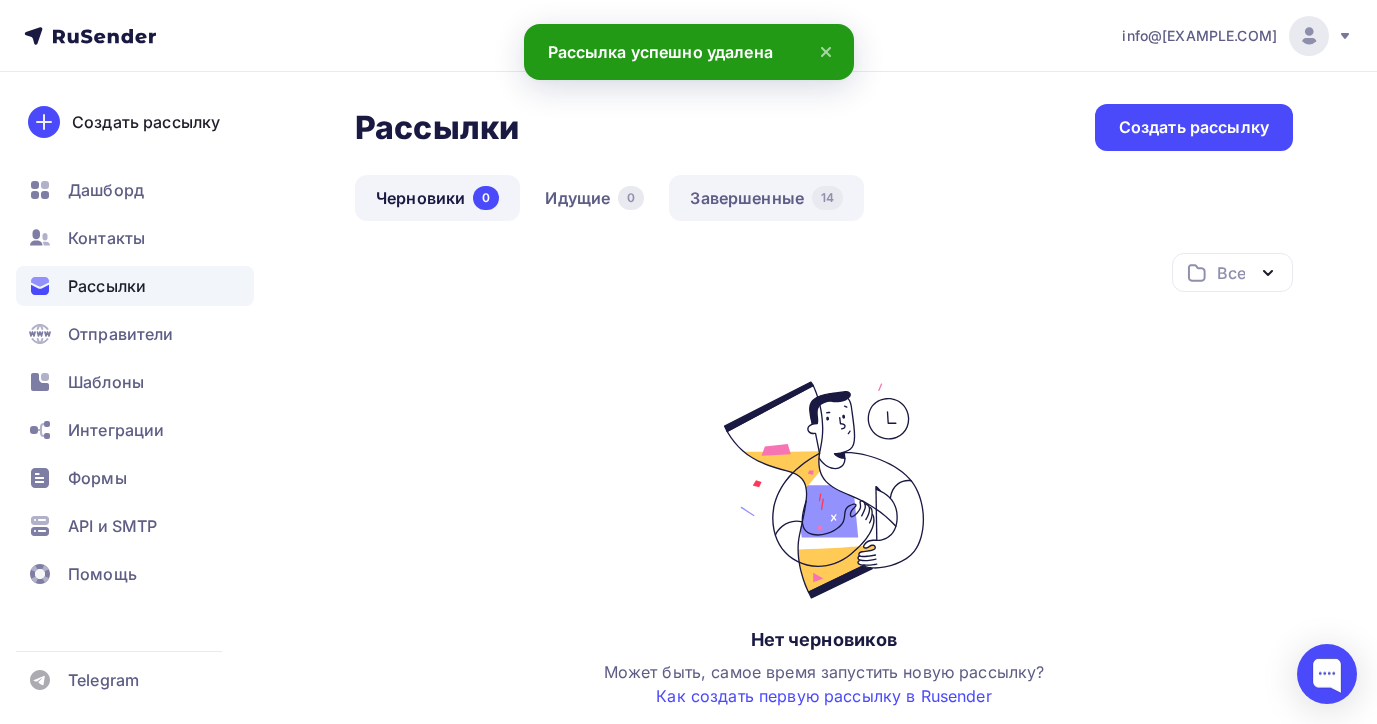 click on "Завершенные
14" at bounding box center [766, 198] 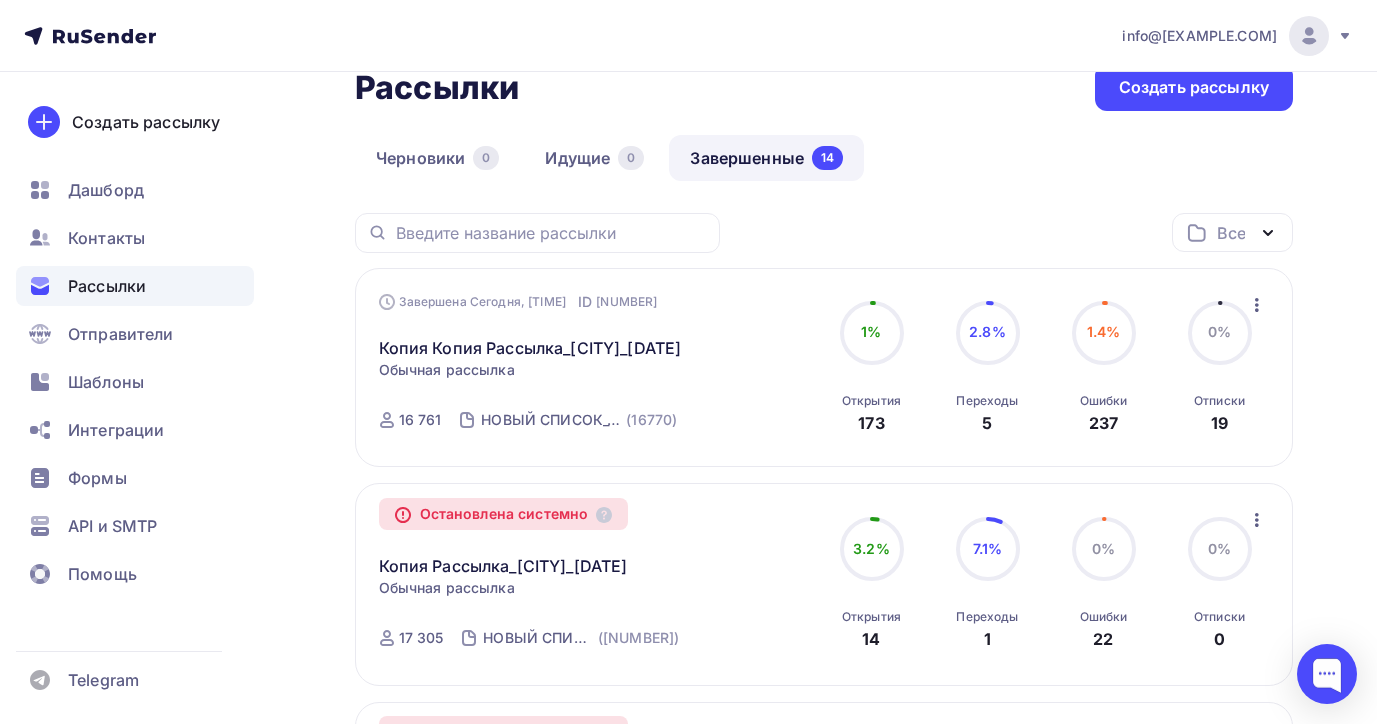 scroll, scrollTop: 0, scrollLeft: 0, axis: both 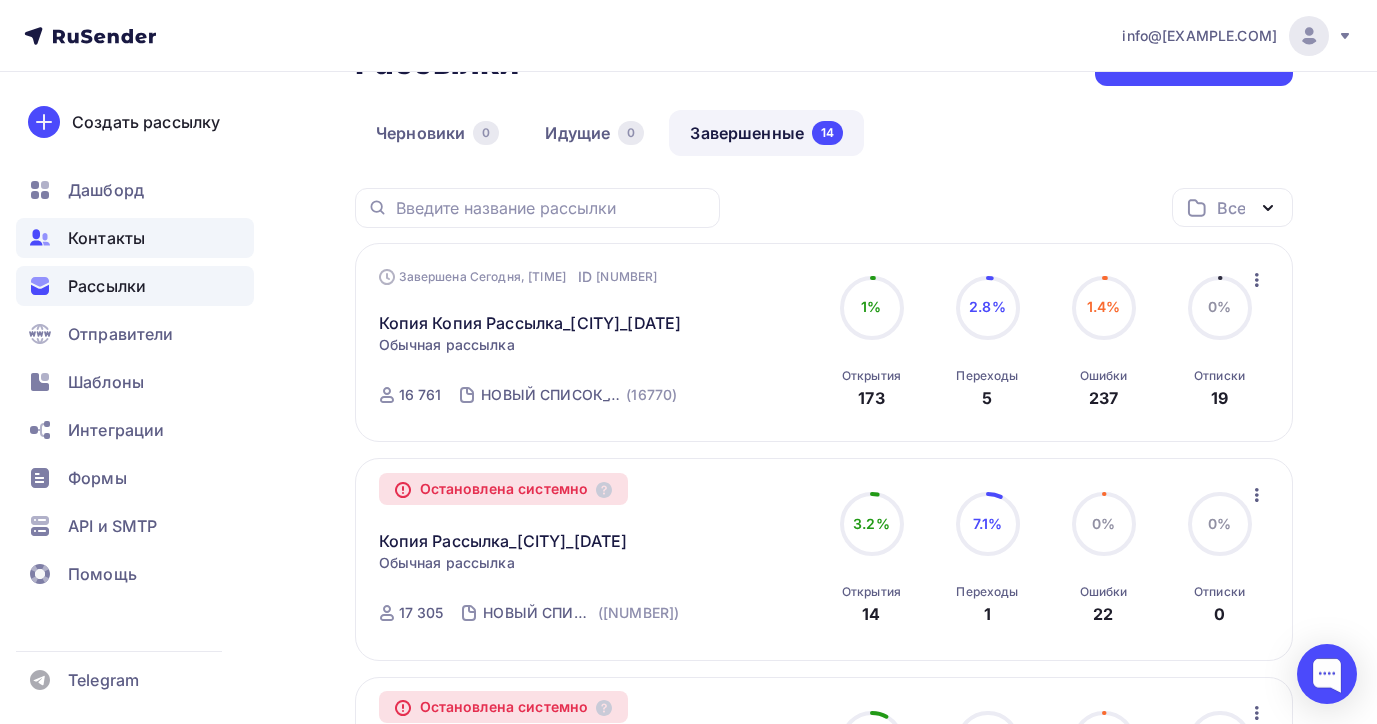 click on "Контакты" at bounding box center (106, 238) 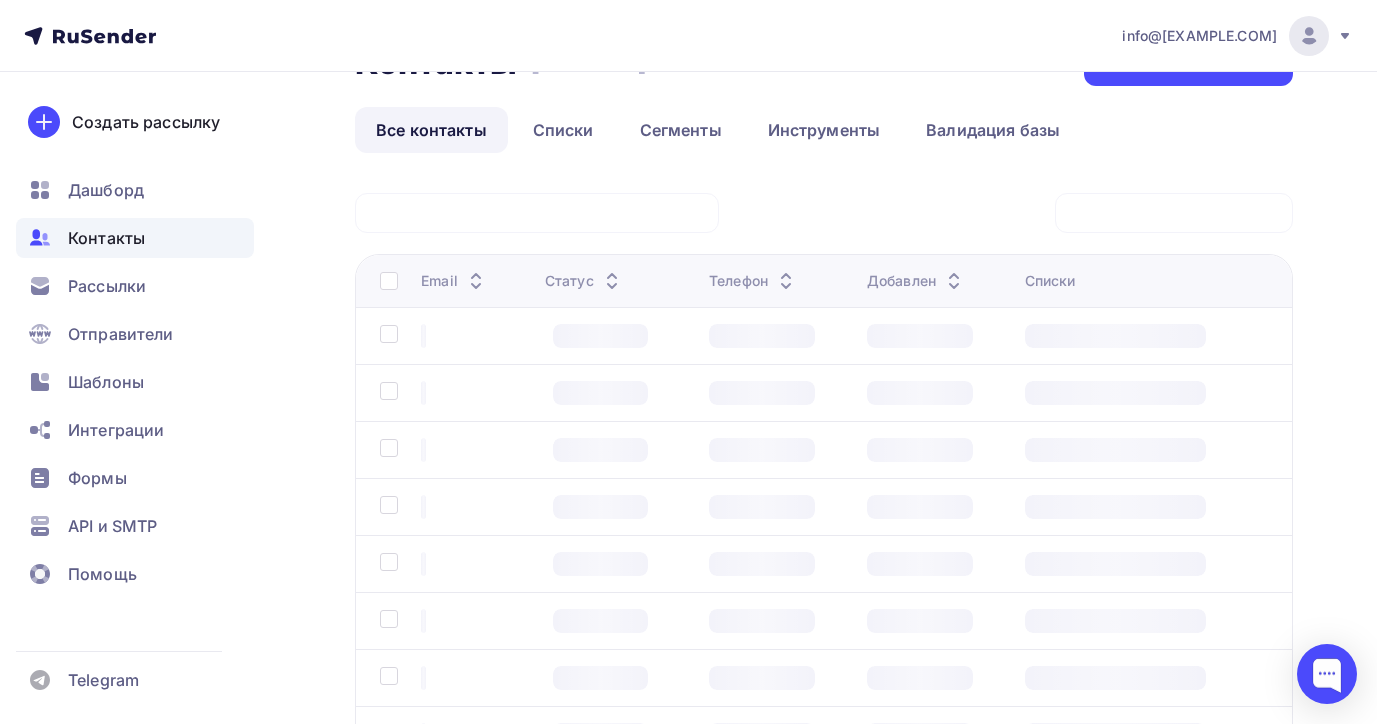 click on "Списки" at bounding box center (563, 130) 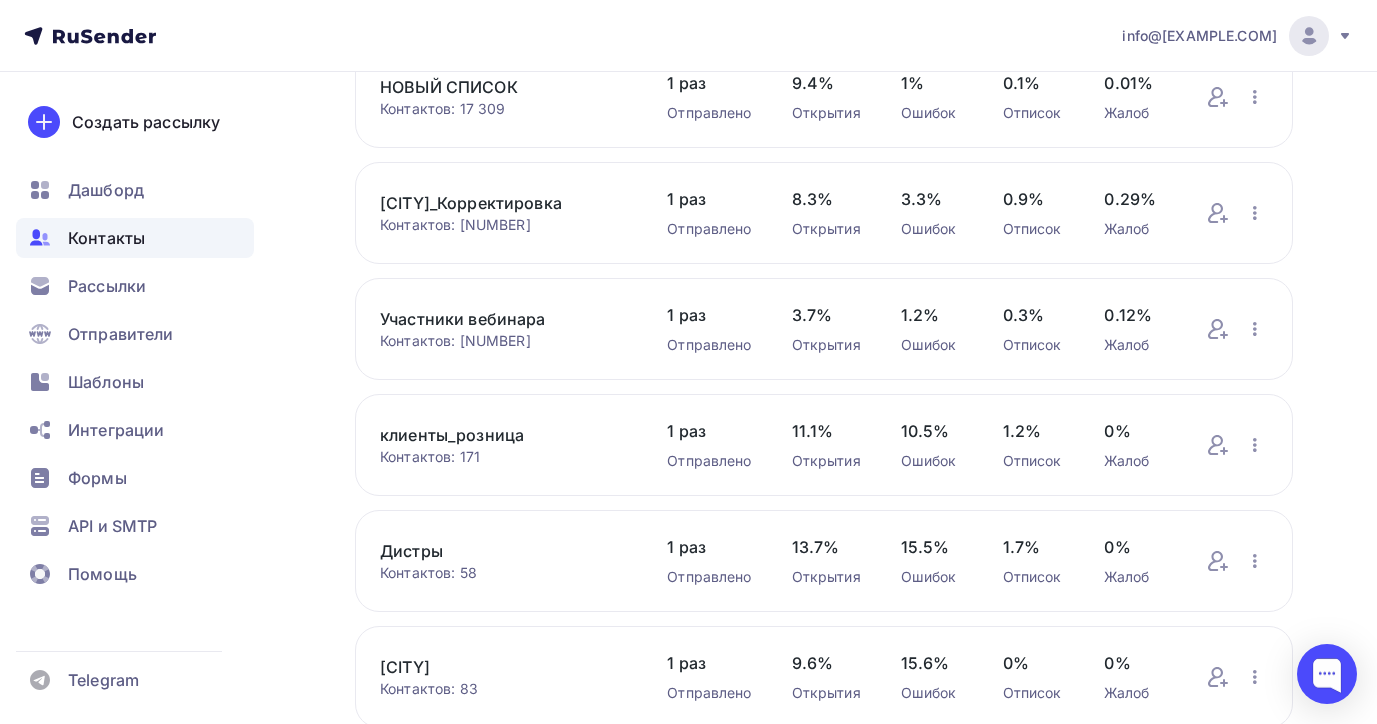scroll, scrollTop: 322, scrollLeft: 0, axis: vertical 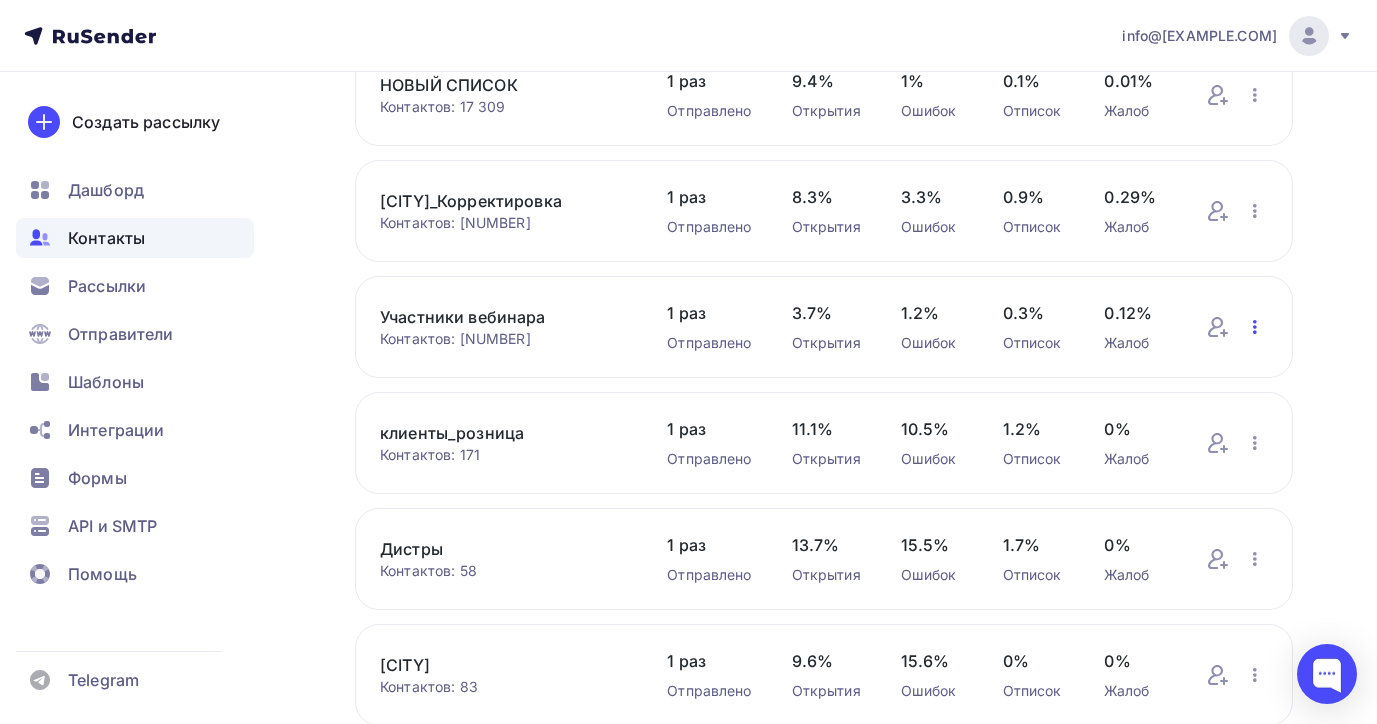 click 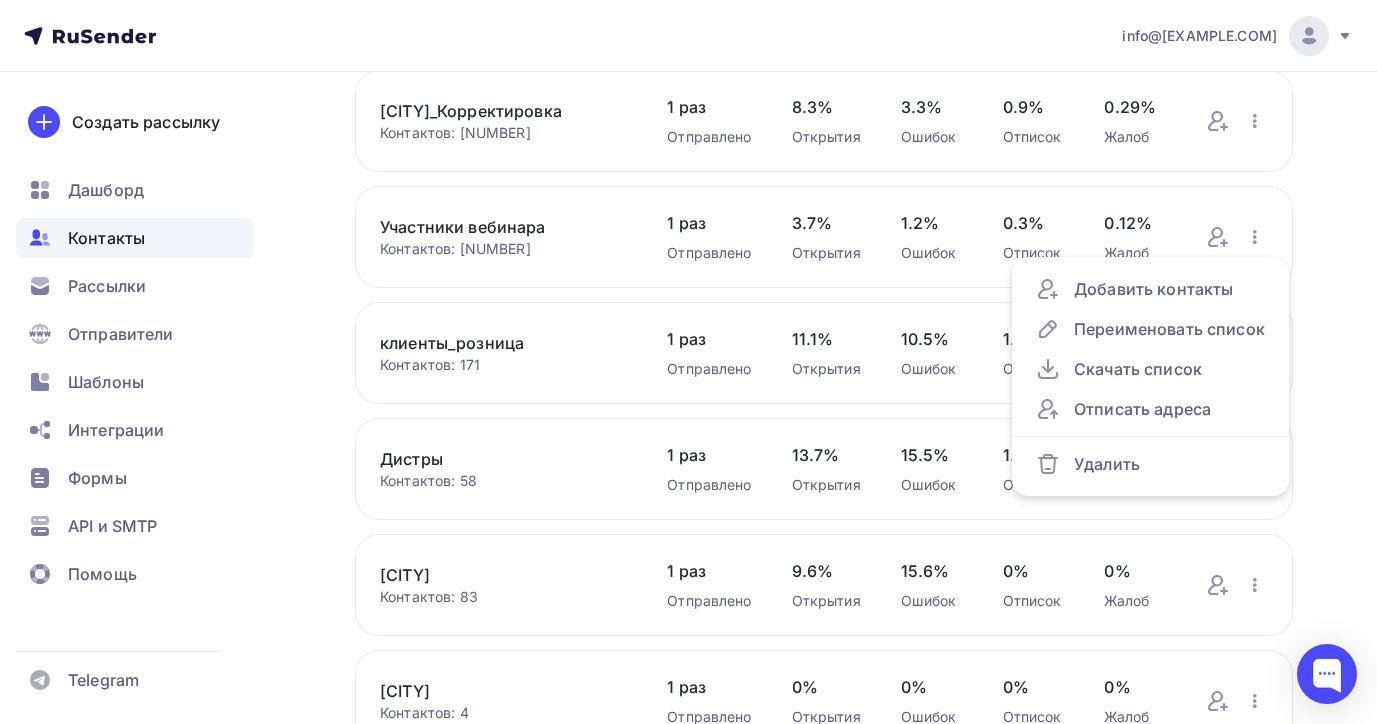 scroll, scrollTop: 418, scrollLeft: 0, axis: vertical 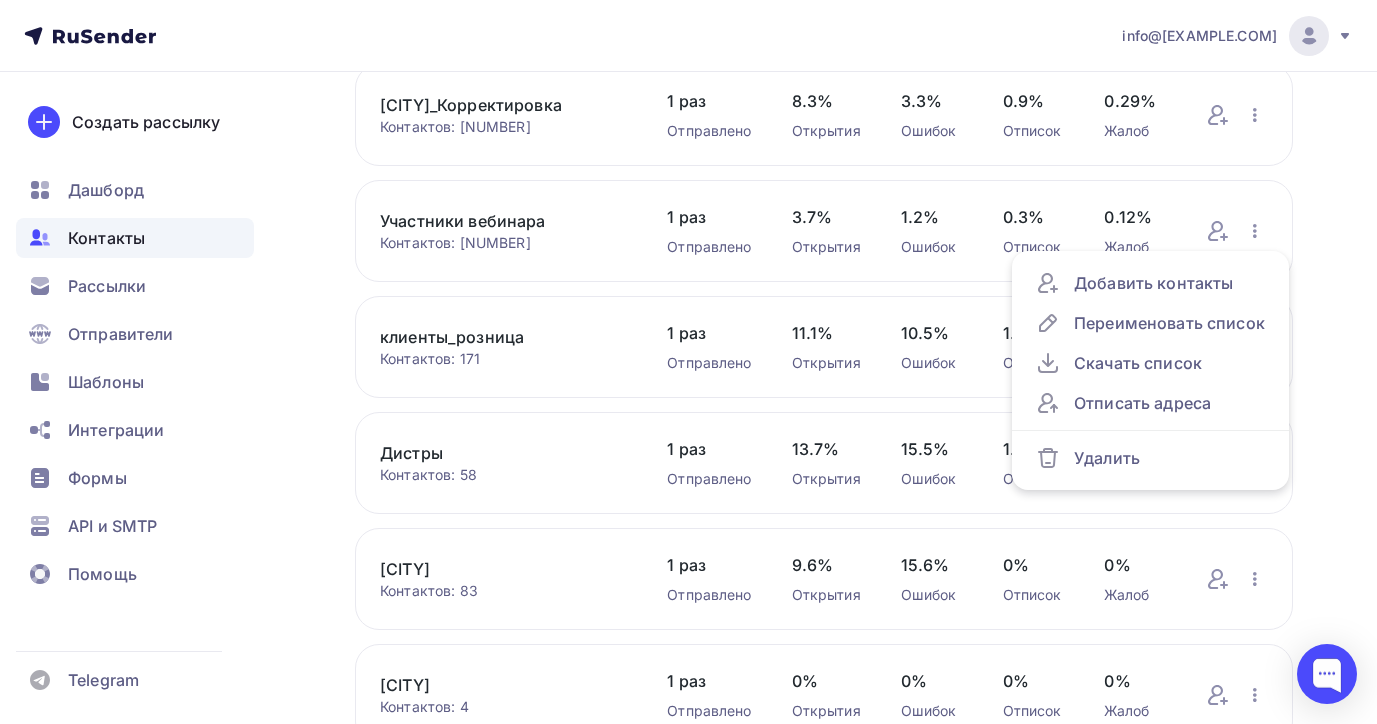 click on "Контакты   Контакты
[NUMBER]
[NUMBER]
История импорта
Создать список
Все контакты
Списки
Сегменты
Инструменты
Валидация базы
Все контакты
Списки
Сегменты
Инструменты
Валидация базы
НОВЫЙ СПИСОК_[DATE]
Контактов: [NUMBER]
Добавить контакты
Переименовать список
Скачать список
1 раз" at bounding box center (688, 393) 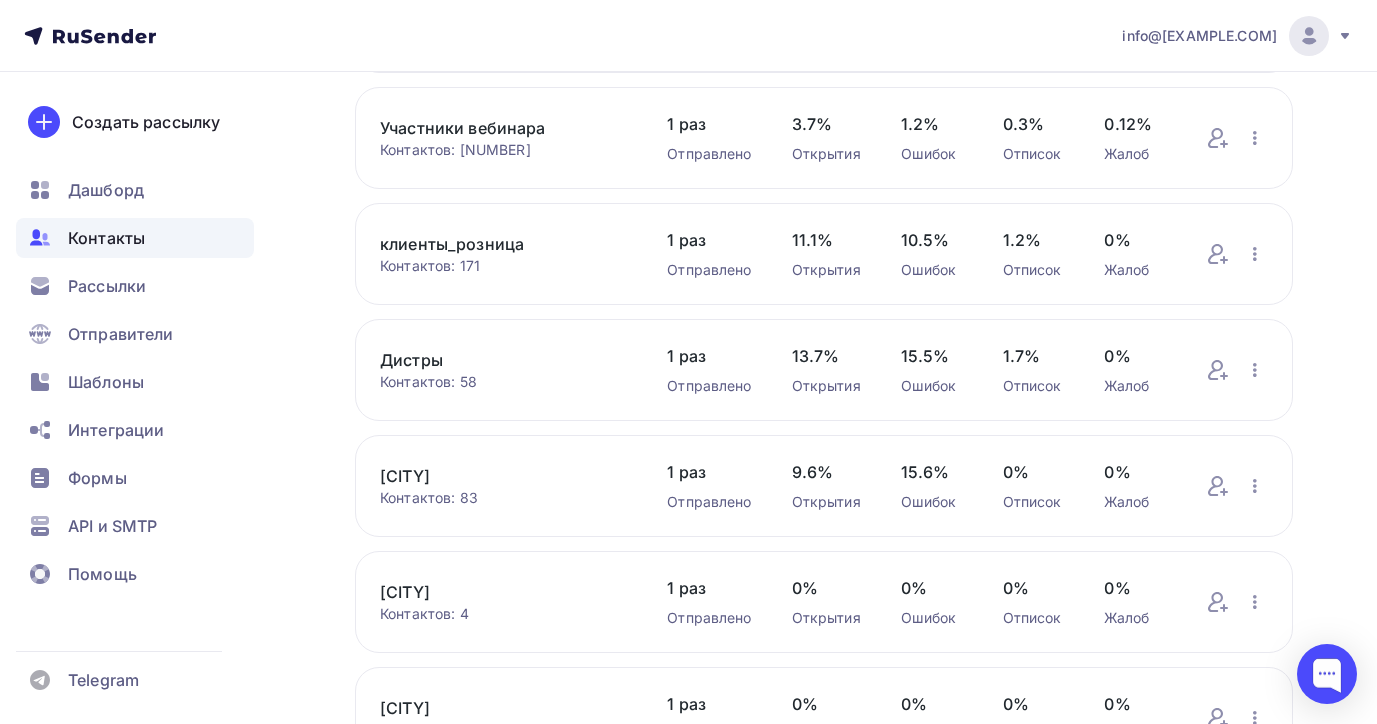 scroll, scrollTop: 505, scrollLeft: 0, axis: vertical 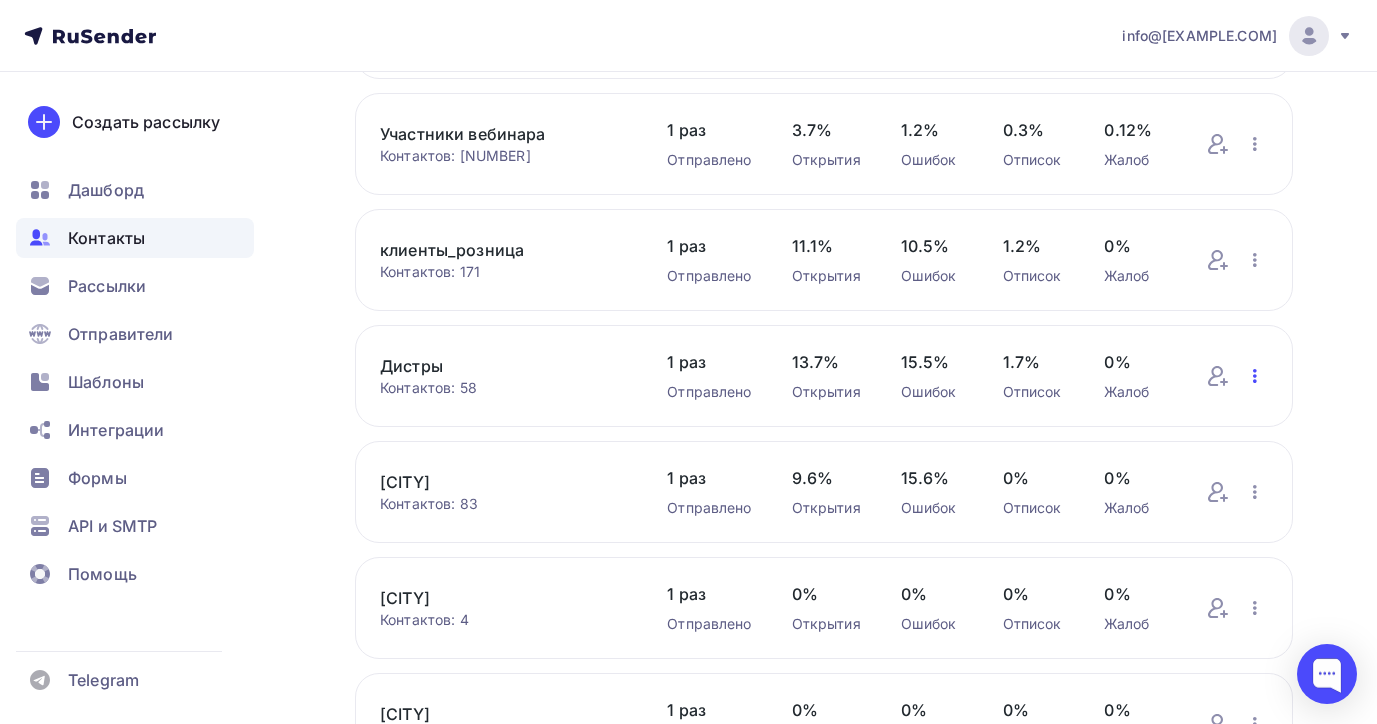 click 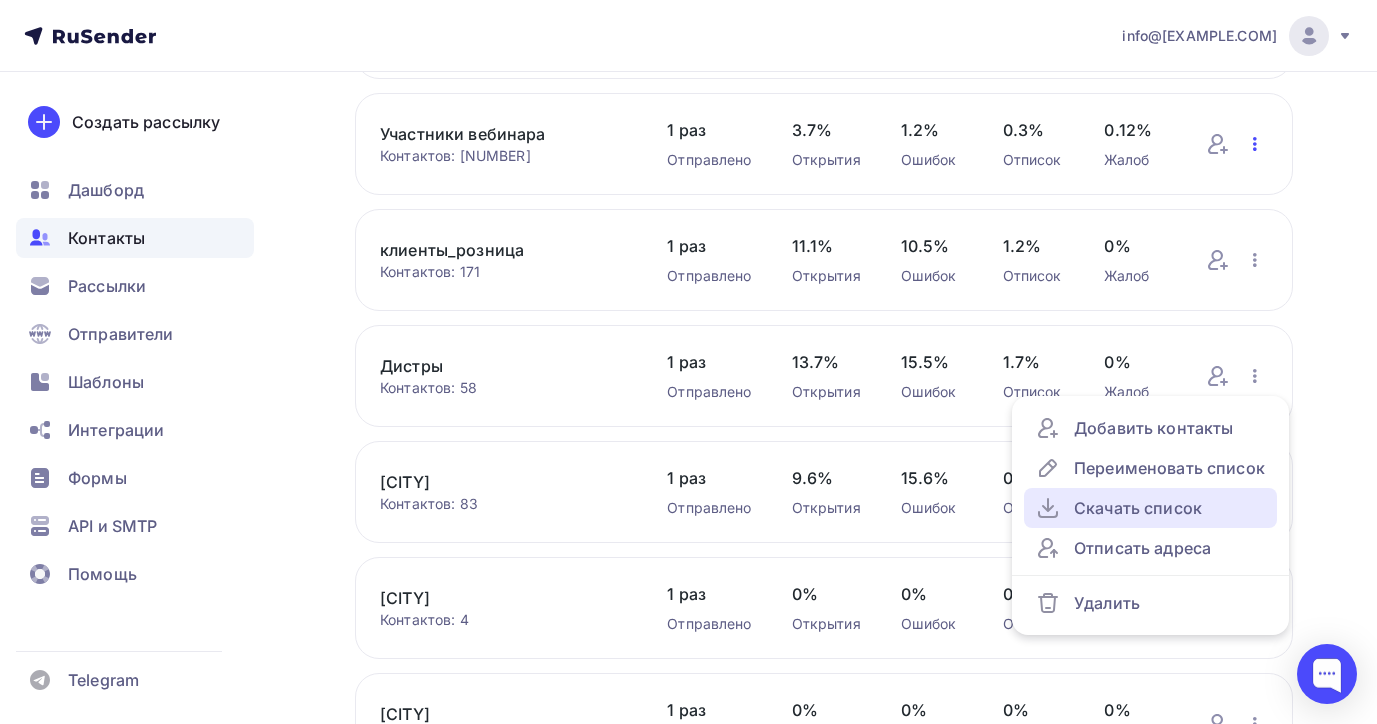 click 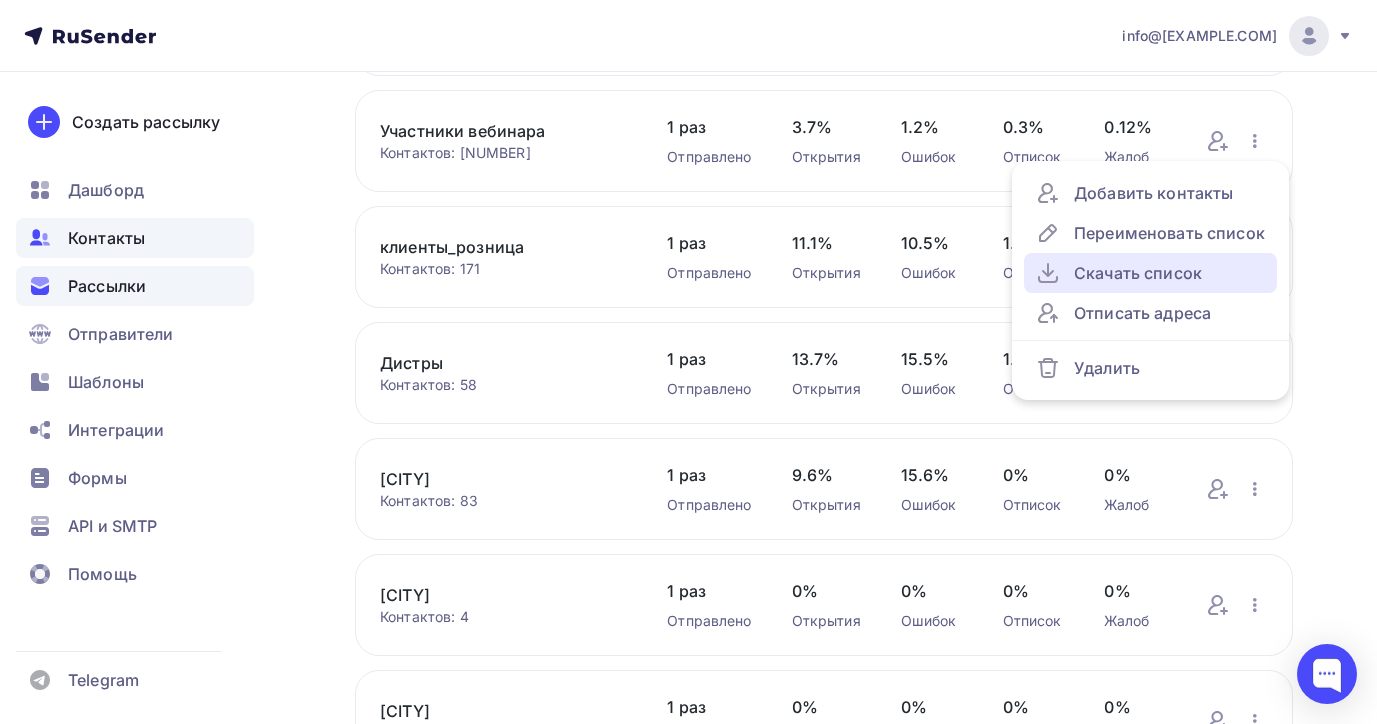 scroll, scrollTop: 504, scrollLeft: 0, axis: vertical 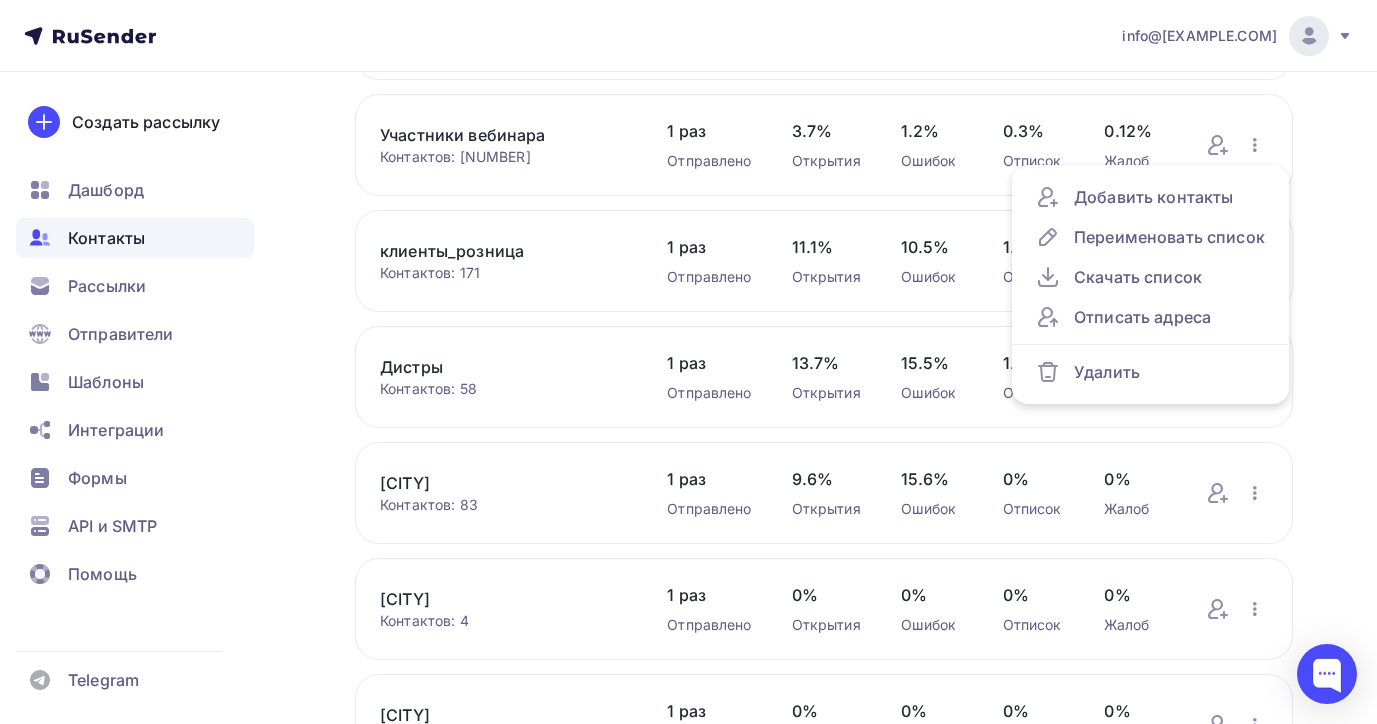 click on "Контакты   Контакты
[NUMBER]
[NUMBER]
История импорта
Создать список
Все контакты
Списки
Сегменты
Инструменты
Валидация базы
Все контакты
Списки
Сегменты
Инструменты
Валидация базы
НОВЫЙ СПИСОК_[DATE]
Контактов: [NUMBER]
Добавить контакты
Переименовать список
Скачать список
1 раз" at bounding box center [688, 307] 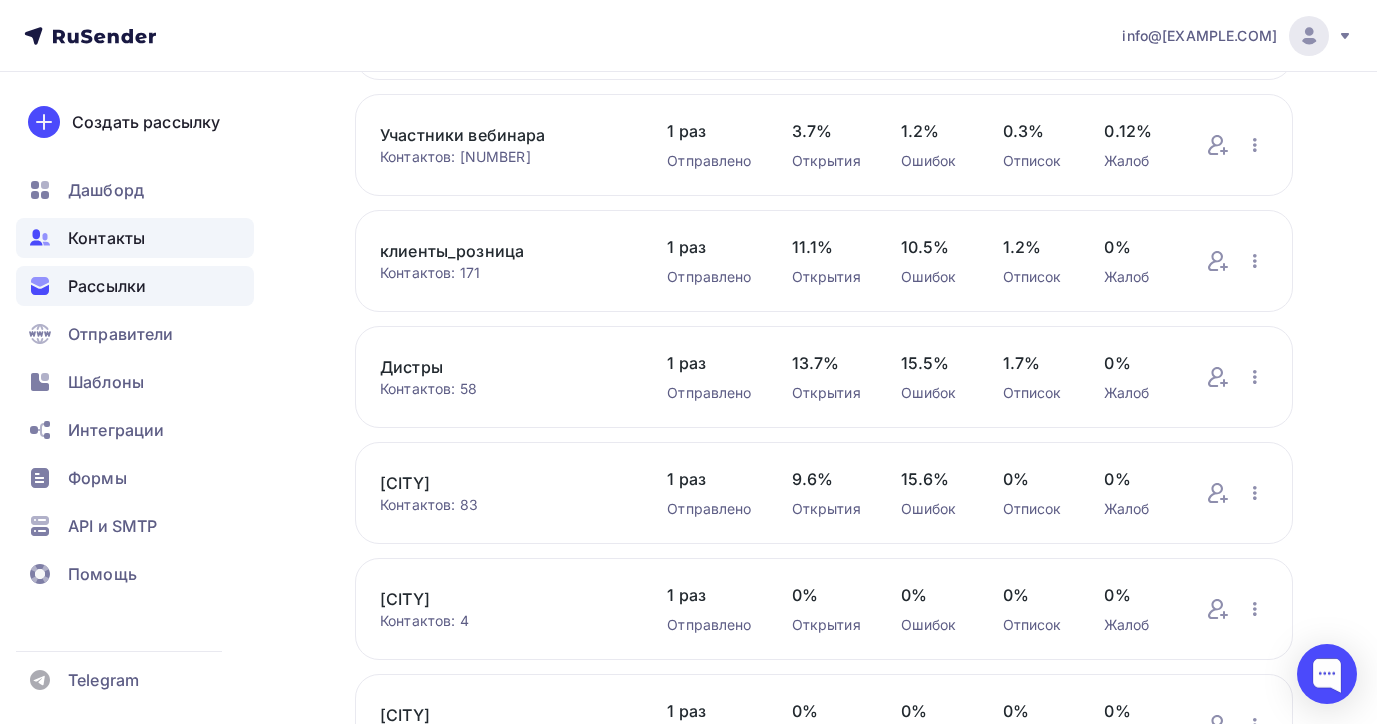 click on "Рассылки" at bounding box center [107, 286] 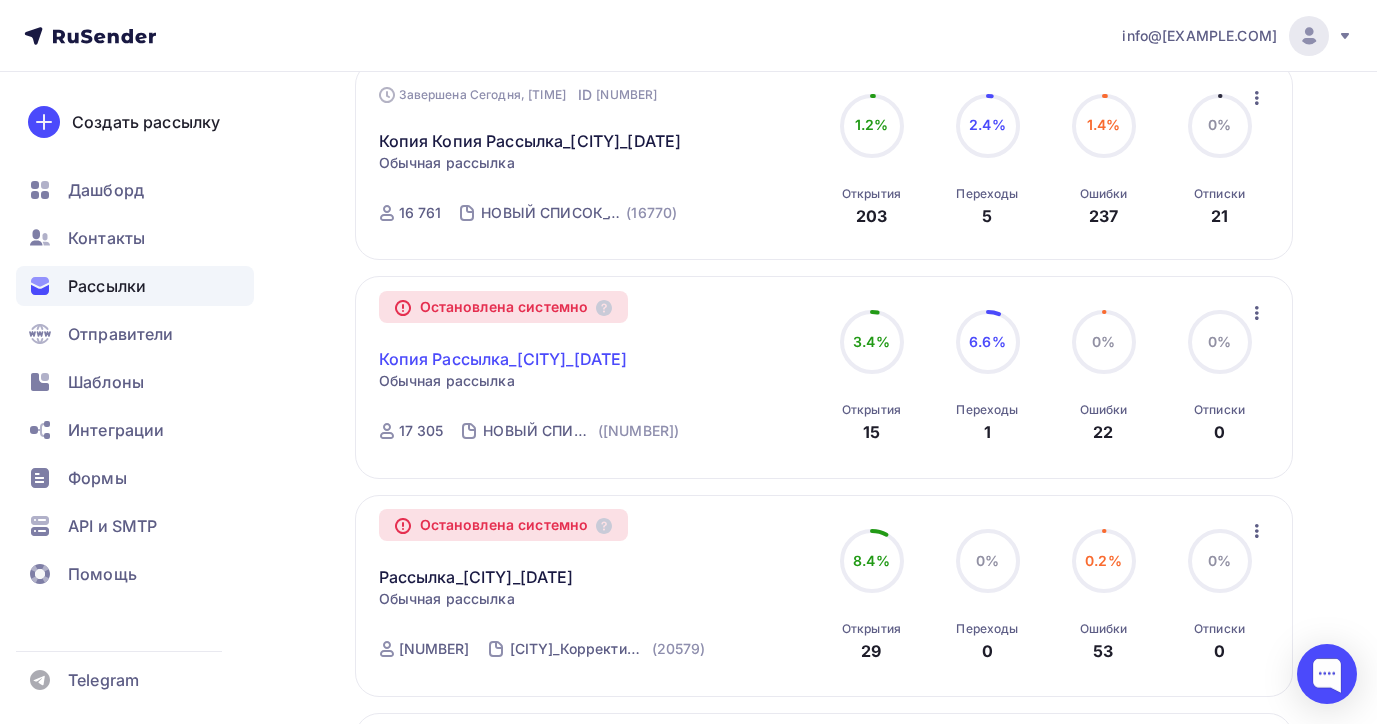 scroll, scrollTop: 251, scrollLeft: 0, axis: vertical 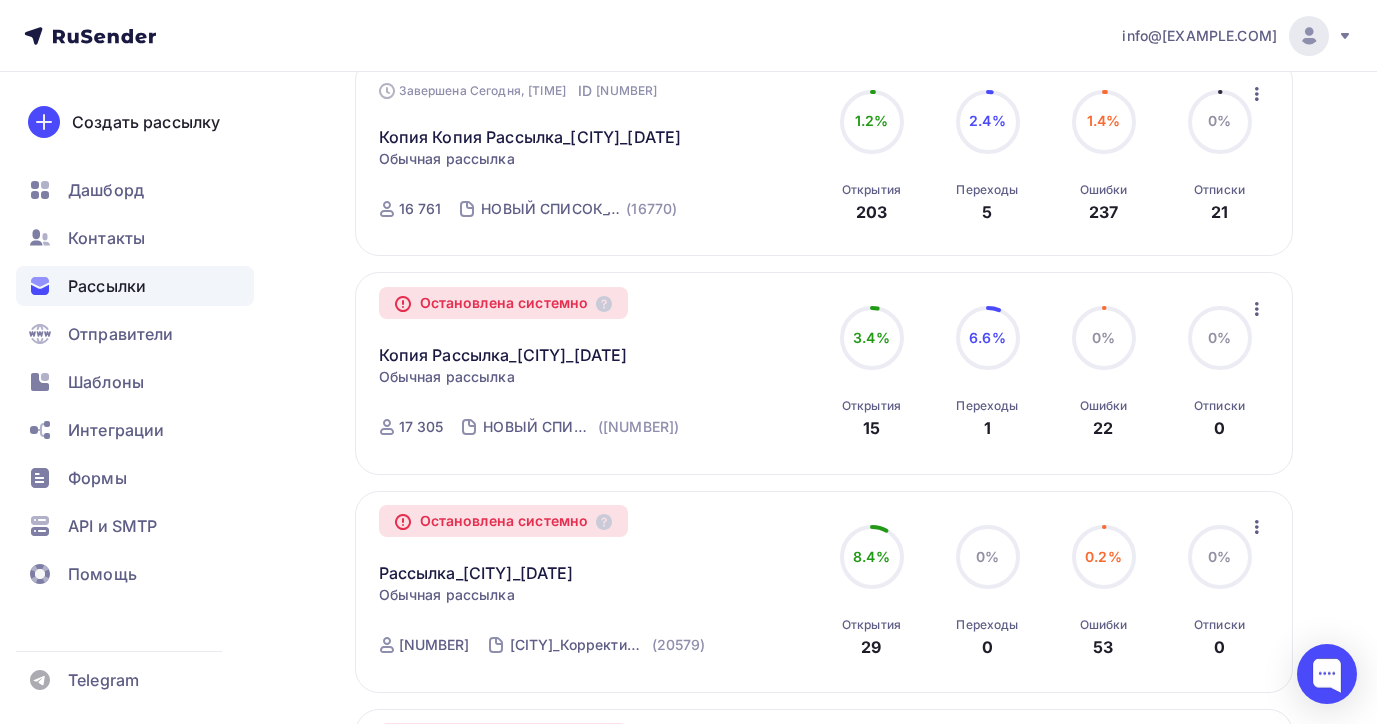click 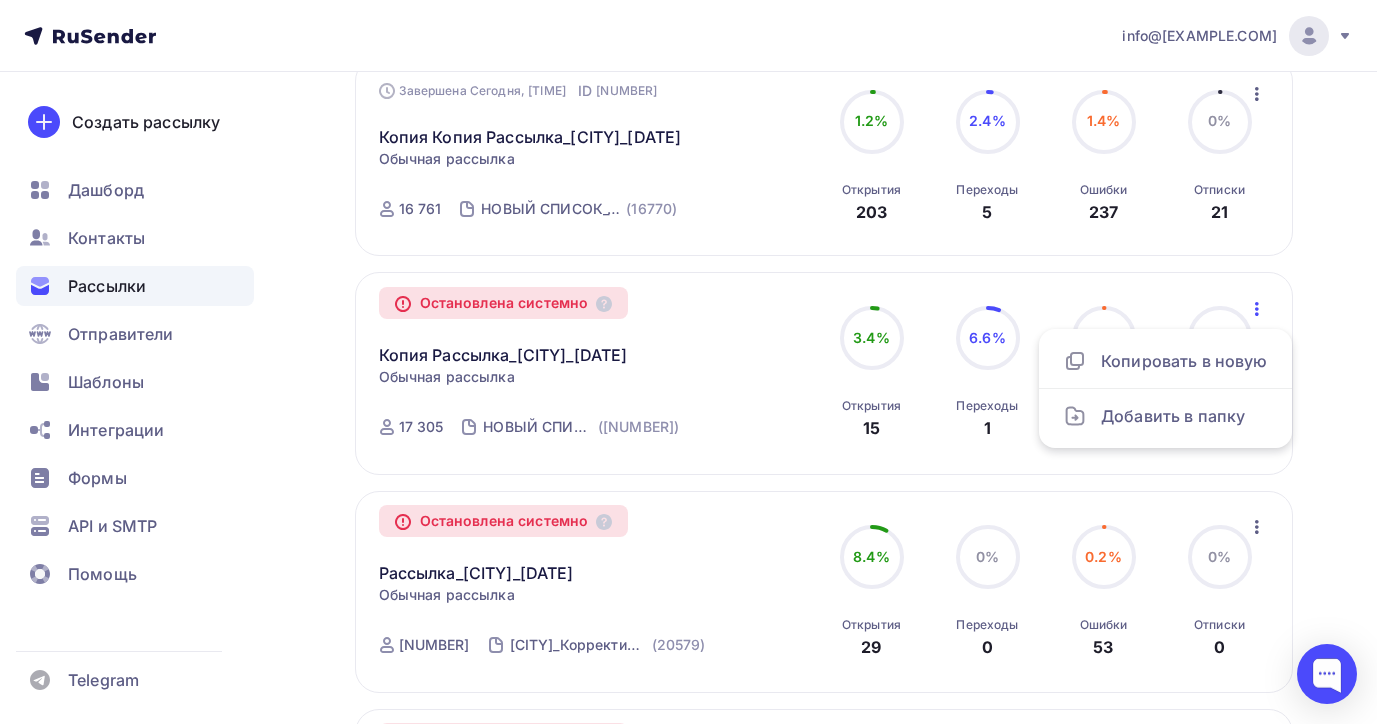 click on "Завершена
[TIME_REF], [TIME]
ID   [NUMBER]             Копия Копия Рассылка_[CITY]_[DATE]
Статистика
Обзор рассылки
Копировать в новую
Добавить в папку
ID" at bounding box center [688, 1141] 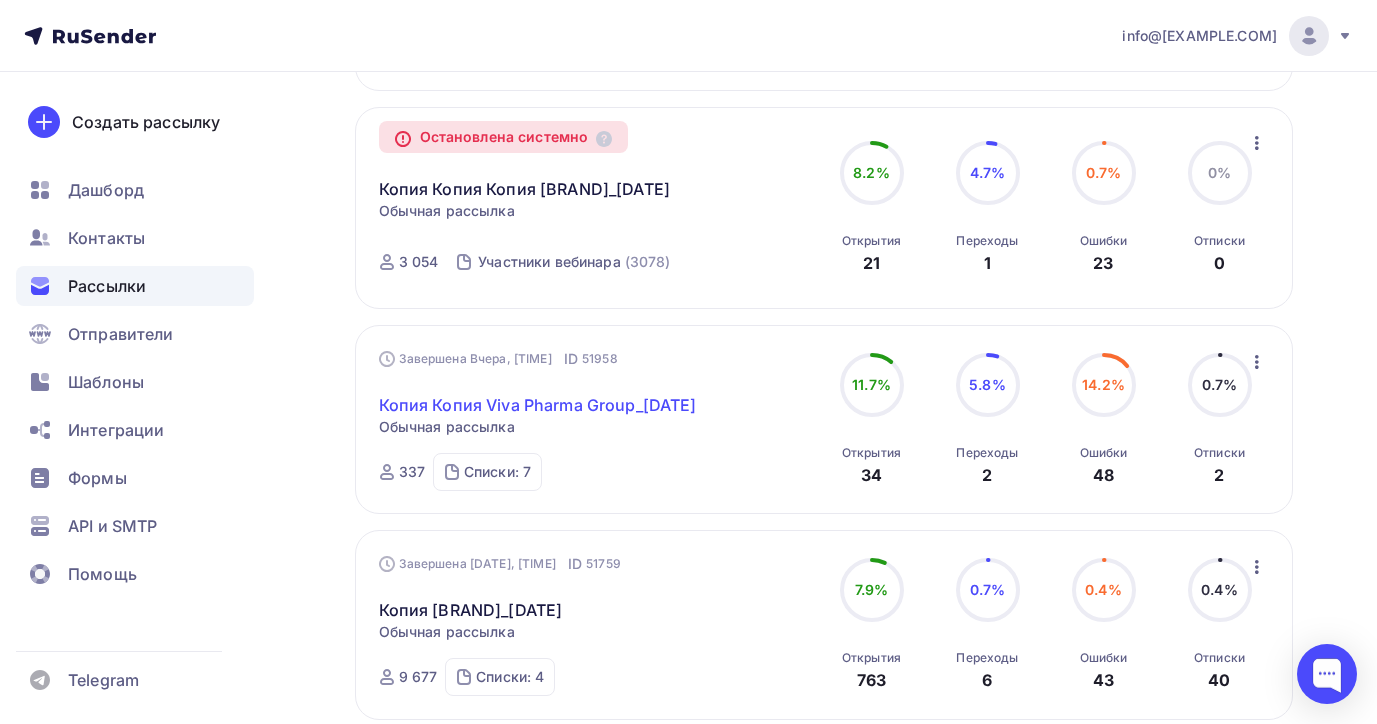 scroll, scrollTop: 855, scrollLeft: 0, axis: vertical 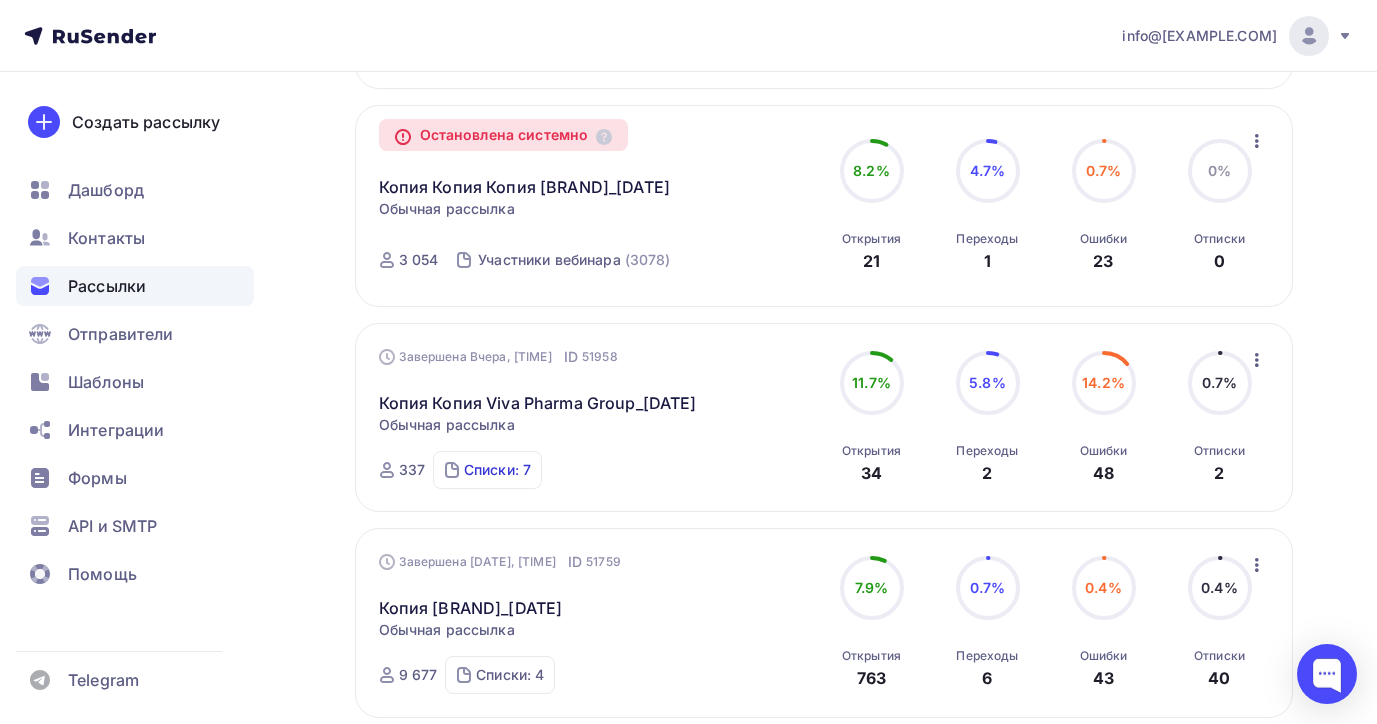 click on "Списки: 7" at bounding box center [497, 470] 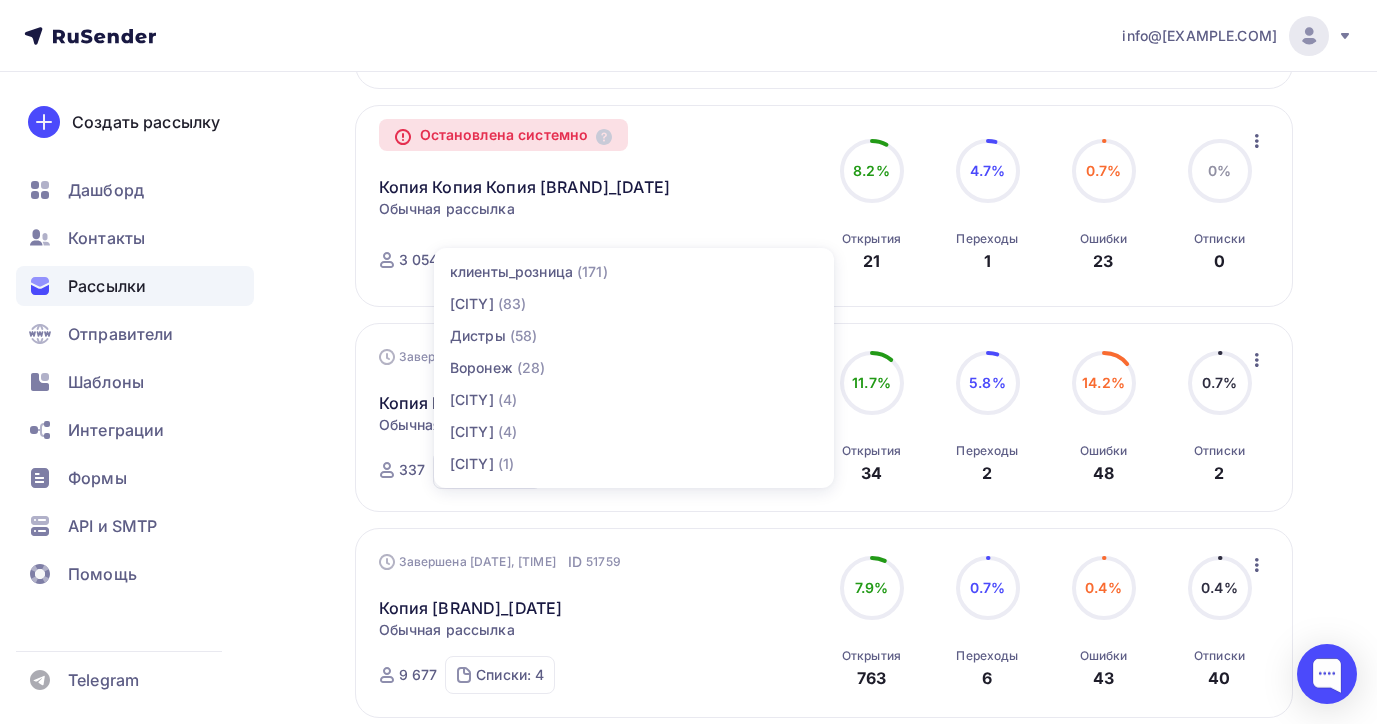 click on "Завершена
[TIME_REF], [TIME]
ID   [NUMBER]             Копия Копия Рассылка_[CITY]_[DATE]
Статистика
Обзор рассылки
Копировать в новую
Добавить в папку
ID" at bounding box center [688, 537] 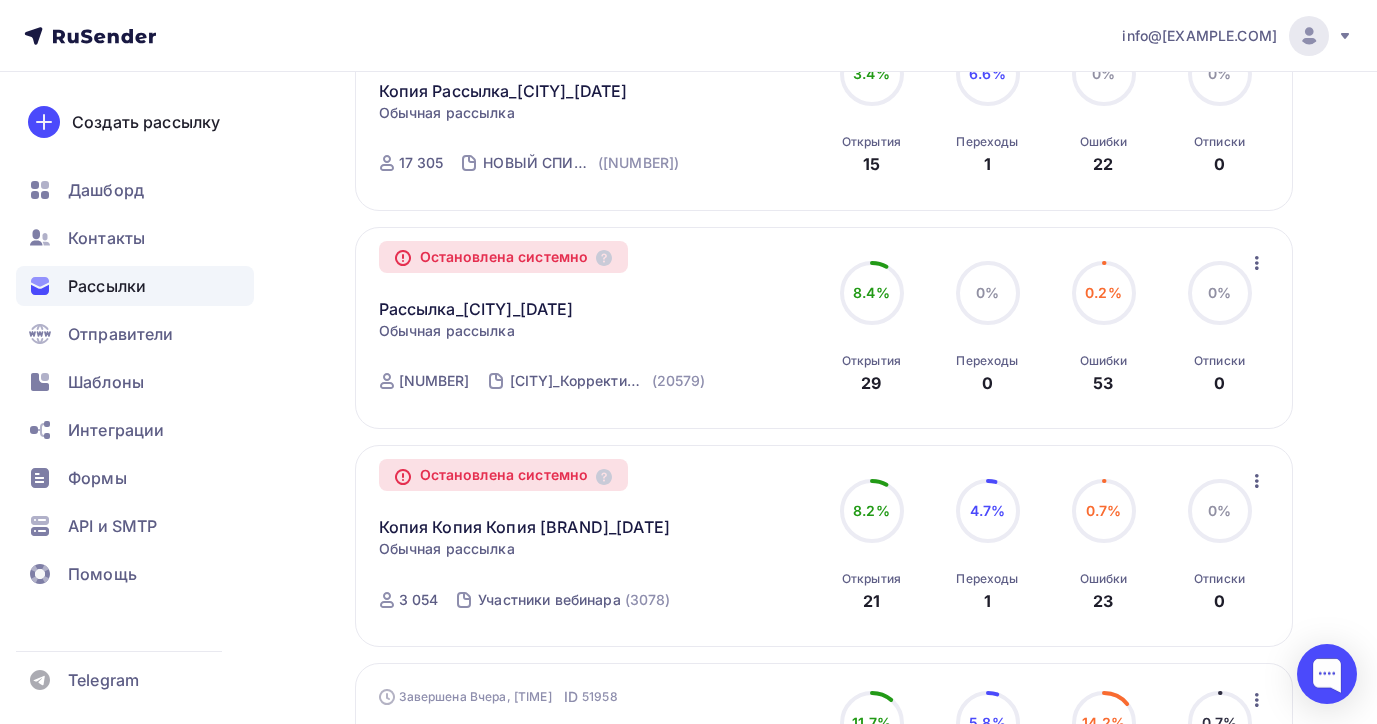 scroll, scrollTop: 525, scrollLeft: 0, axis: vertical 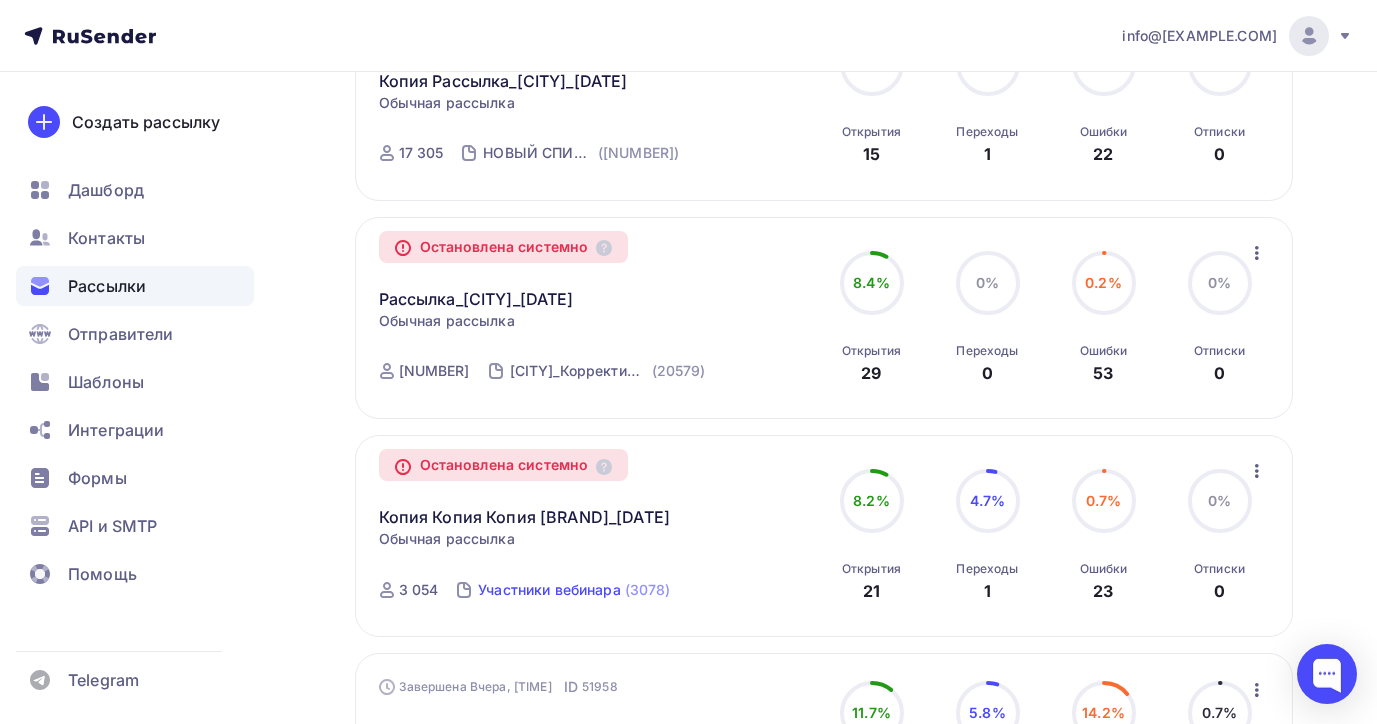 click on "Участники вебинара" at bounding box center (549, 590) 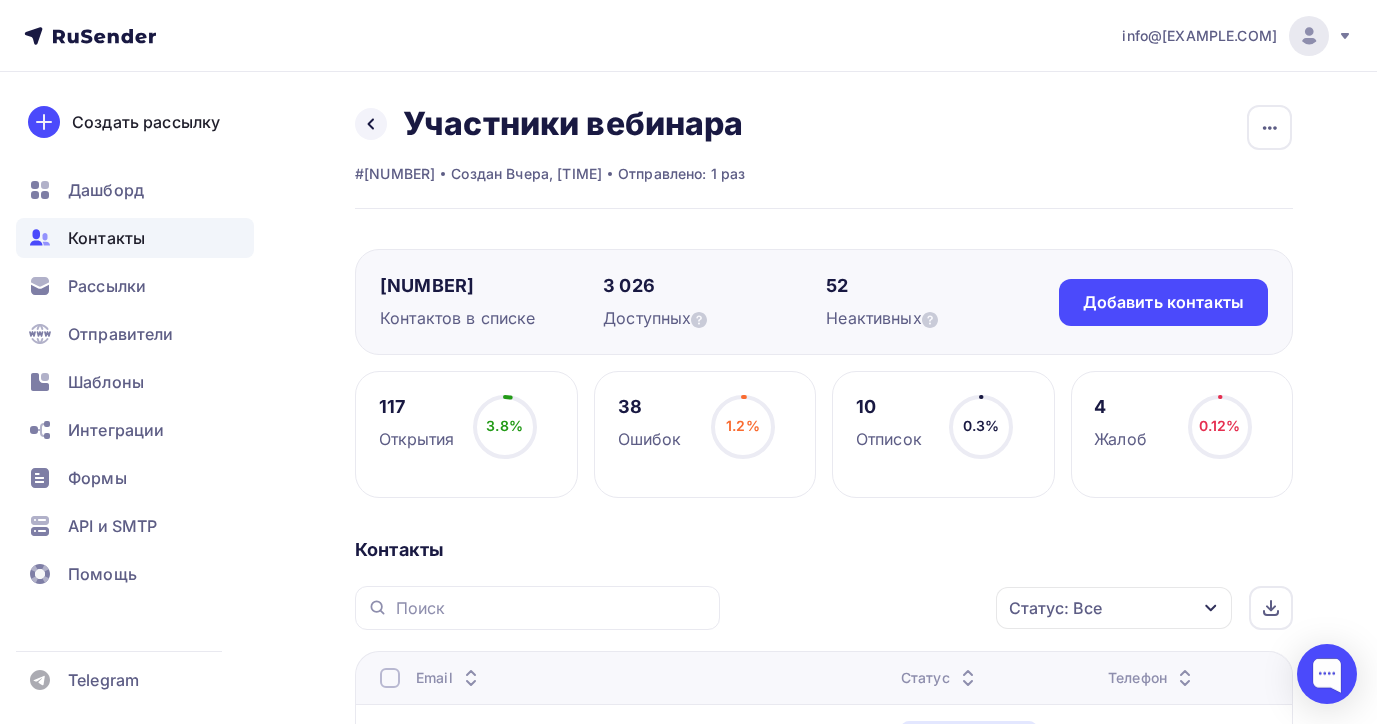 scroll, scrollTop: 371, scrollLeft: 0, axis: vertical 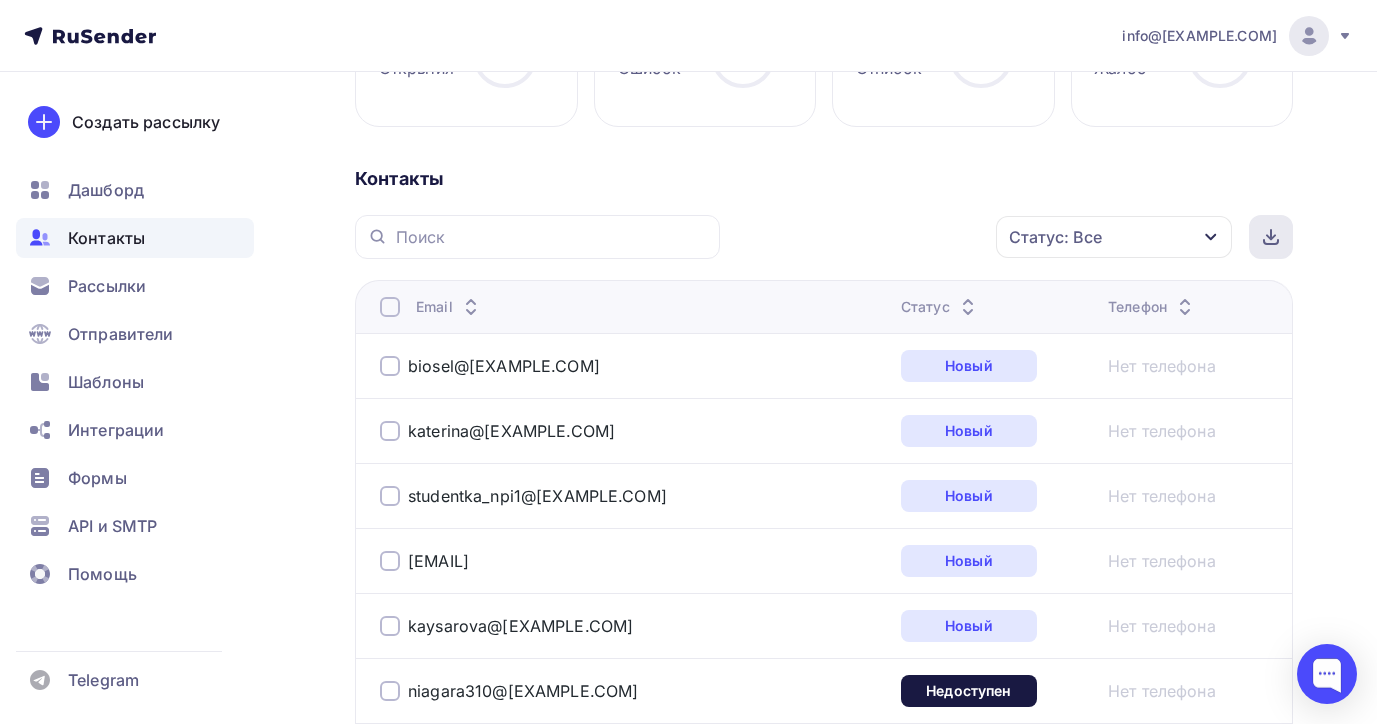 click 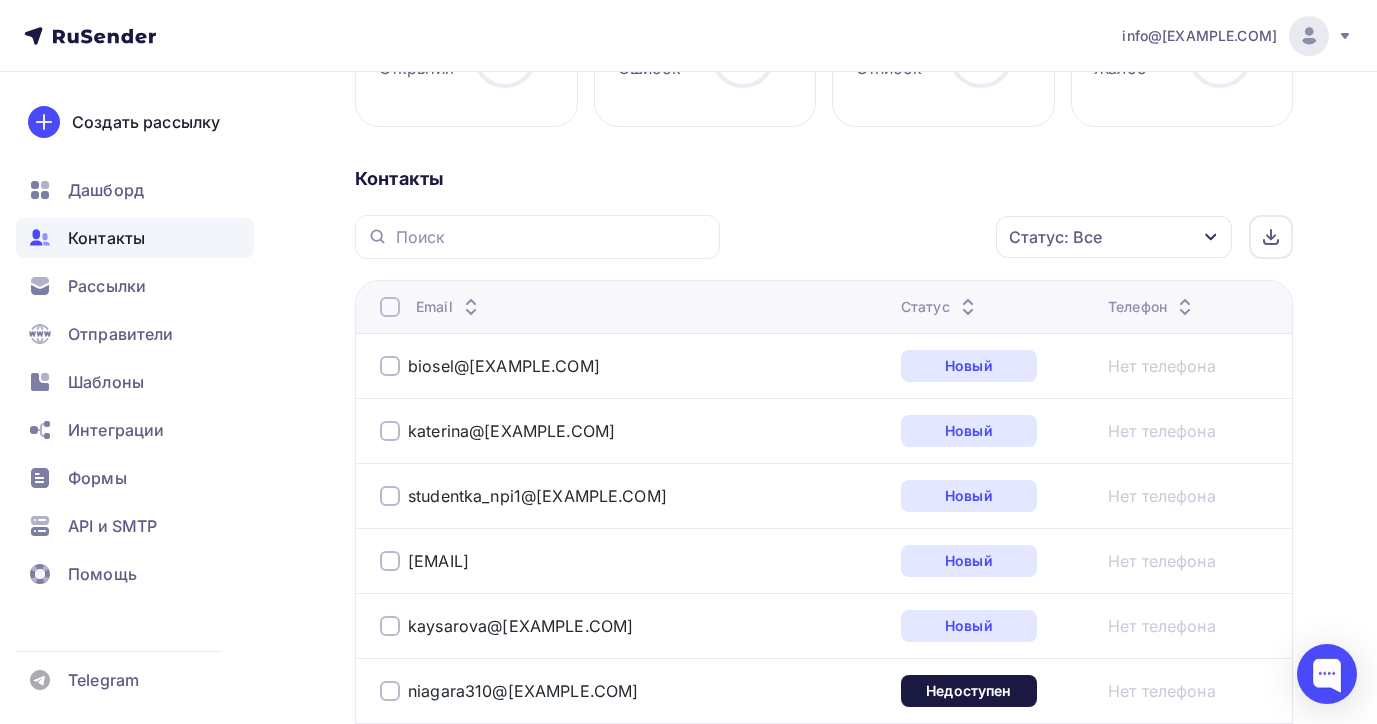 drag, startPoint x: 104, startPoint y: 181, endPoint x: 500, endPoint y: 205, distance: 396.7266 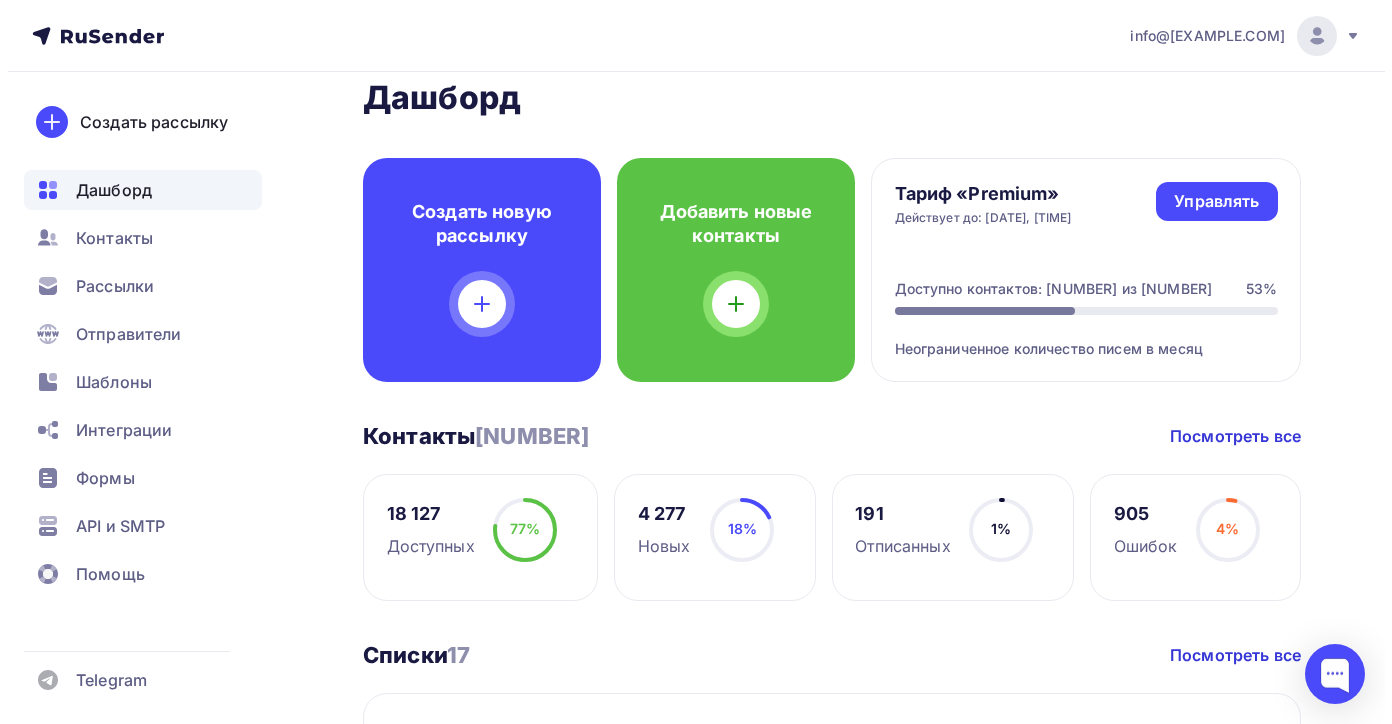 scroll, scrollTop: 0, scrollLeft: 0, axis: both 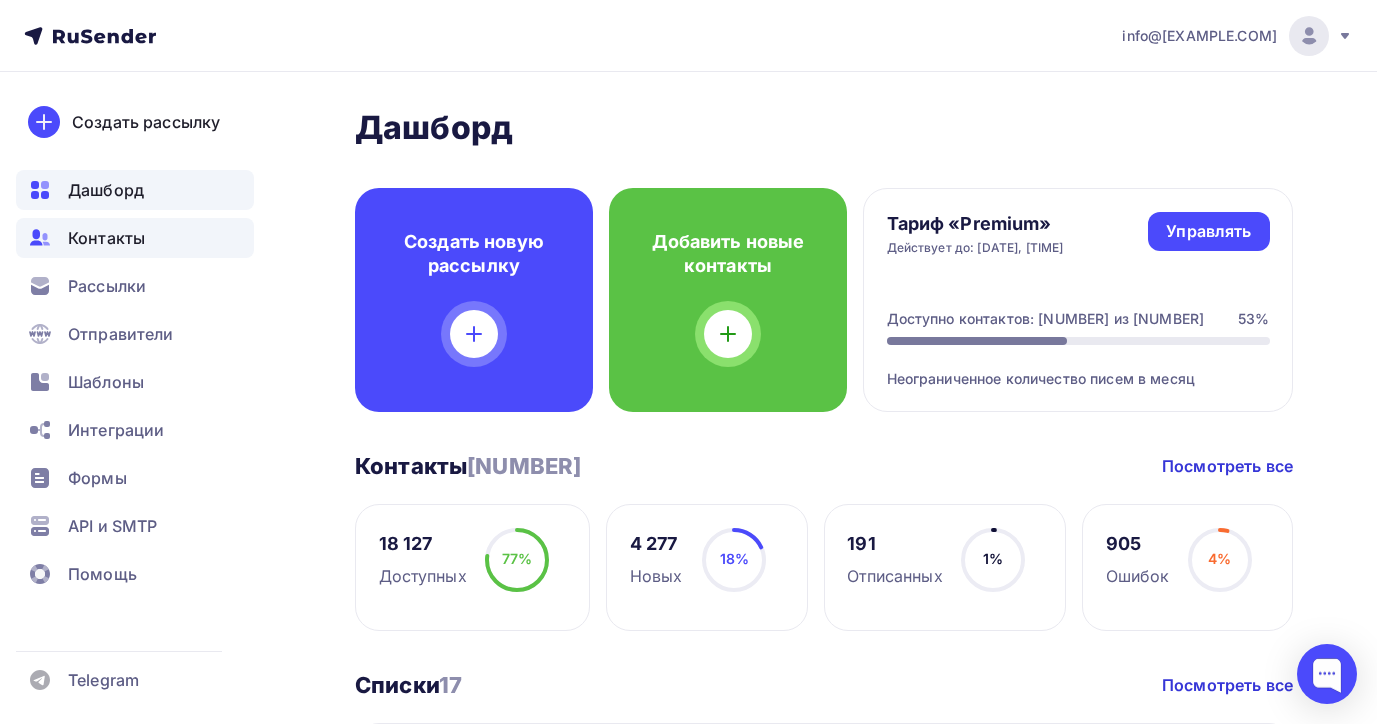 click on "Контакты" at bounding box center [106, 238] 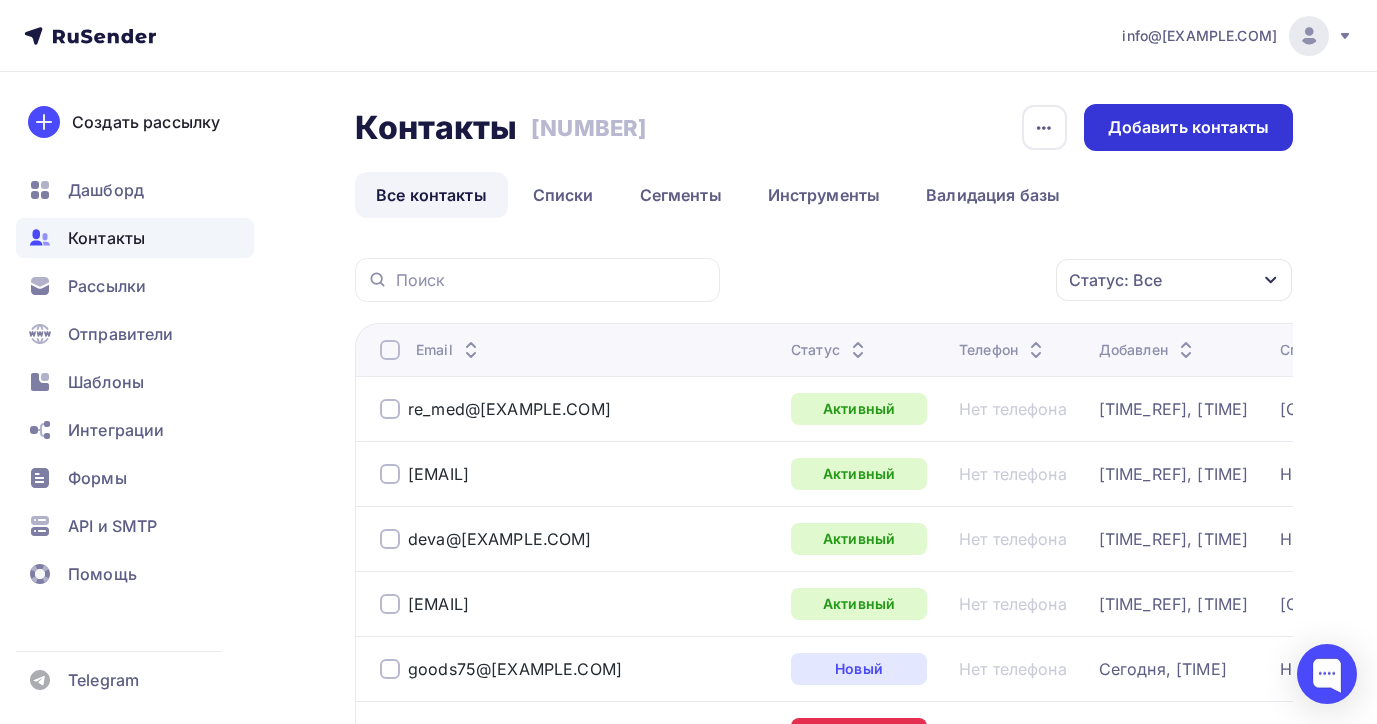 click on "Добавить контакты" at bounding box center [1188, 127] 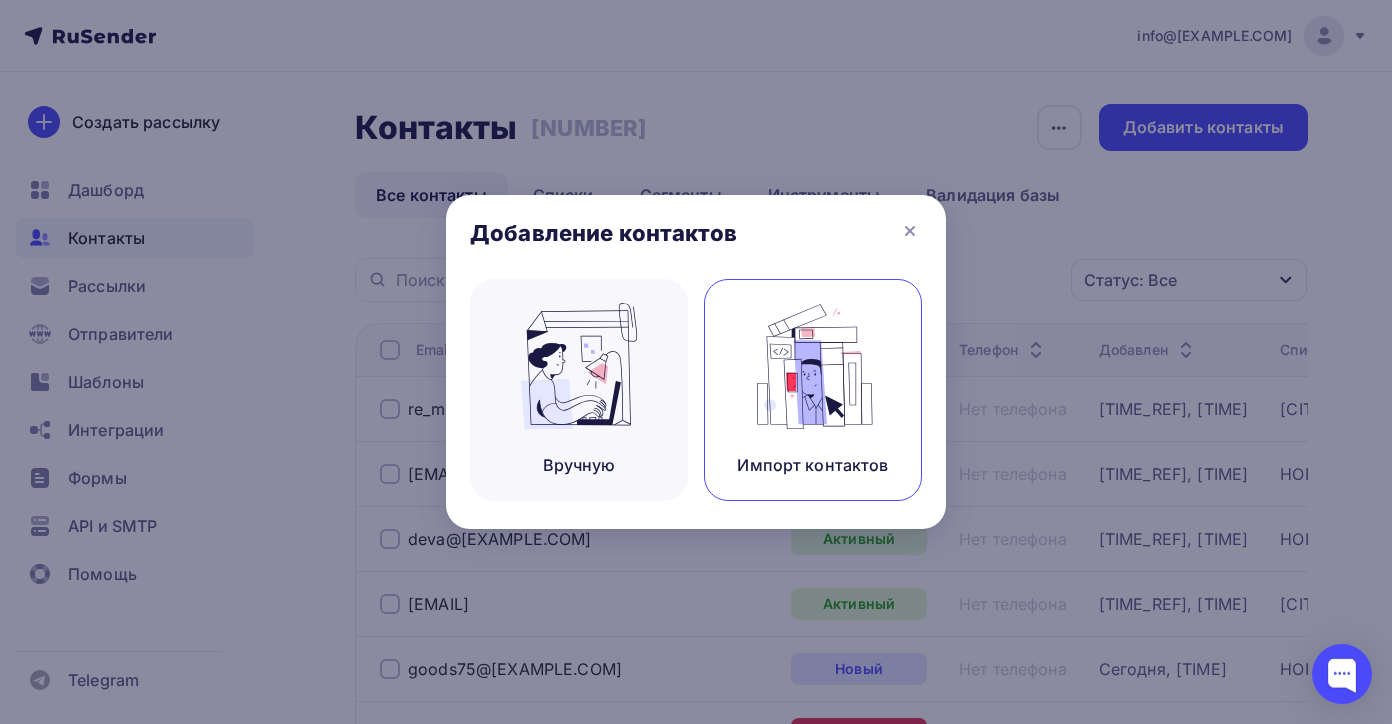 click at bounding box center (813, 366) 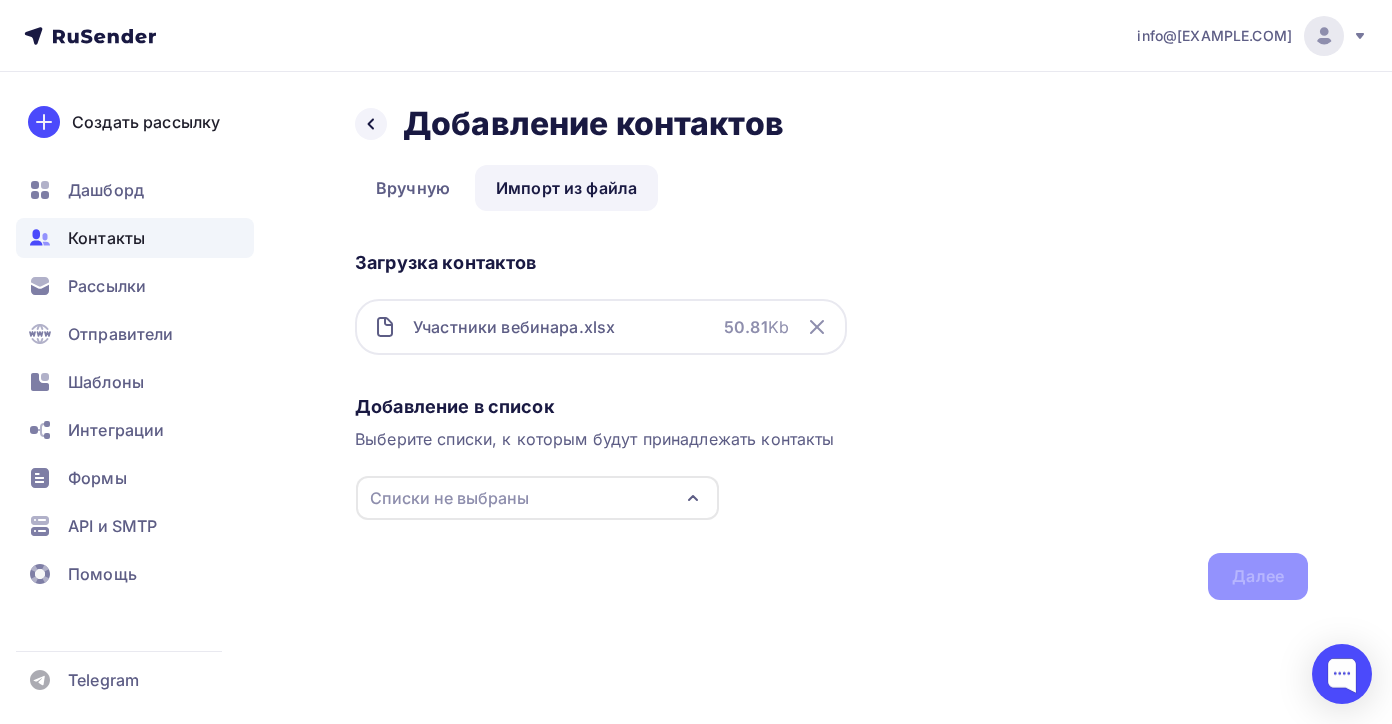 click 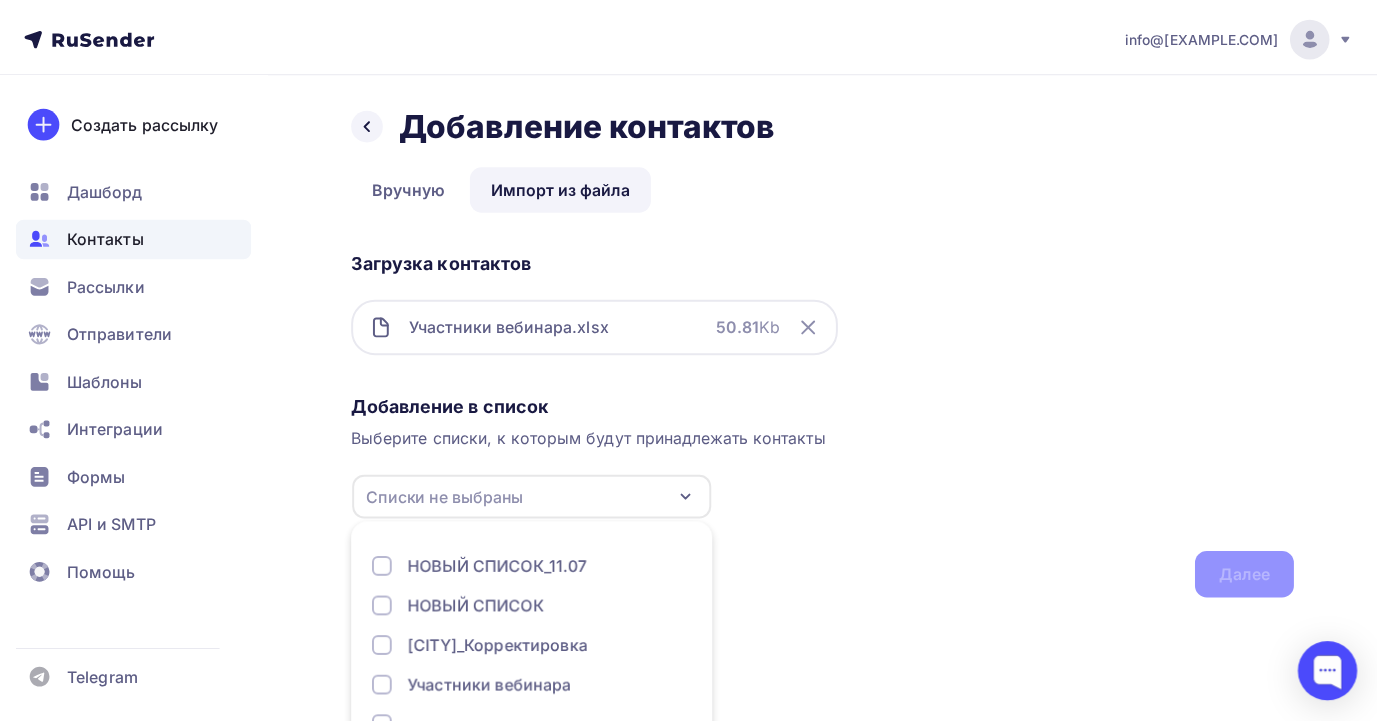scroll, scrollTop: 104, scrollLeft: 0, axis: vertical 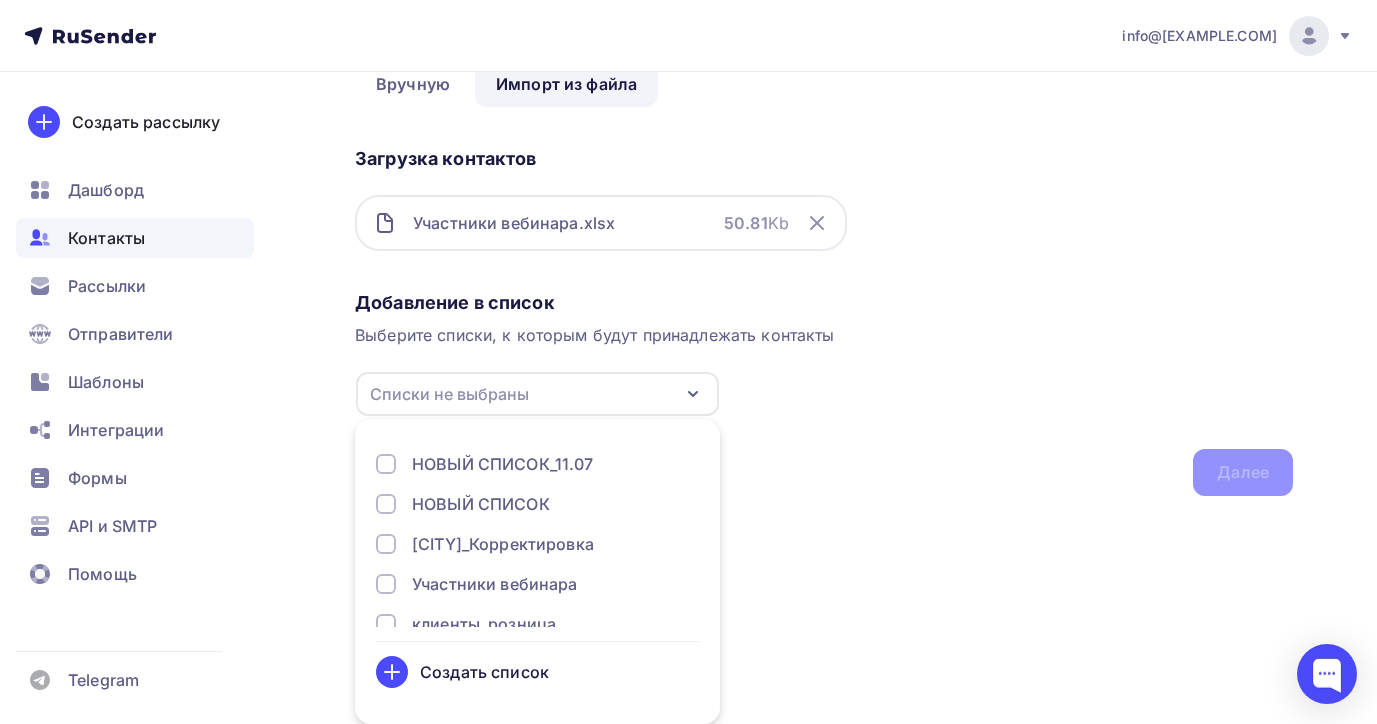click on "Создать список" at bounding box center [484, 672] 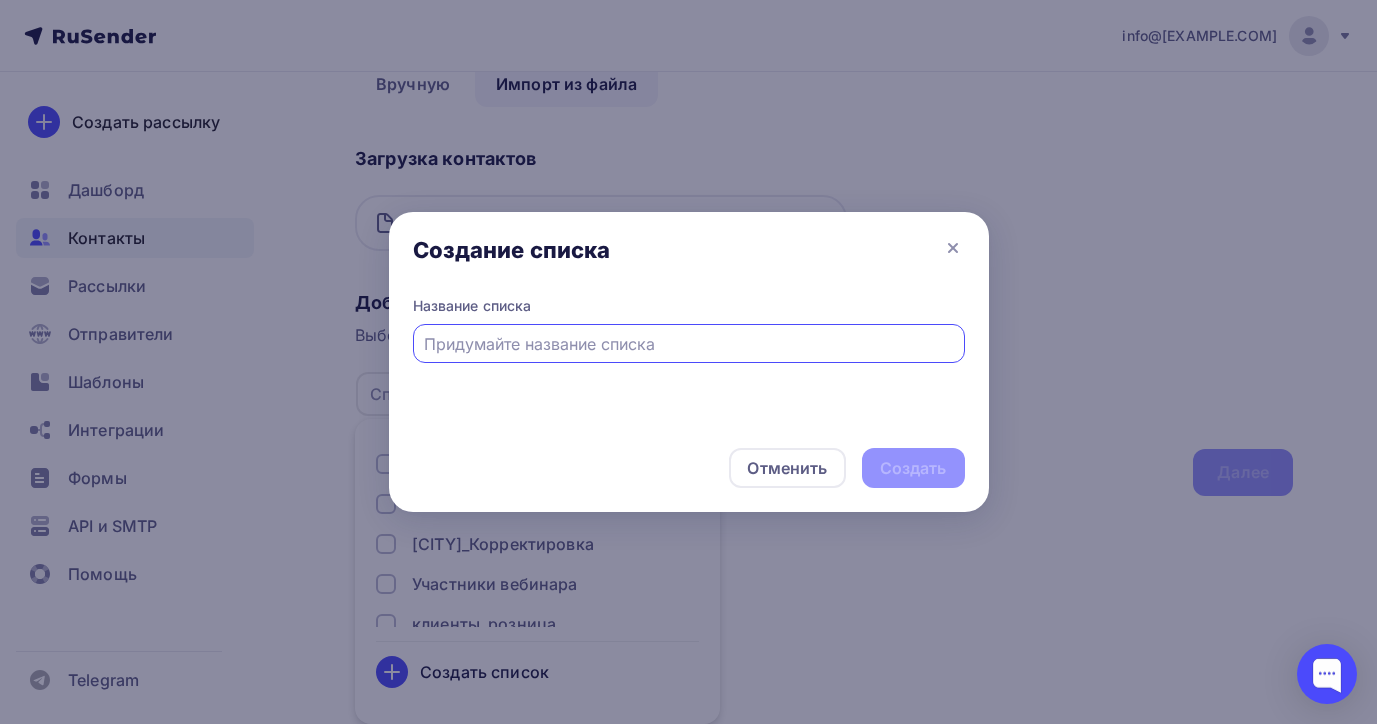 scroll, scrollTop: 0, scrollLeft: 0, axis: both 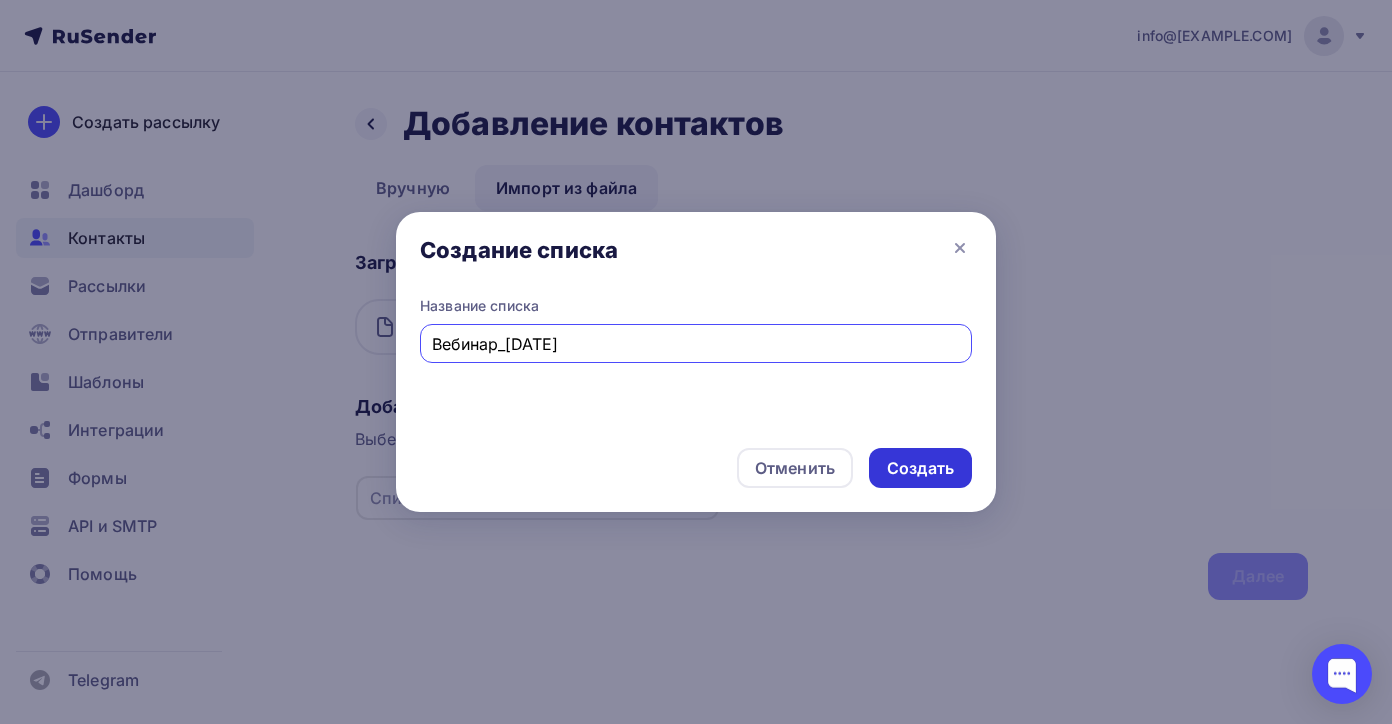 type on "Вебинар_[DATE]" 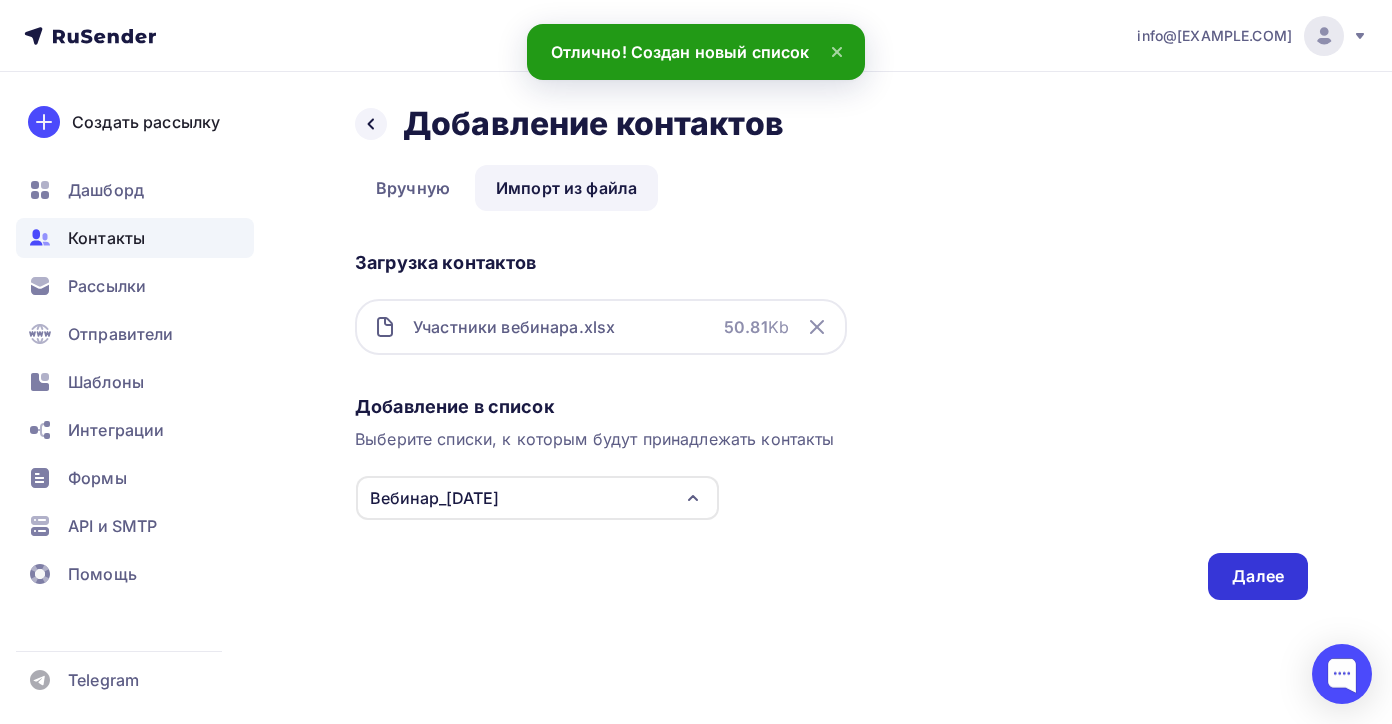 click on "Далее" at bounding box center [1258, 576] 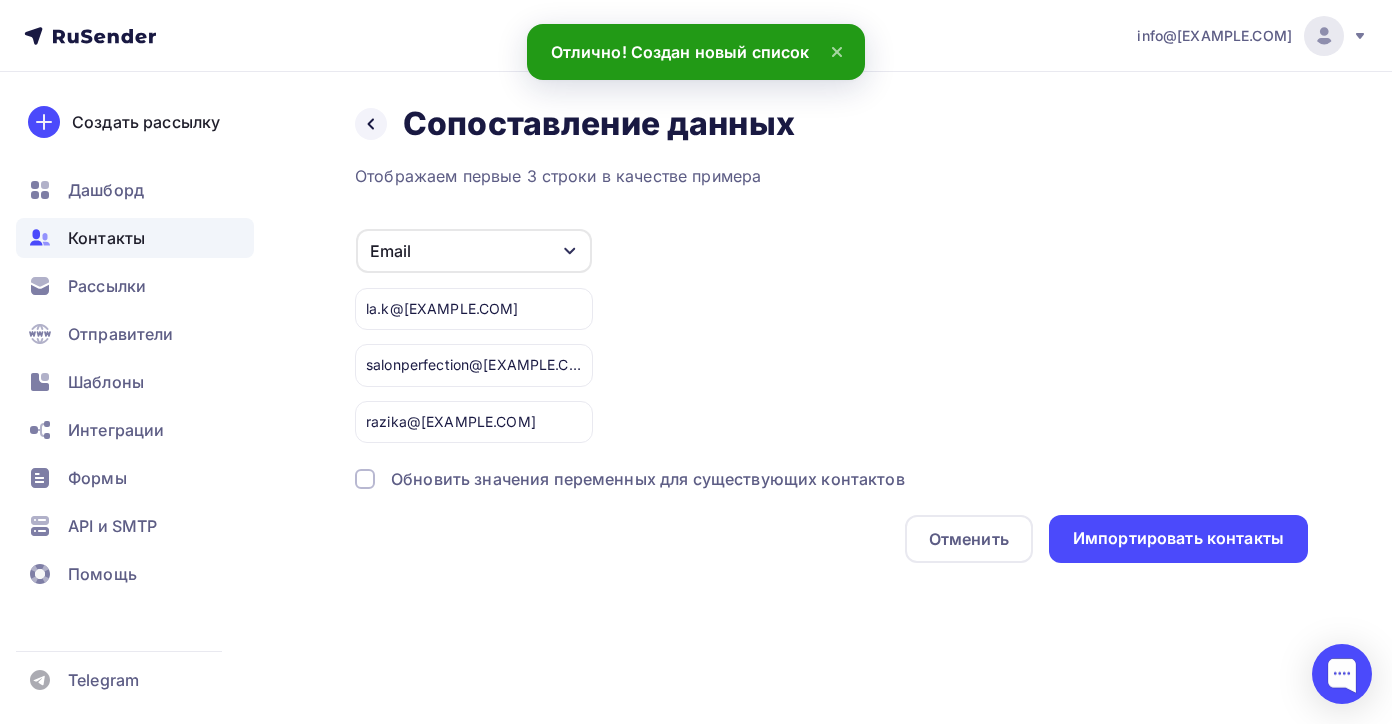 click on "Назад
Сопоставление данных
Сопоставление данных
Отображаем первые 3 строки в качестве примера
Email
Игнорировать
Имя
Телефон
Создать поле
la.k@[EXAMPLE.COM]
salonperfection@[EXAMPLE.COM]
razika@[EXAMPLE.COM]
Обновить значения переменных для существующих контактов
Отменить
Импортировать контакты" at bounding box center [696, 357] 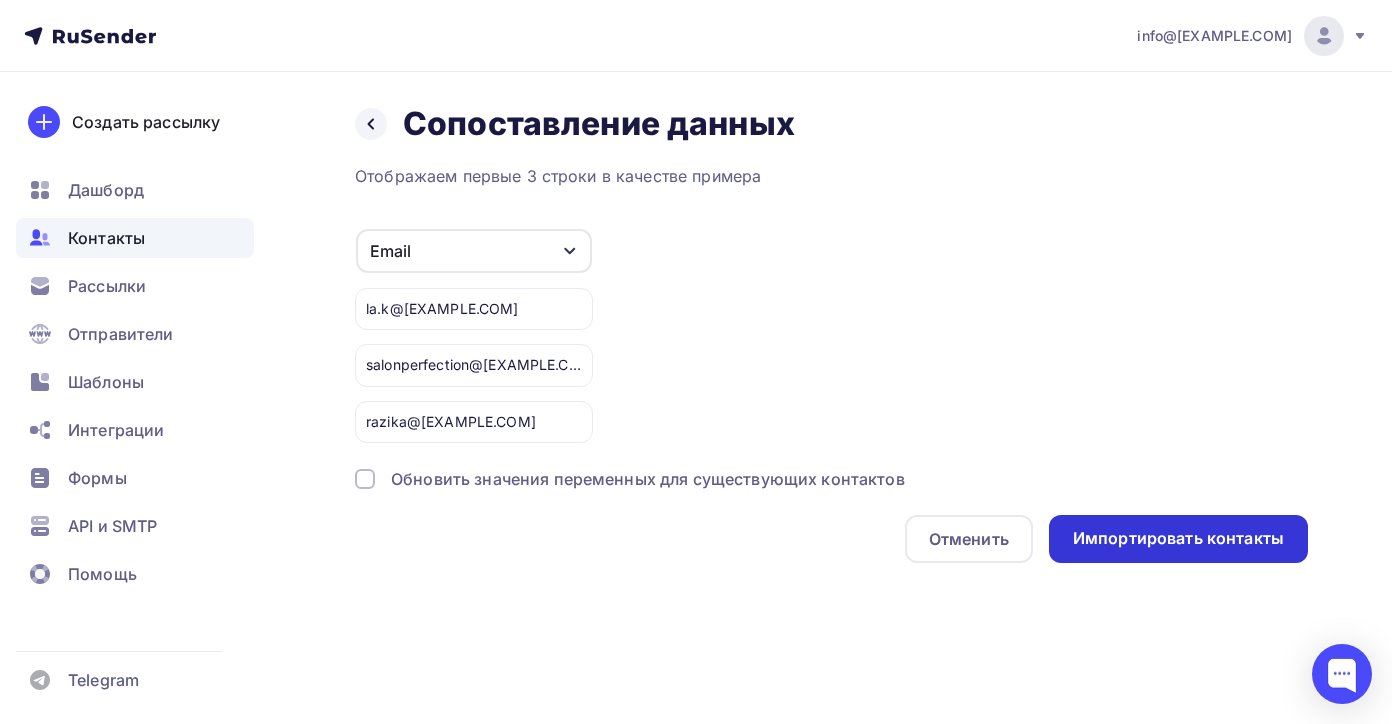 click on "Импортировать контакты" at bounding box center (1178, 538) 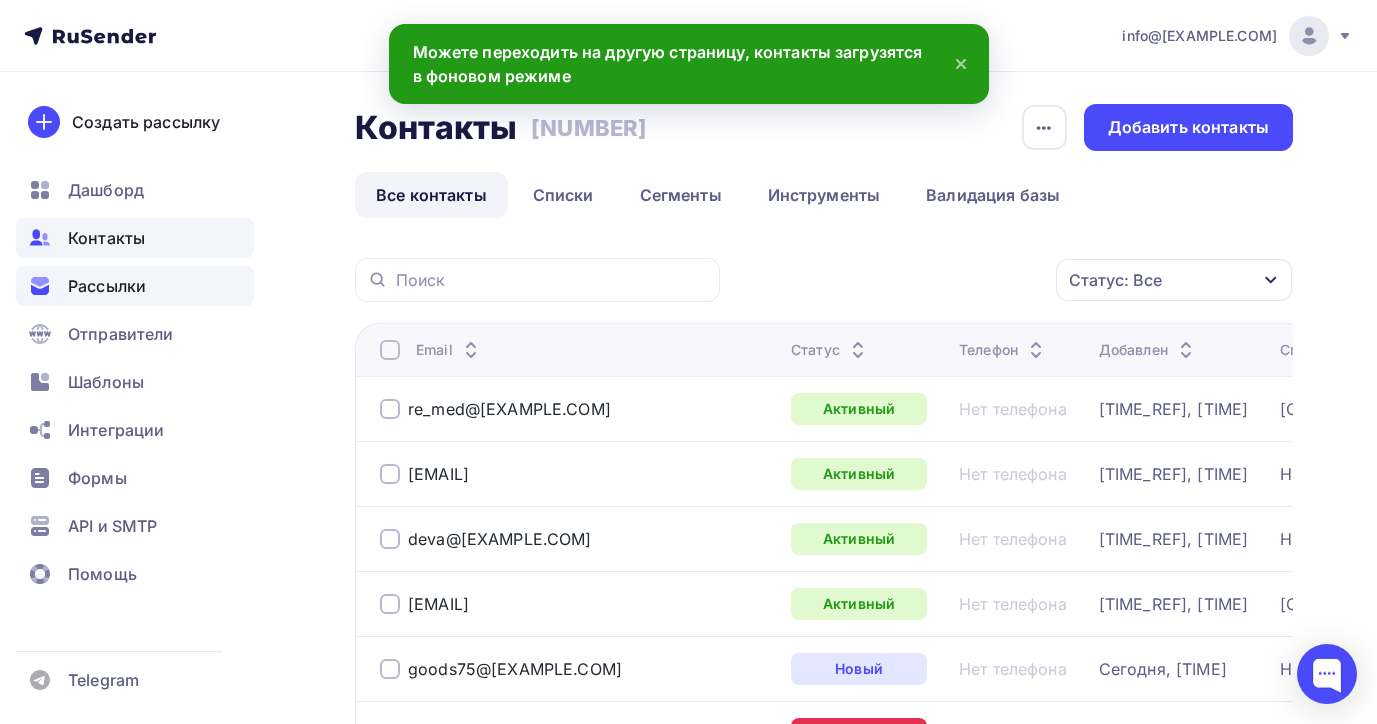 click on "Рассылки" at bounding box center [107, 286] 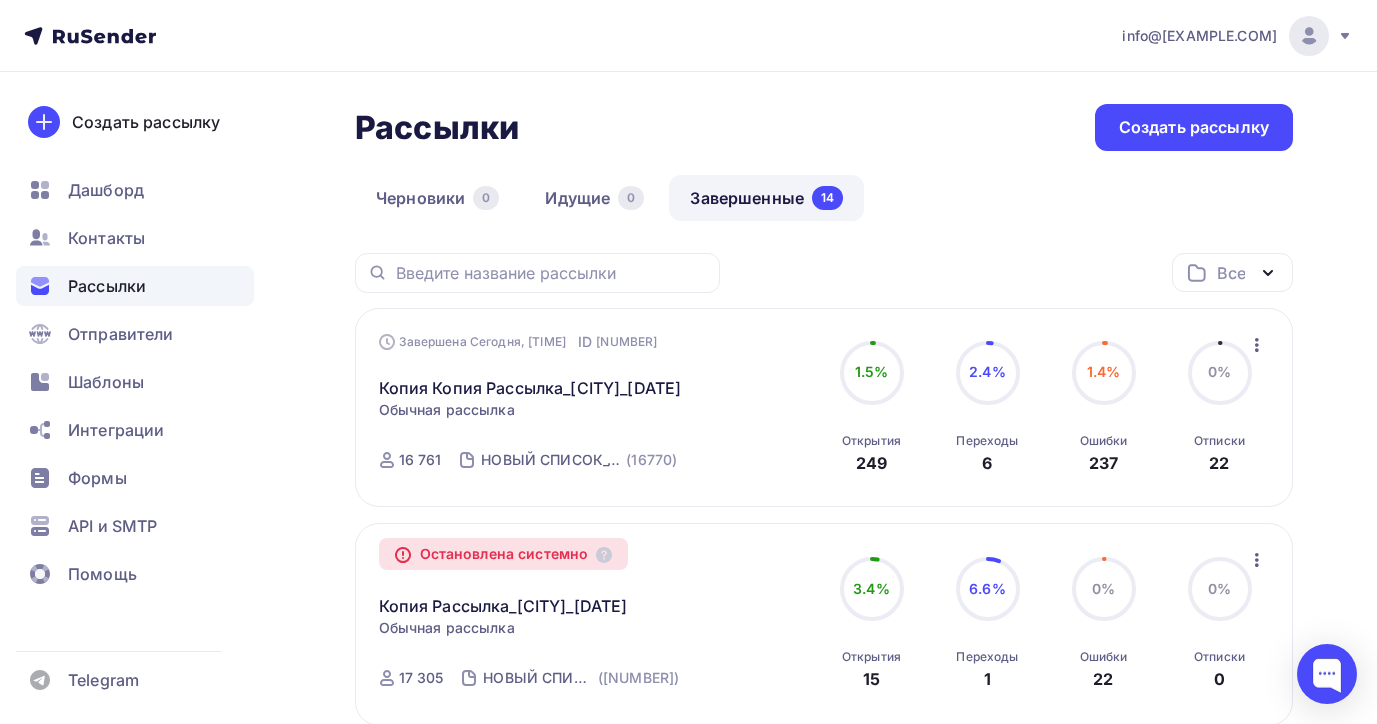 click 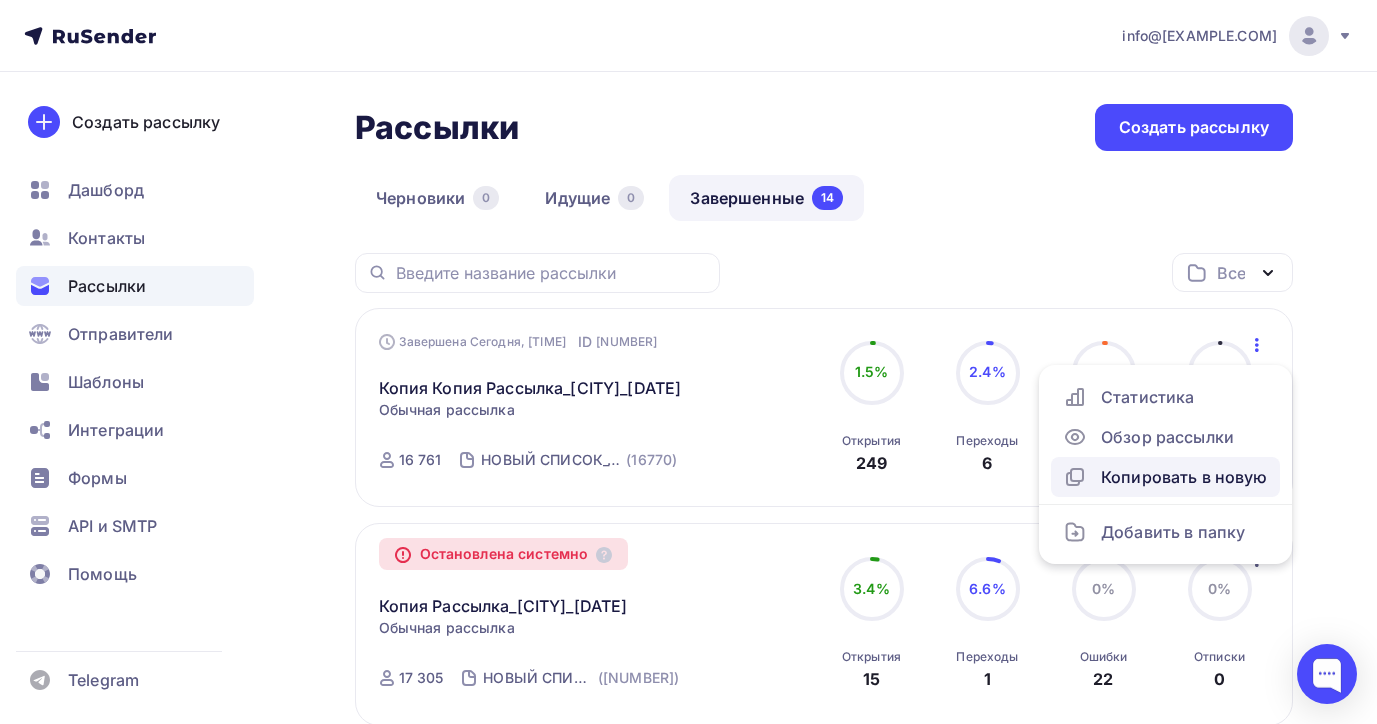 click on "Копировать в новую" at bounding box center (1165, 477) 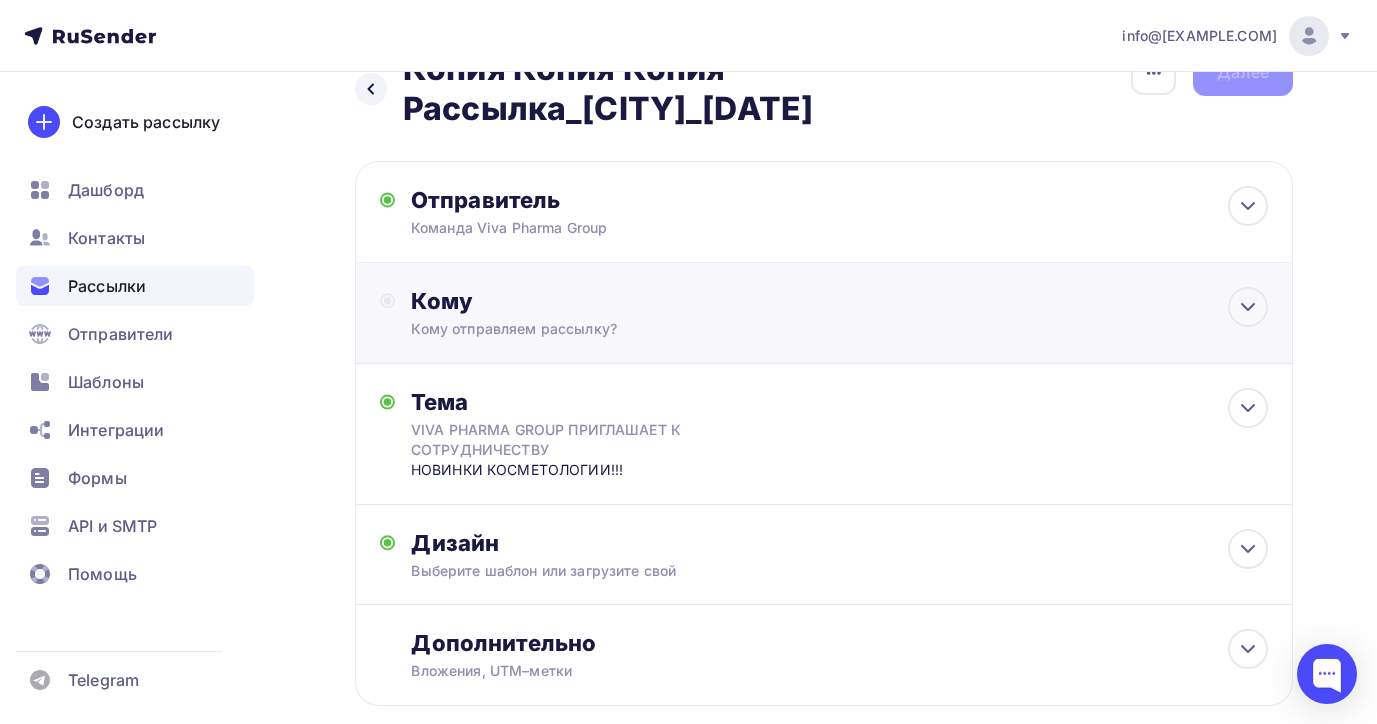 scroll, scrollTop: 58, scrollLeft: 0, axis: vertical 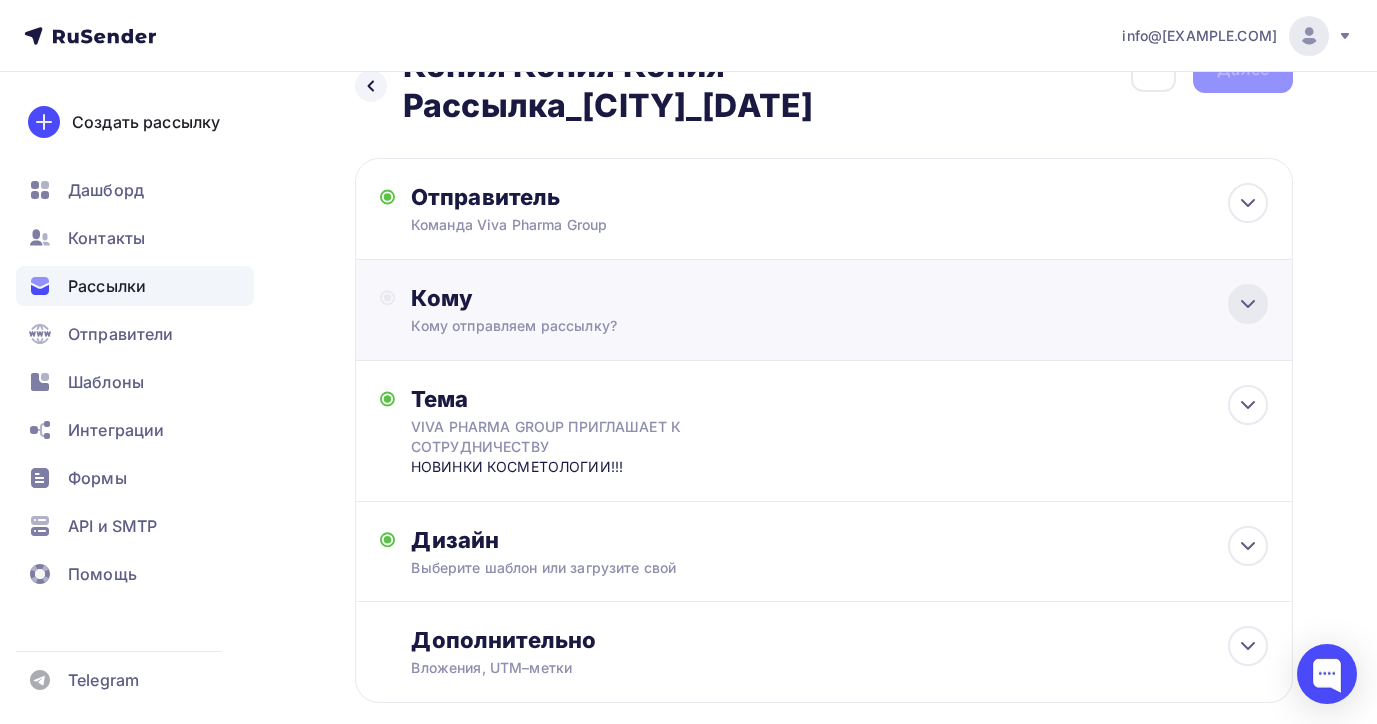 click 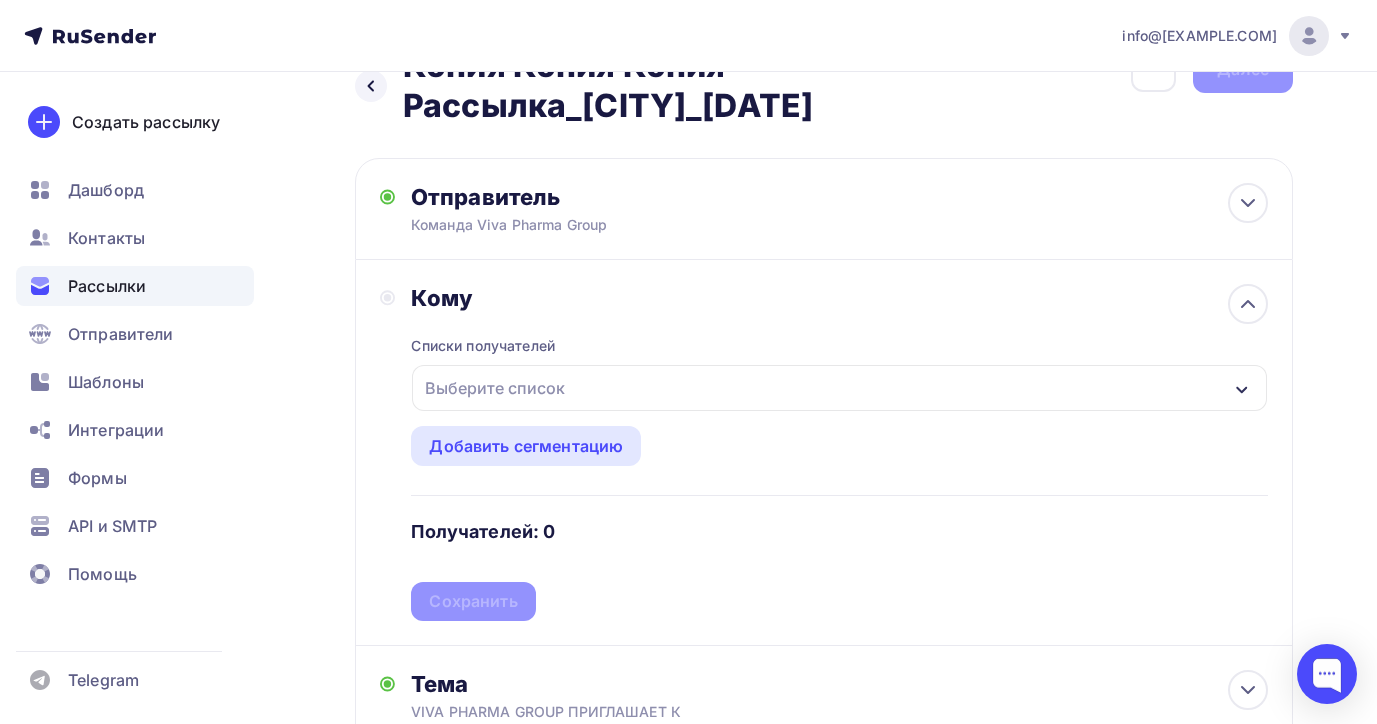 click on "Выберите список" at bounding box center [839, 388] 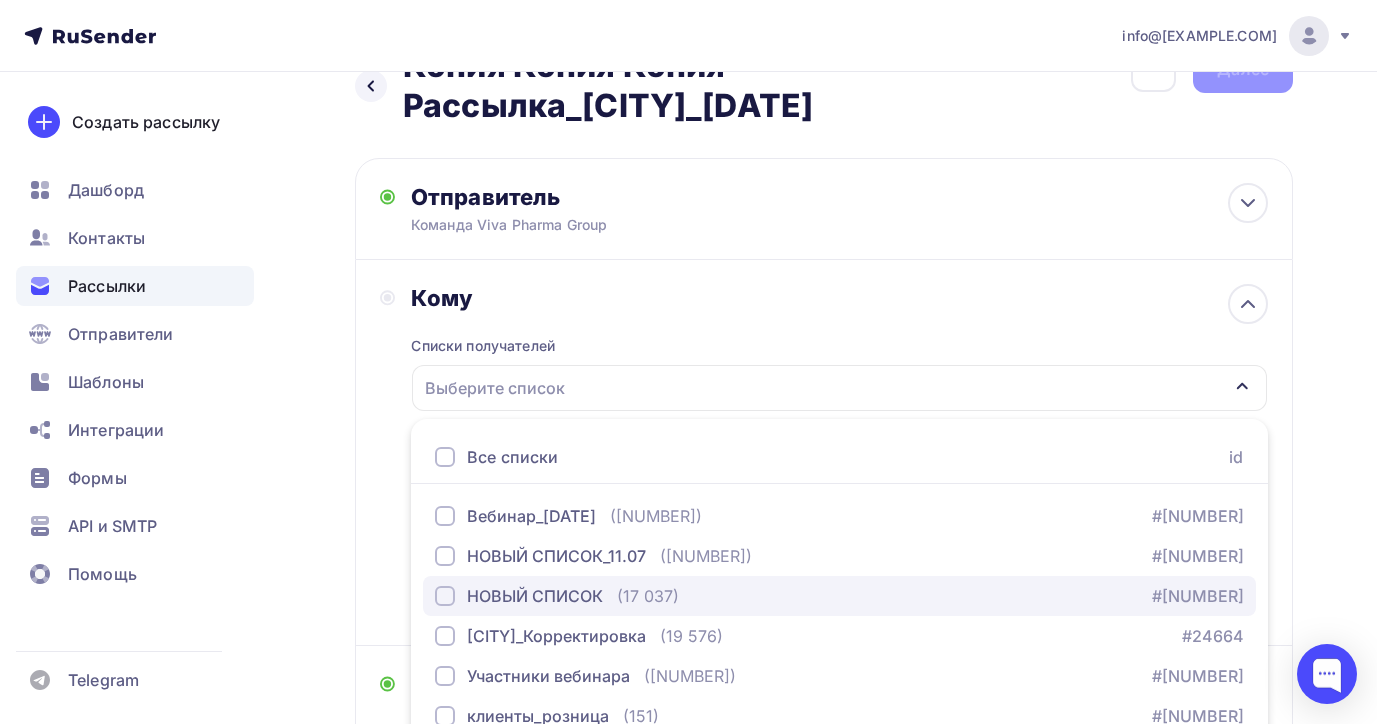 scroll, scrollTop: 271, scrollLeft: 0, axis: vertical 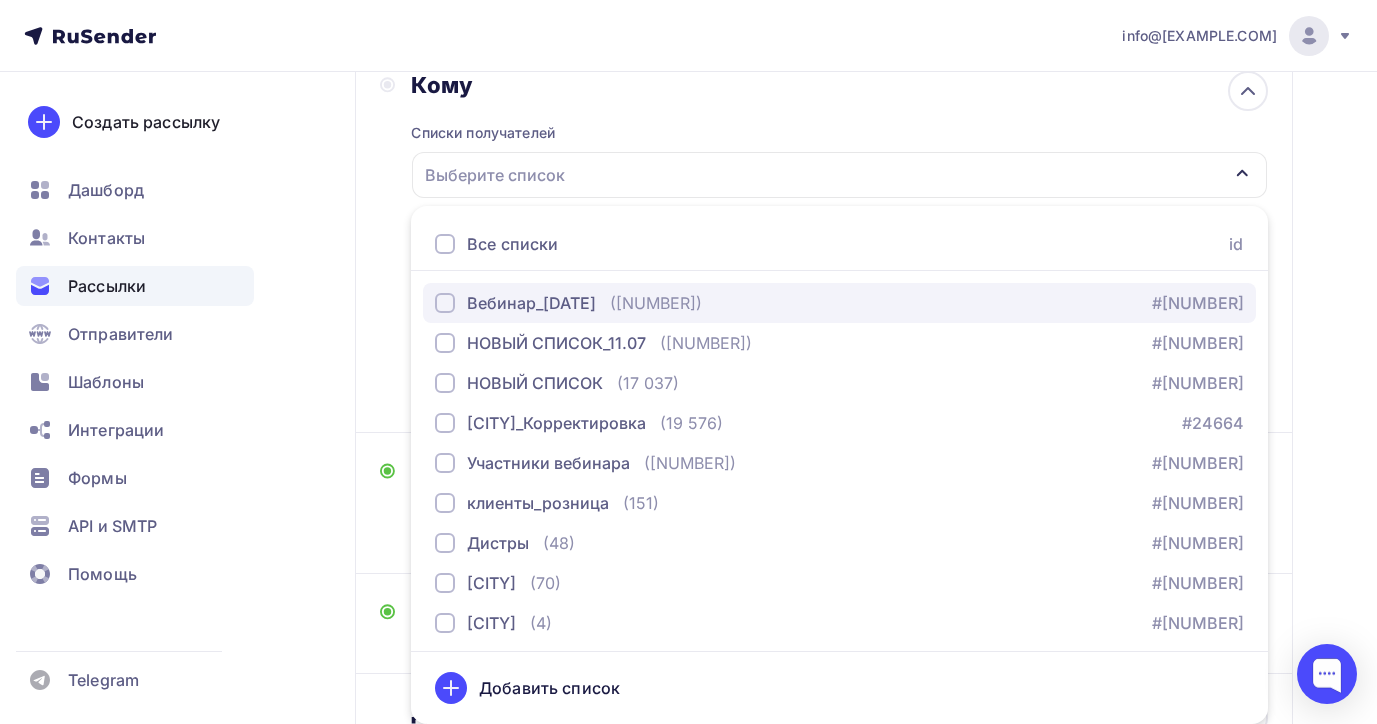 click at bounding box center (445, 303) 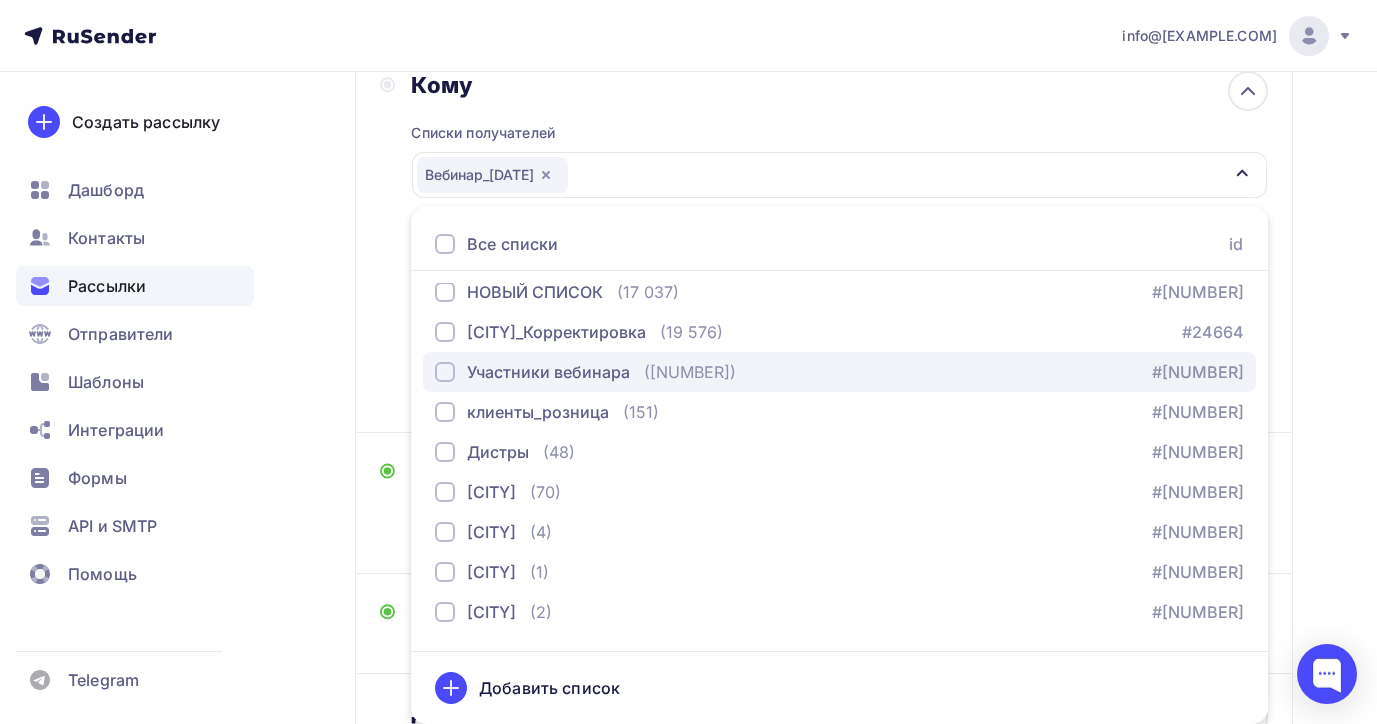 scroll, scrollTop: 98, scrollLeft: 0, axis: vertical 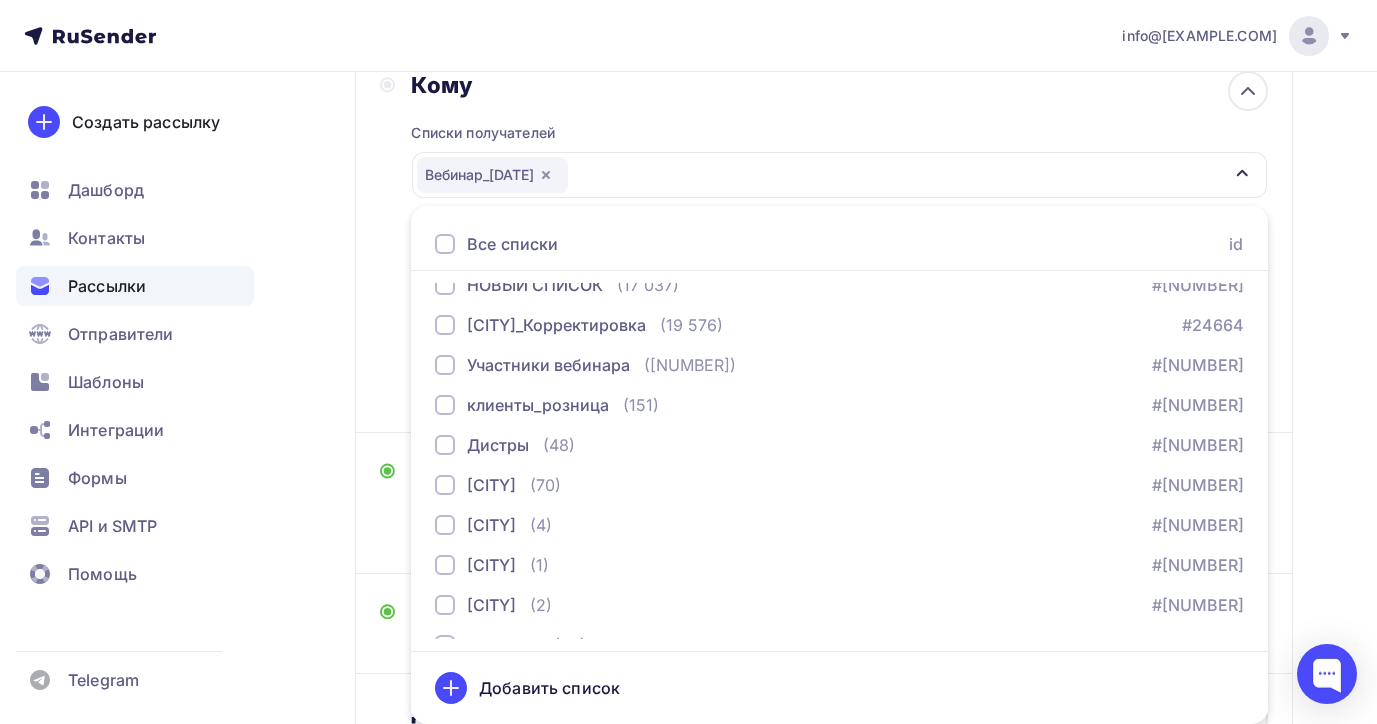 click on "Назад
Копия Копия Копия Рассылка_[CITY]_[DATE]
Копия Копия Копия Рассылка_[CITY]_[DATE]
Закончить позже
Переименовать рассылку
Удалить
Далее
Отправитель
Команда Viva Pharma Group
Email  *
info@[EXAMPLE.COM]
info@[EXAMPLE.COM]               Добавить отправителя
Рекомендуем  добавить почту на домене , чтобы рассылка не попала в «Спам»
Имя                 Сохранить
12:45" at bounding box center (688, 352) 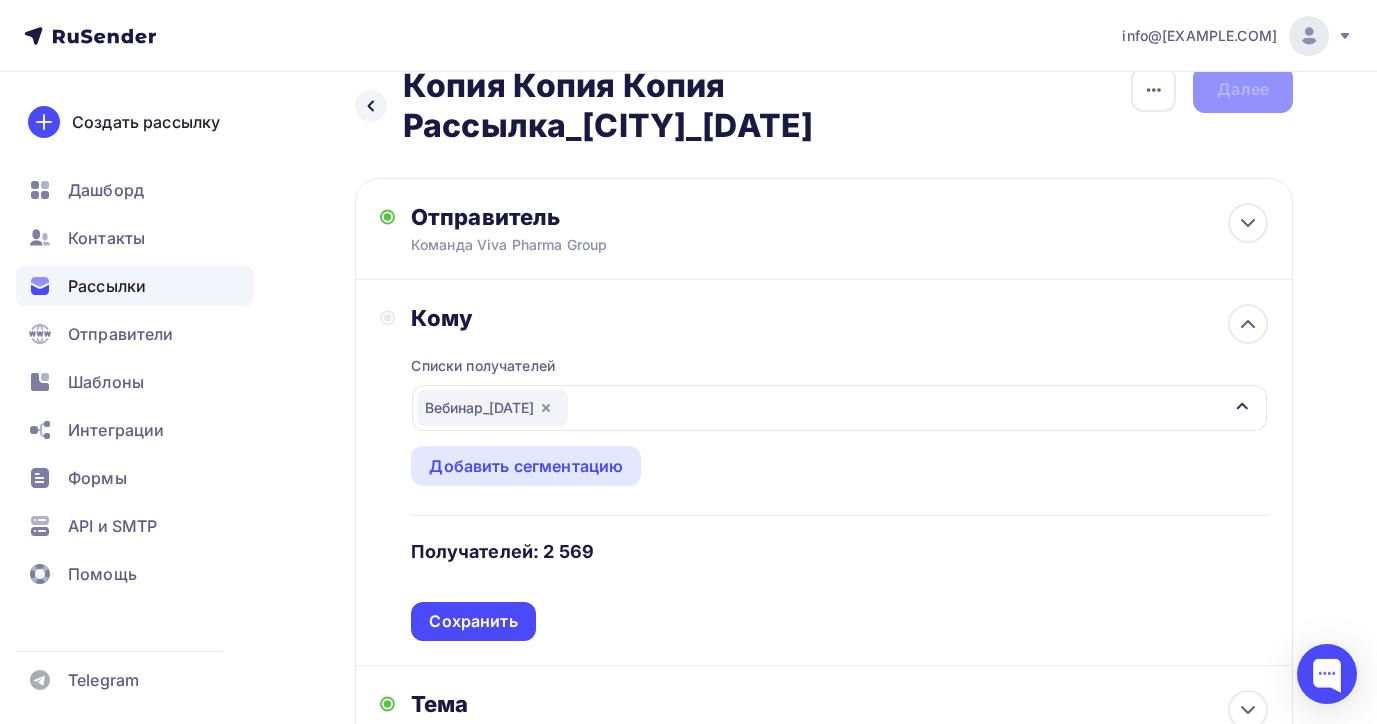 scroll, scrollTop: 43, scrollLeft: 0, axis: vertical 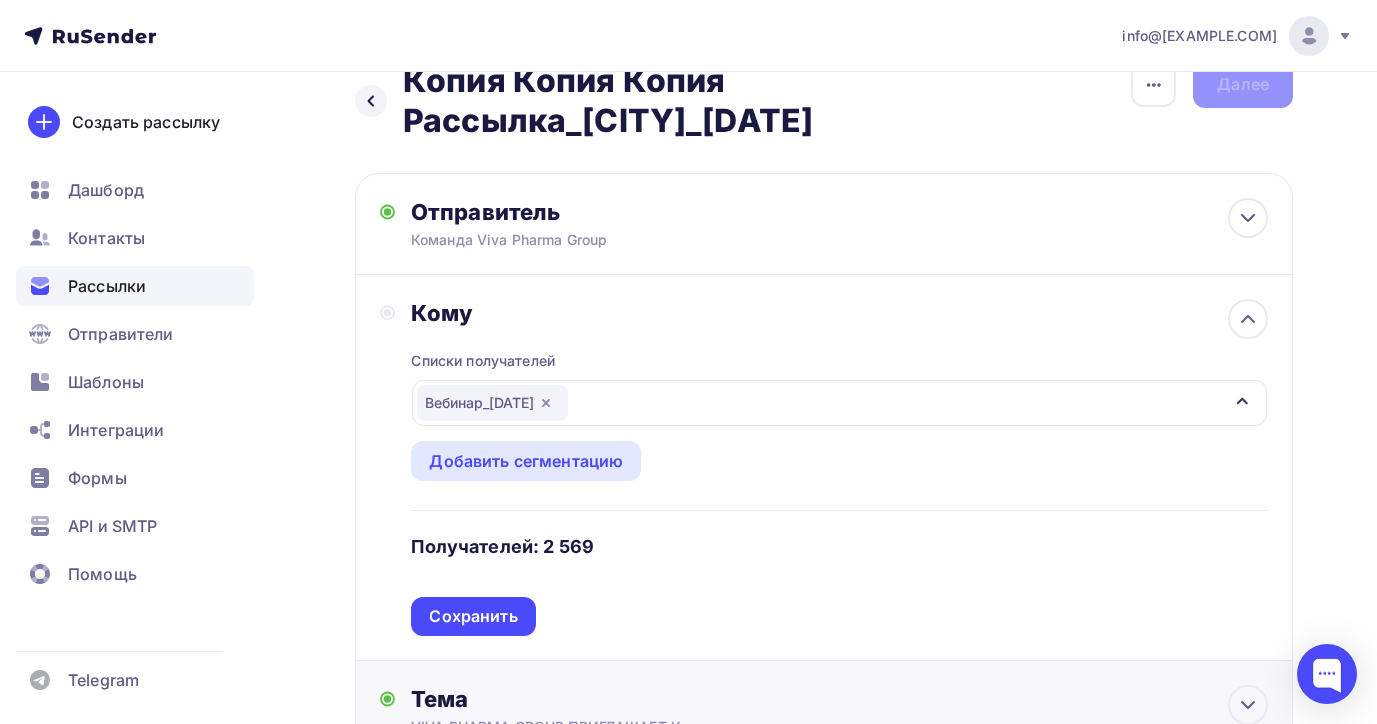 drag, startPoint x: 491, startPoint y: 616, endPoint x: 631, endPoint y: 596, distance: 141.42136 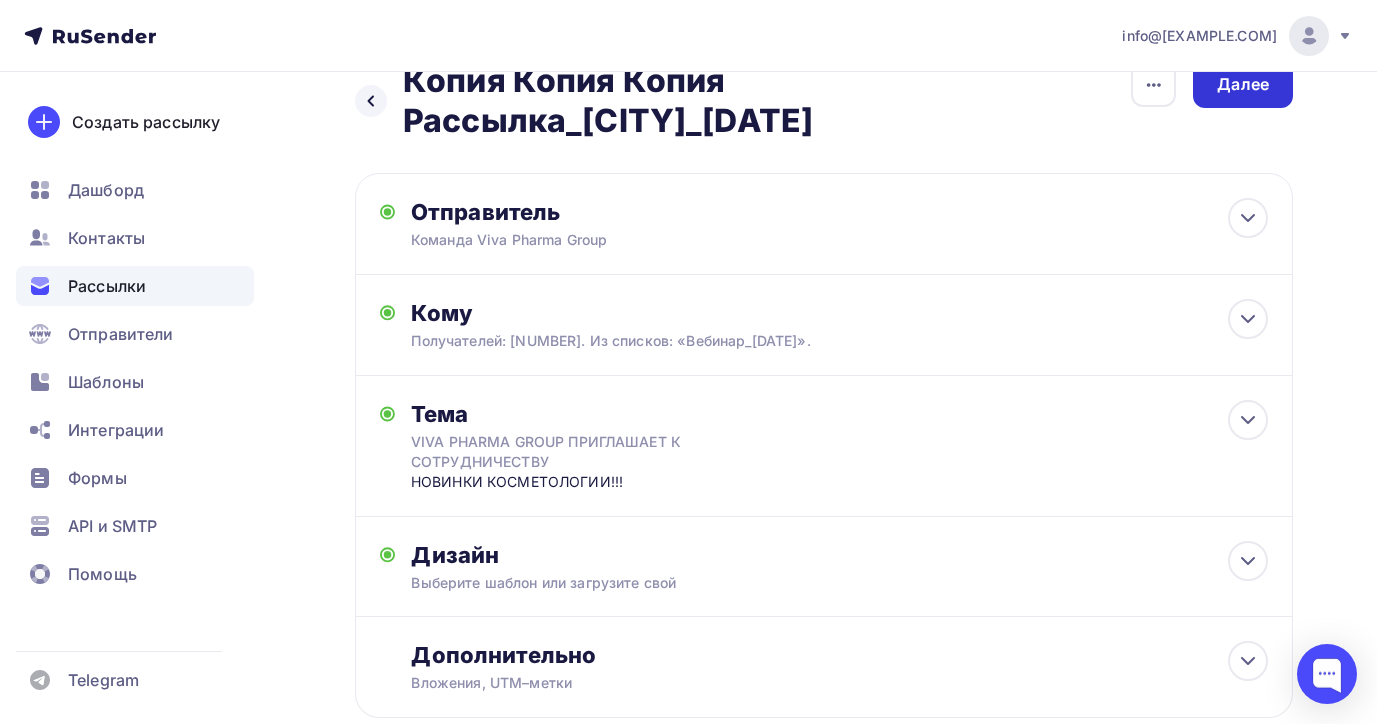 click on "Далее" at bounding box center [1243, 84] 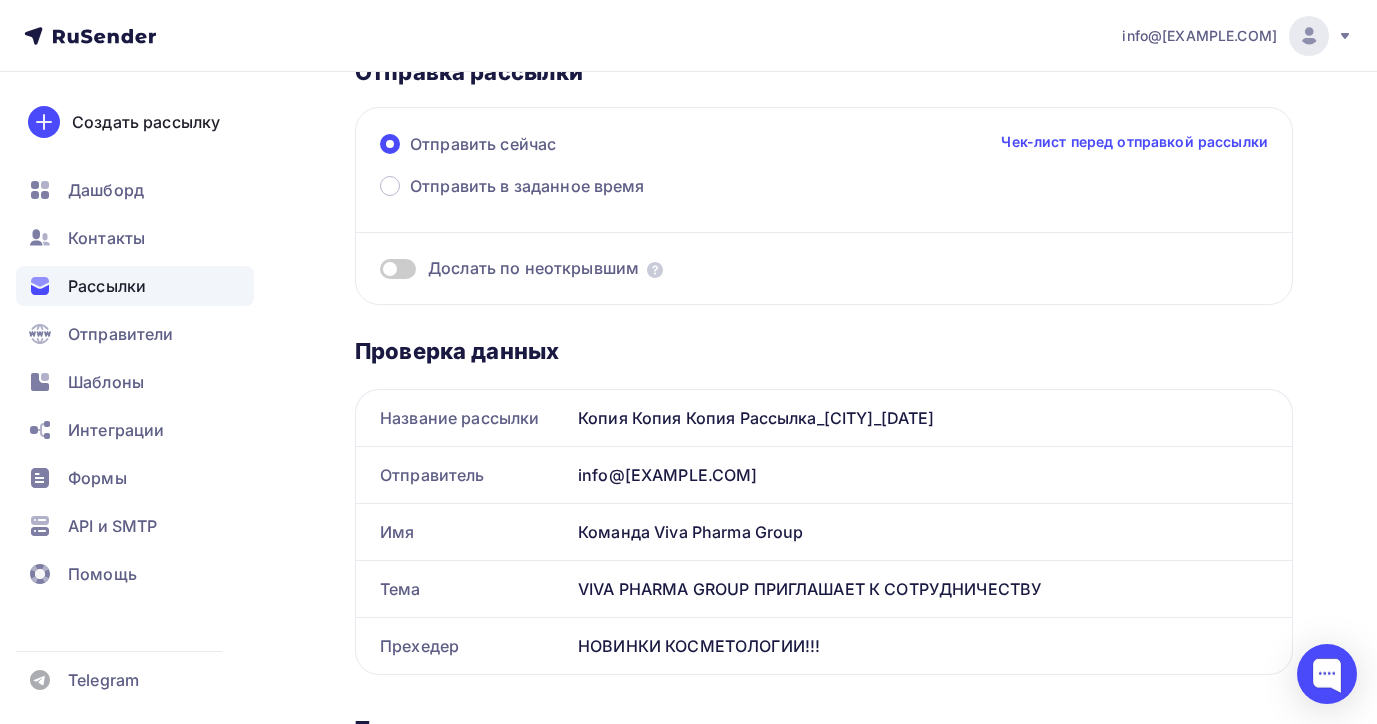 scroll, scrollTop: 0, scrollLeft: 0, axis: both 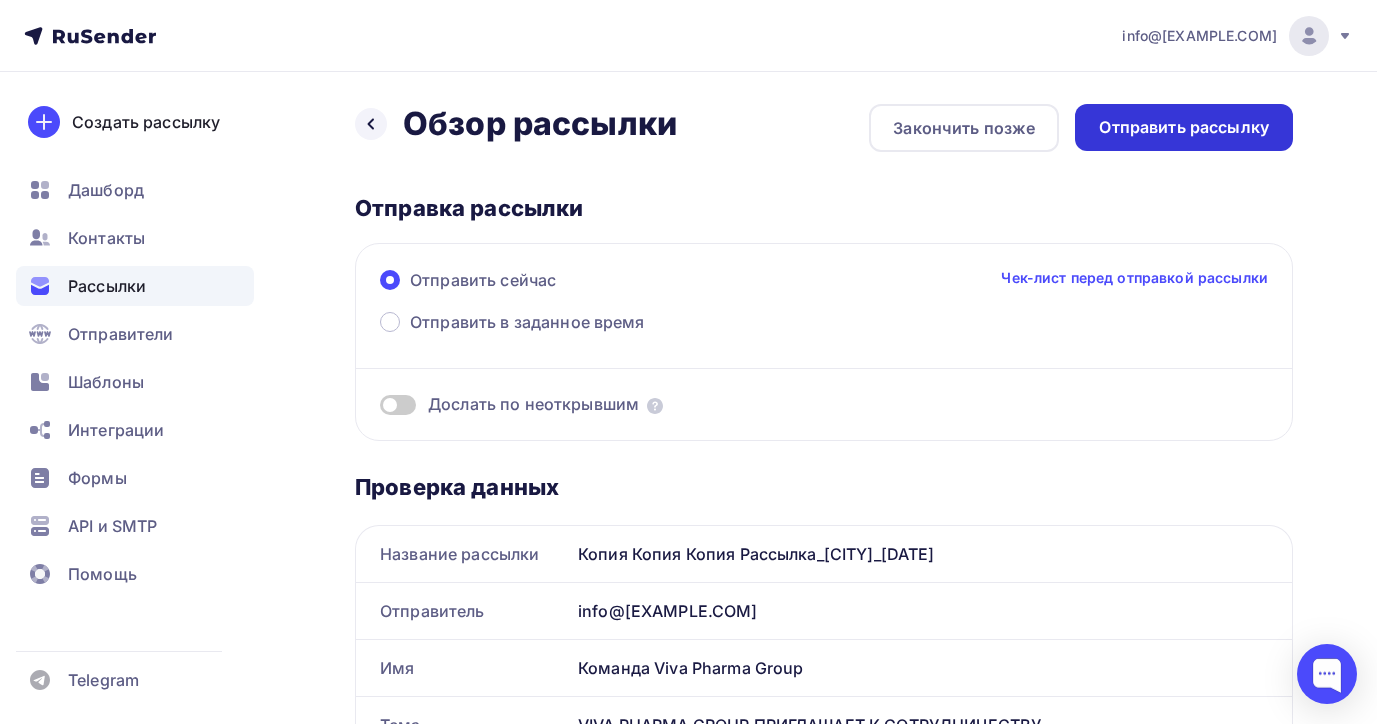 click on "Отправить рассылку" at bounding box center [1184, 127] 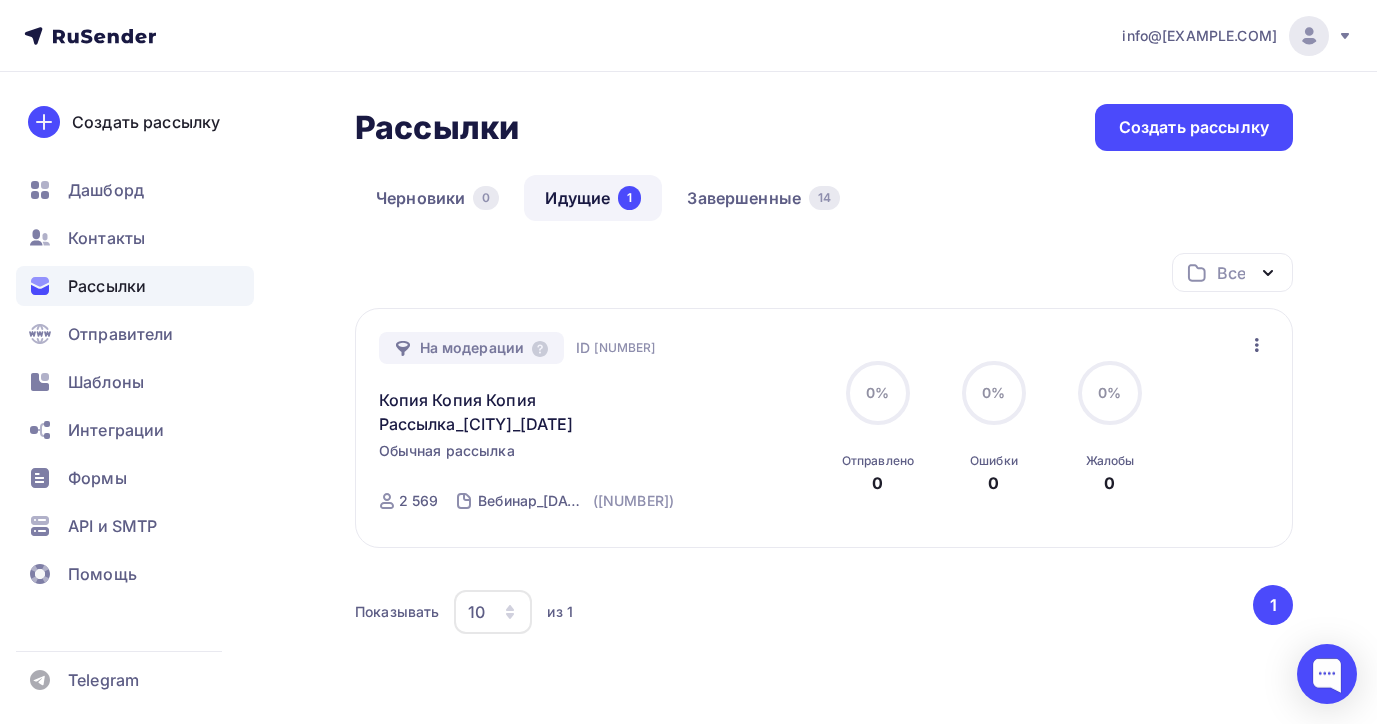 click on "info@[EXAMPLE.COM]             Аккаунт         Тарифы       Выйти
Создать рассылку
Дашборд
Контакты
Рассылки
Отправители
Шаблоны
Интеграции
Формы
API и SMTP
Помощь
Telegram
Аккаунт         Тарифы                   Помощь       Выйти" at bounding box center [688, 36] 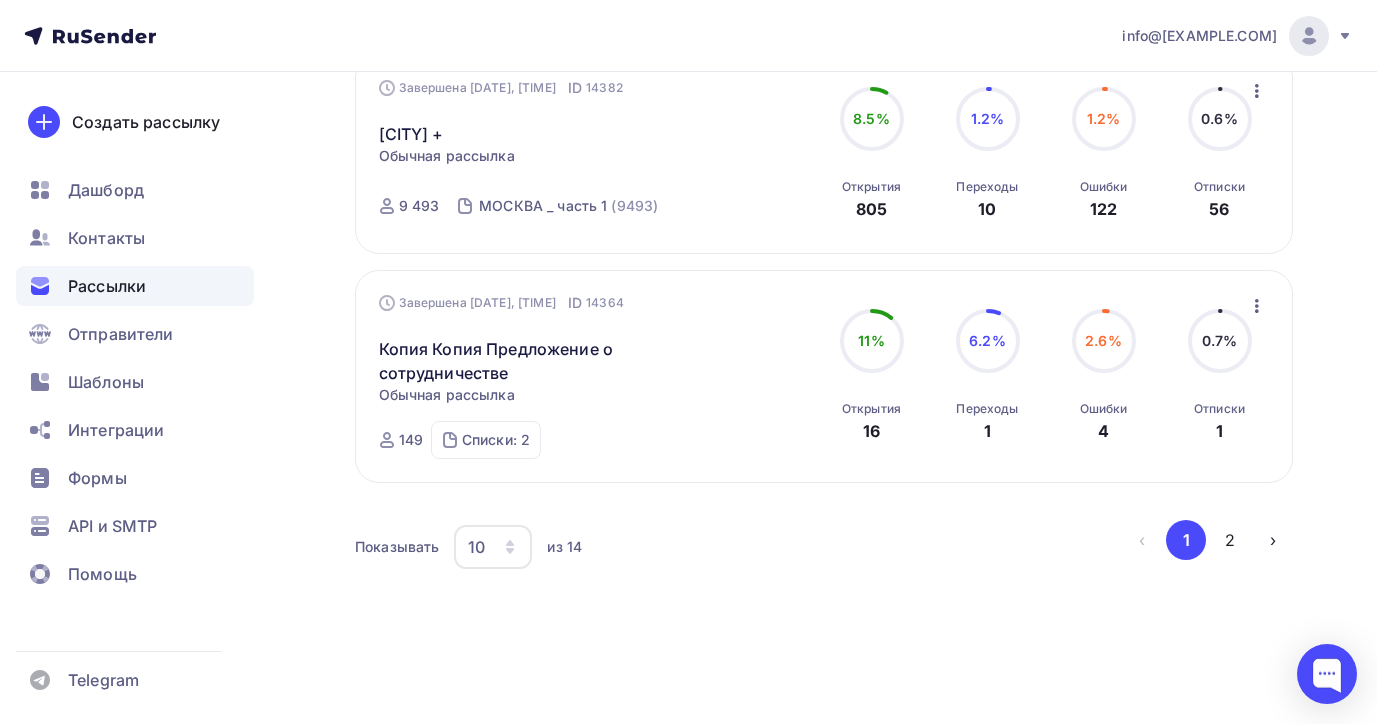 scroll, scrollTop: 2037, scrollLeft: 0, axis: vertical 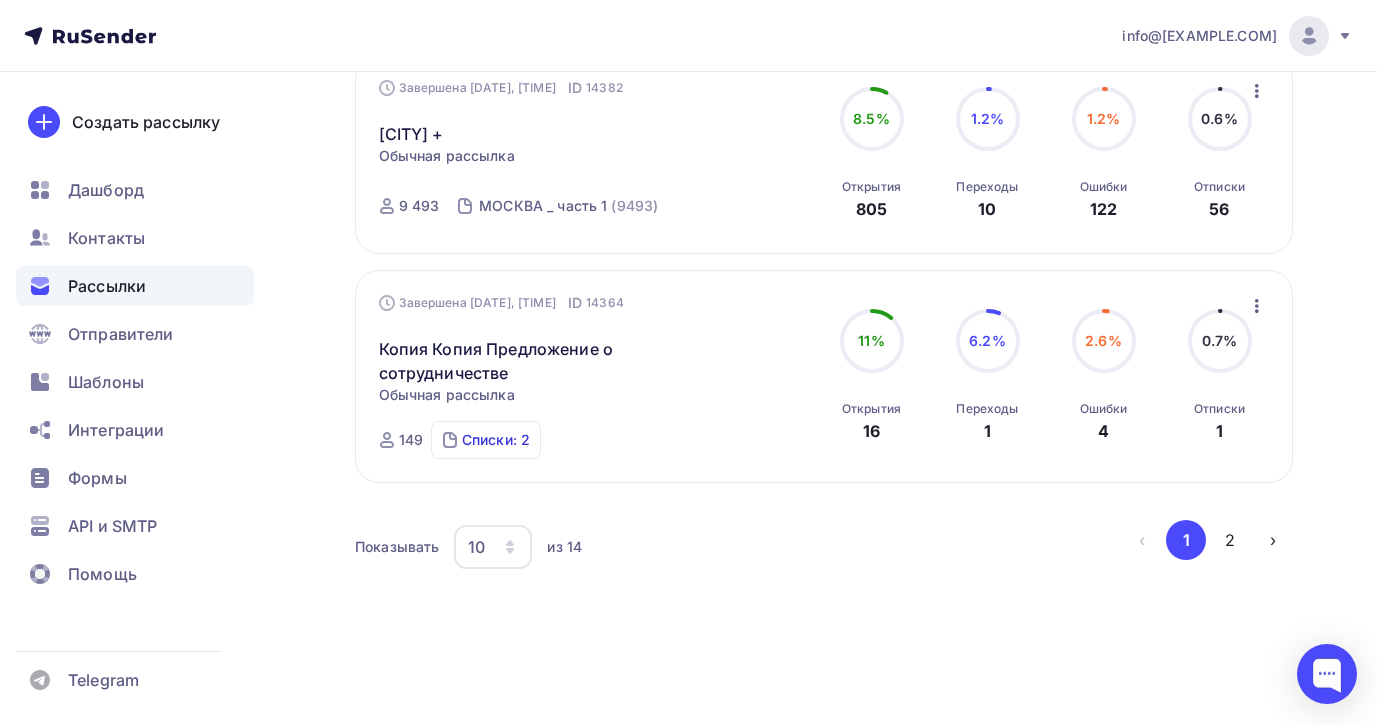 click on "Списки: 2" at bounding box center (496, 440) 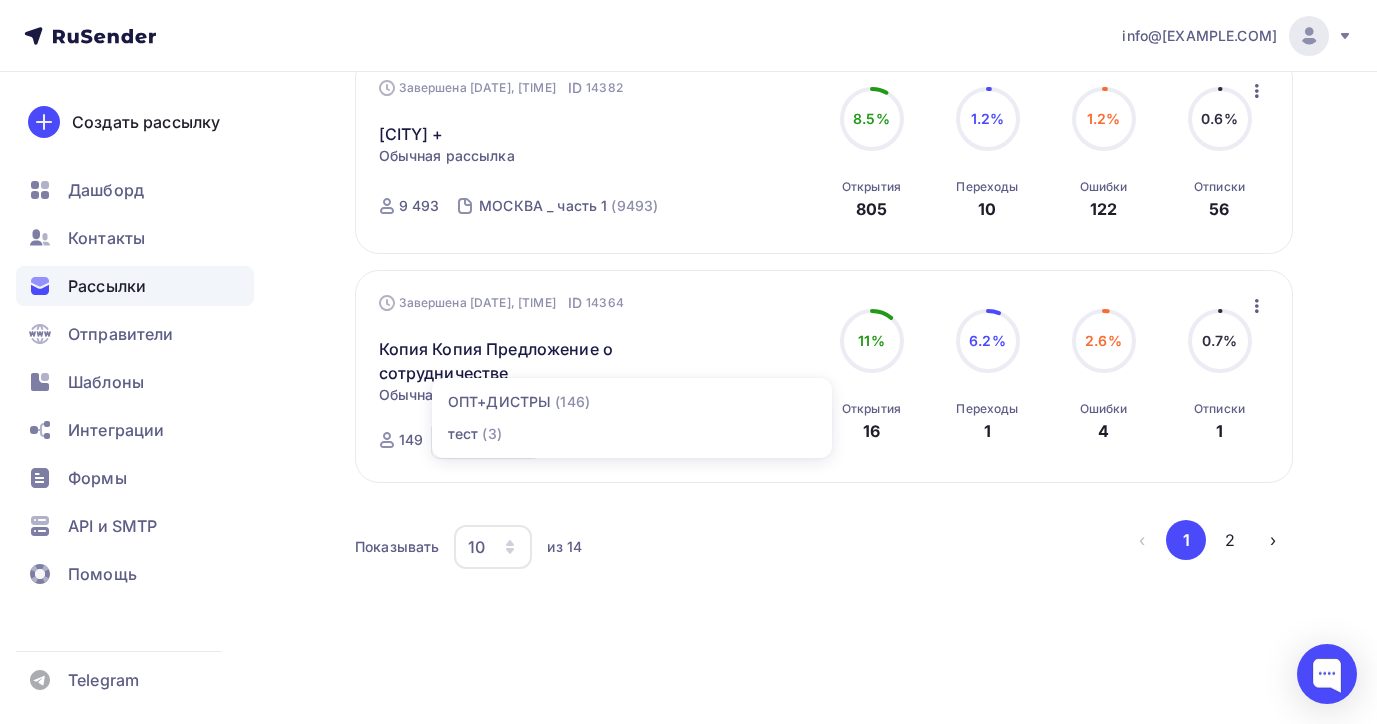 click on "Завершена
Сегодня, [TIME]
ID   [NUMBER]             Копия Копия Рассылка_[CITY]_[DATE]
Статистика
Обзор рассылки
Копировать в новую
Добавить в папку
ID" at bounding box center (688, -597) 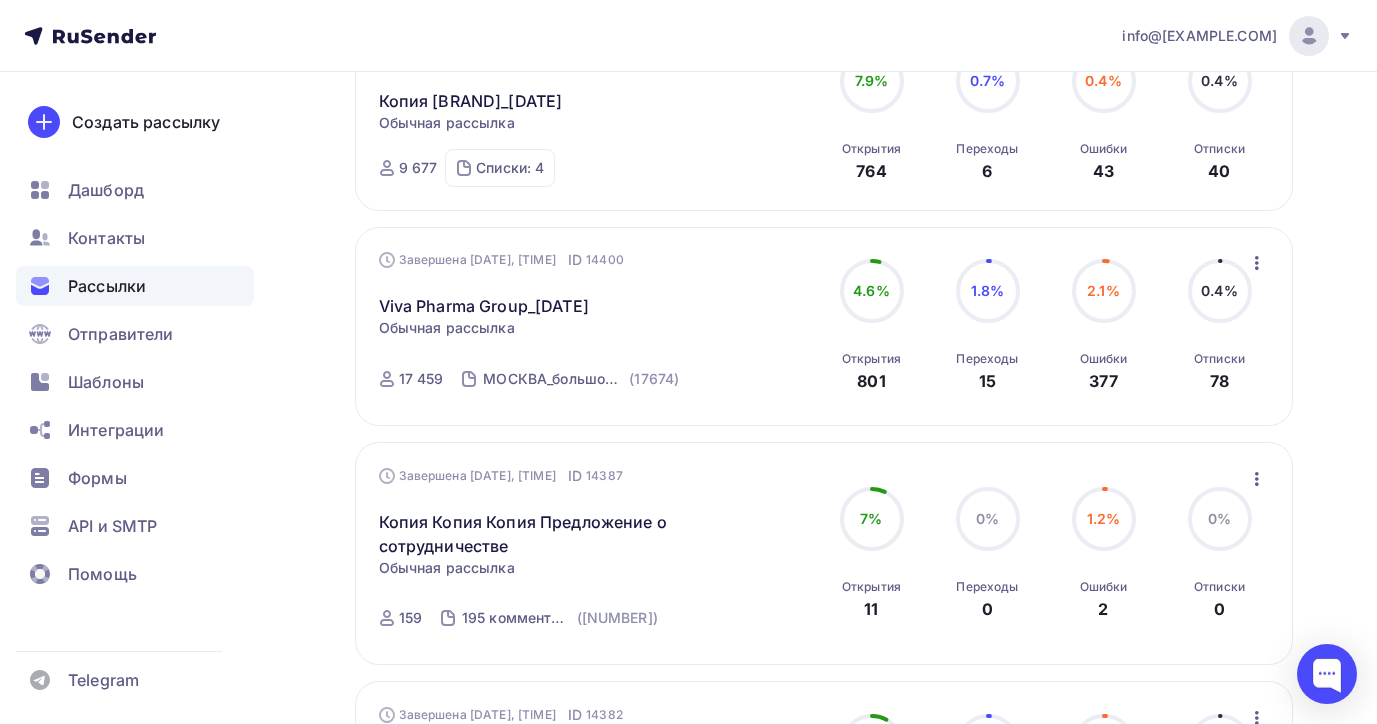 scroll, scrollTop: 1360, scrollLeft: 0, axis: vertical 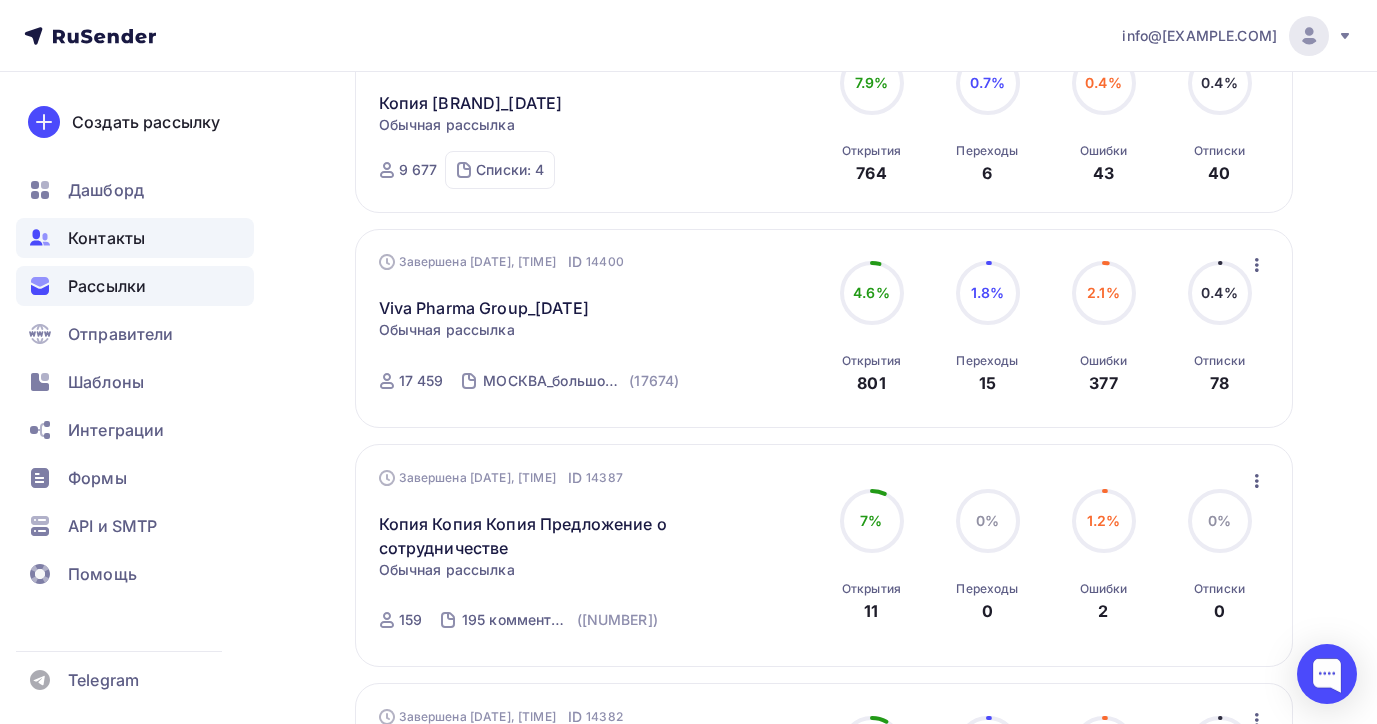 click on "Контакты" at bounding box center [106, 238] 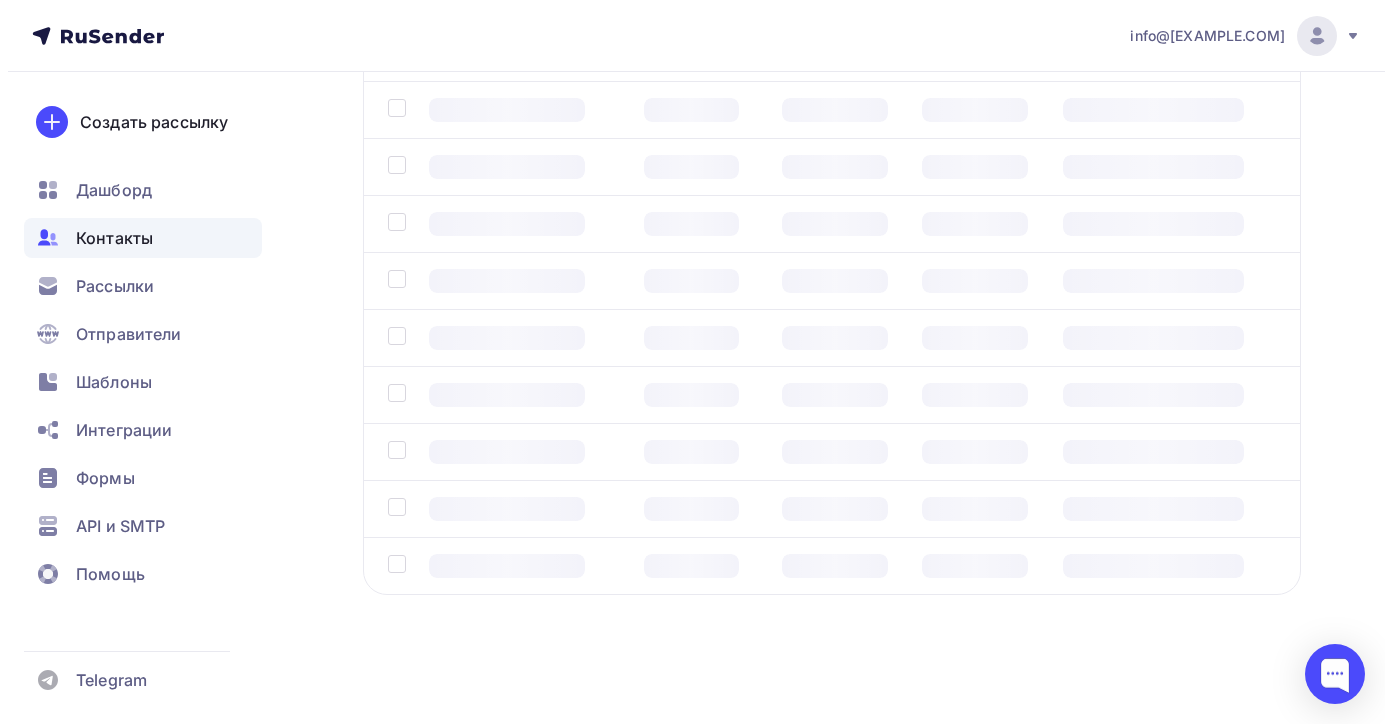 scroll, scrollTop: 0, scrollLeft: 0, axis: both 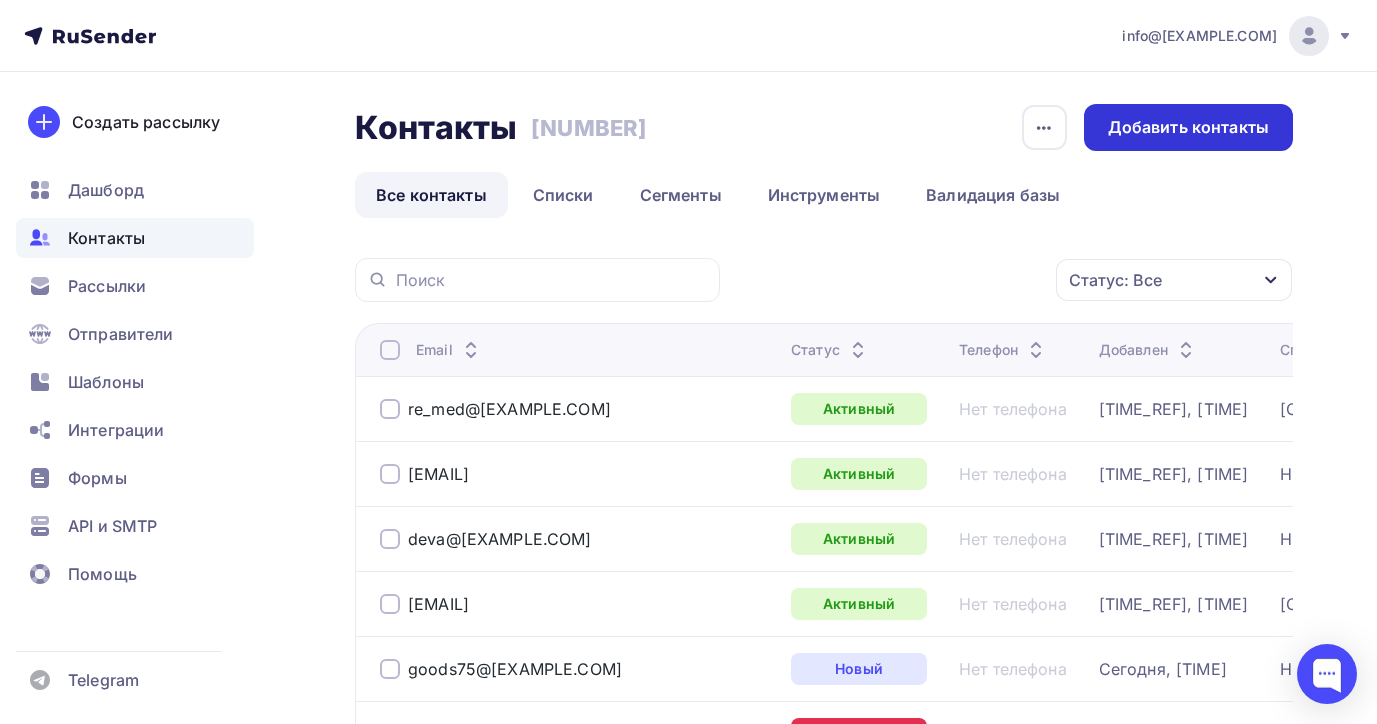 click on "Добавить контакты" at bounding box center [1188, 127] 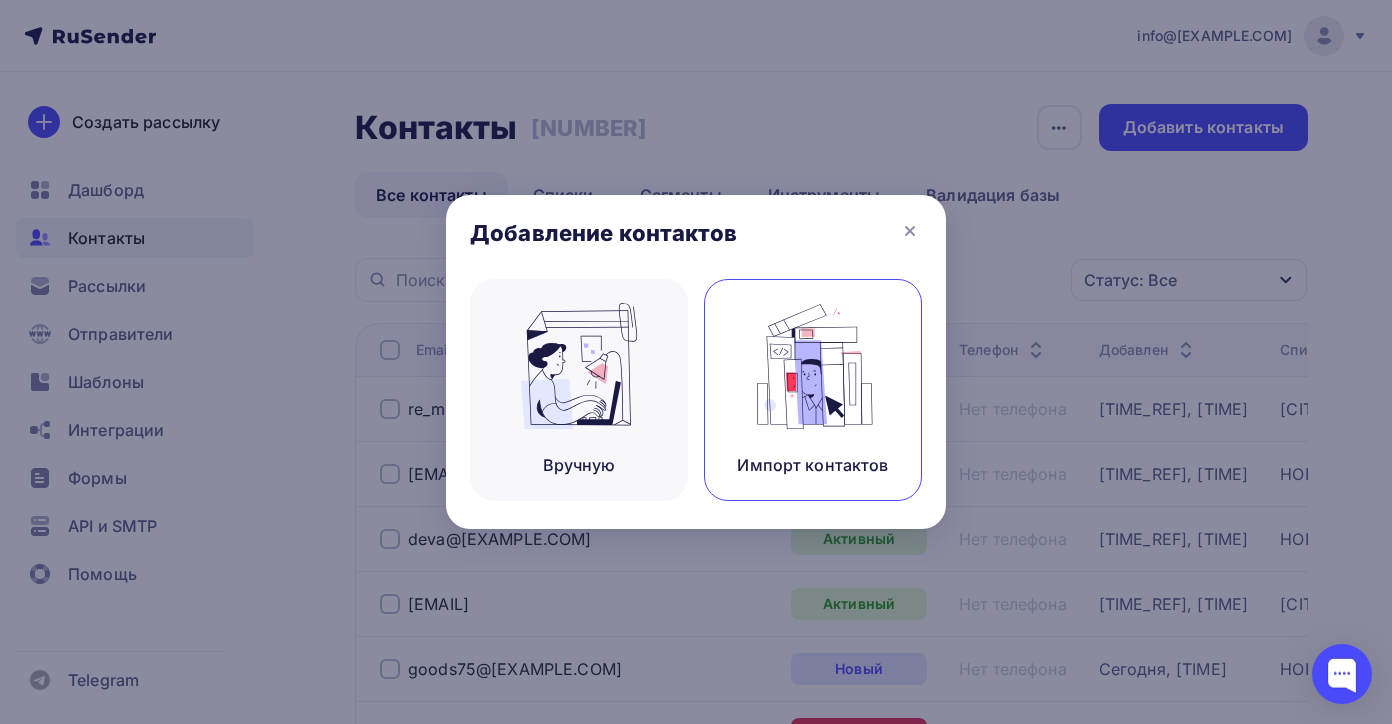 click at bounding box center [813, 366] 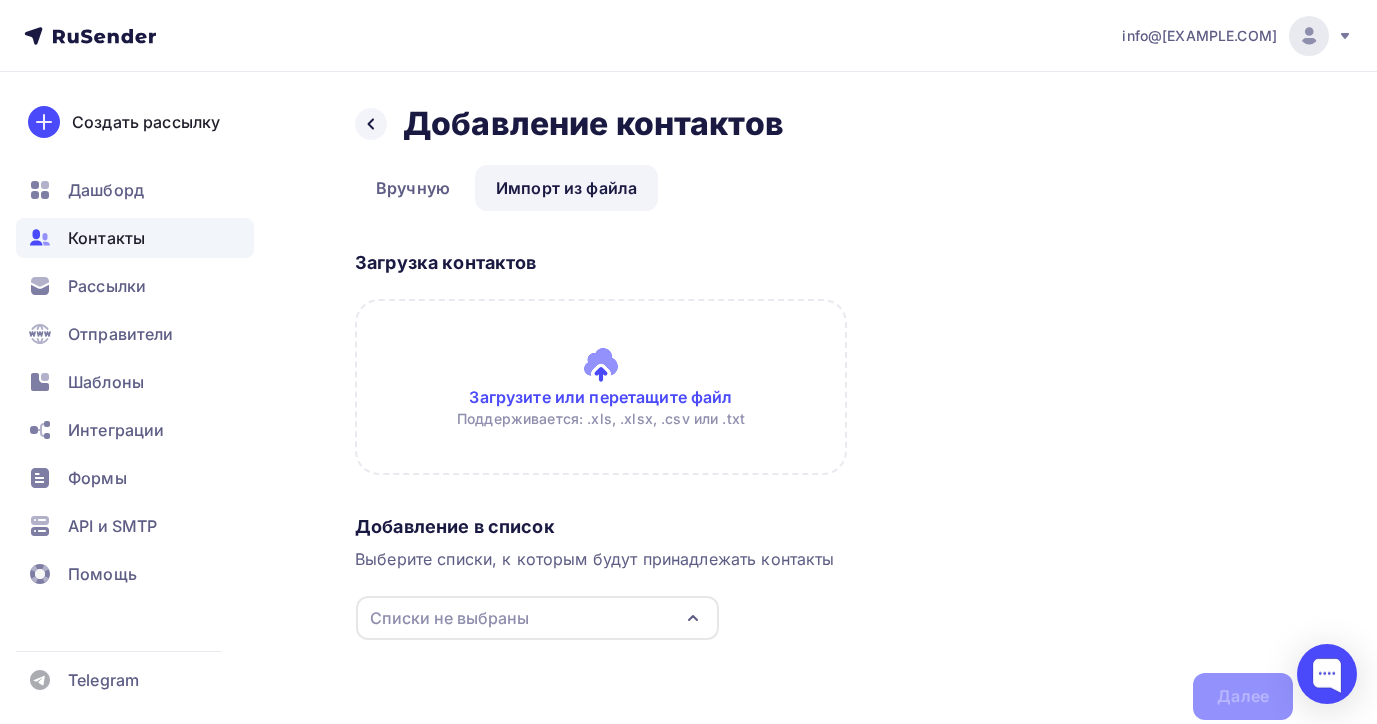 click at bounding box center (601, 387) 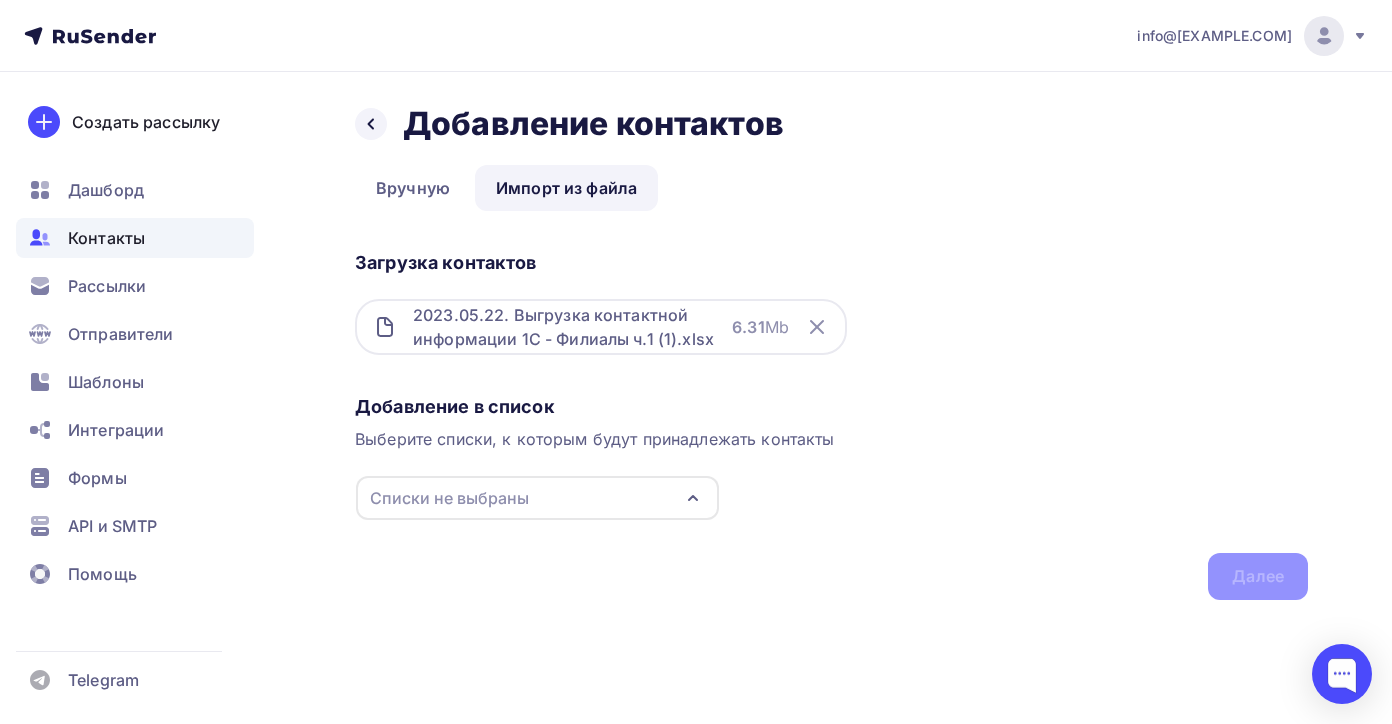 click on "Списки не выбраны" at bounding box center [537, 498] 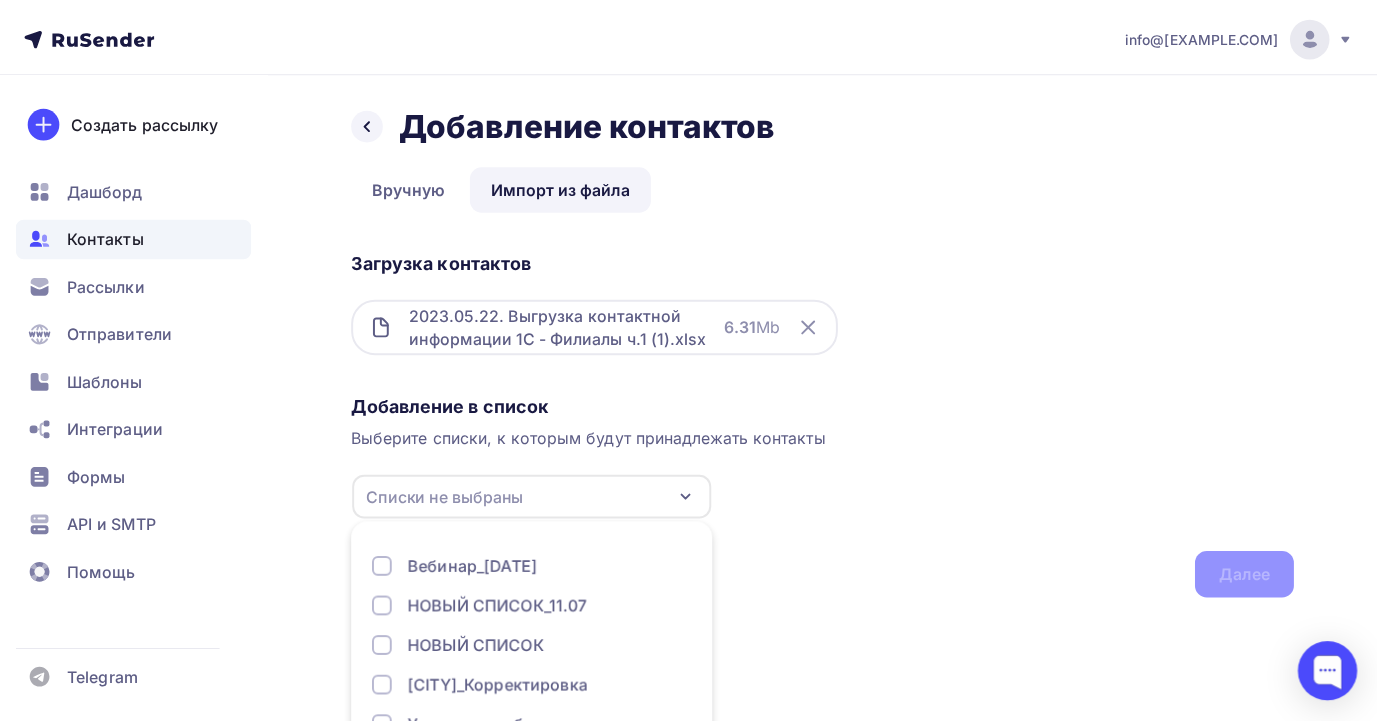 scroll, scrollTop: 104, scrollLeft: 0, axis: vertical 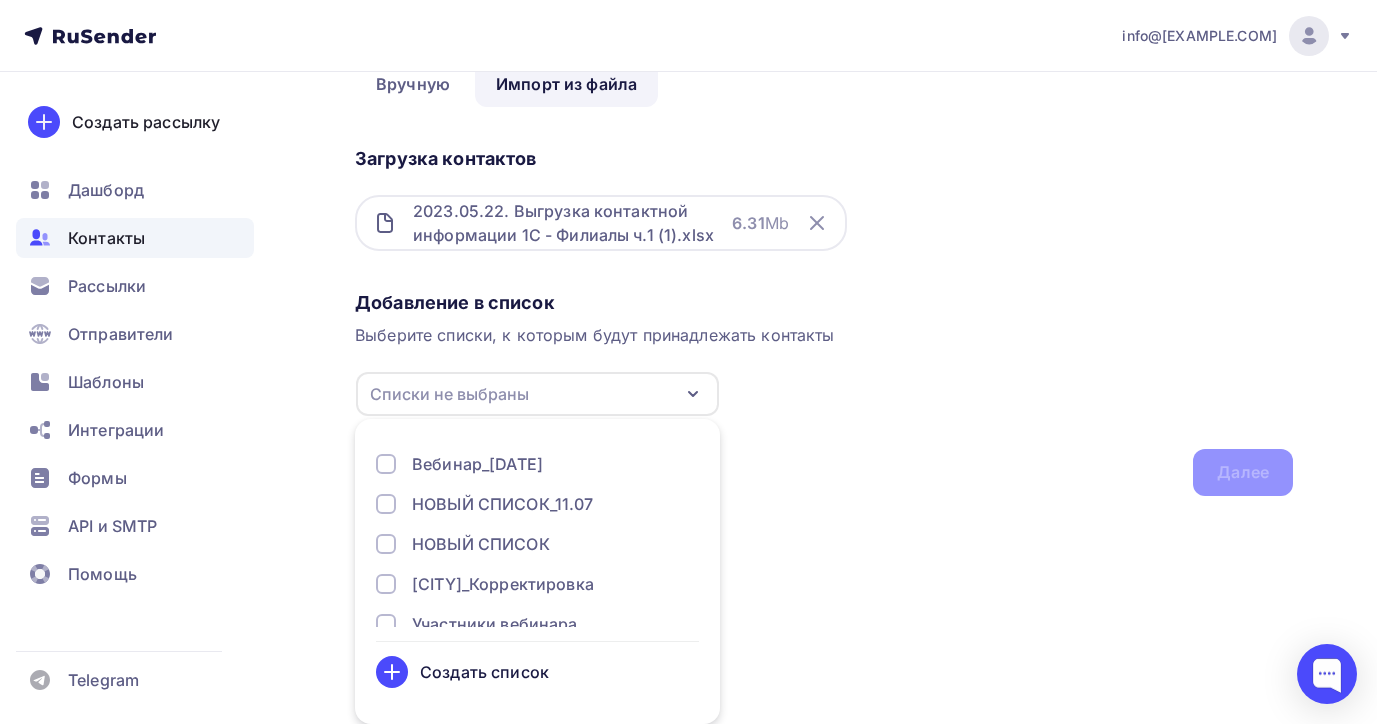 click on "Создать список" at bounding box center [537, 672] 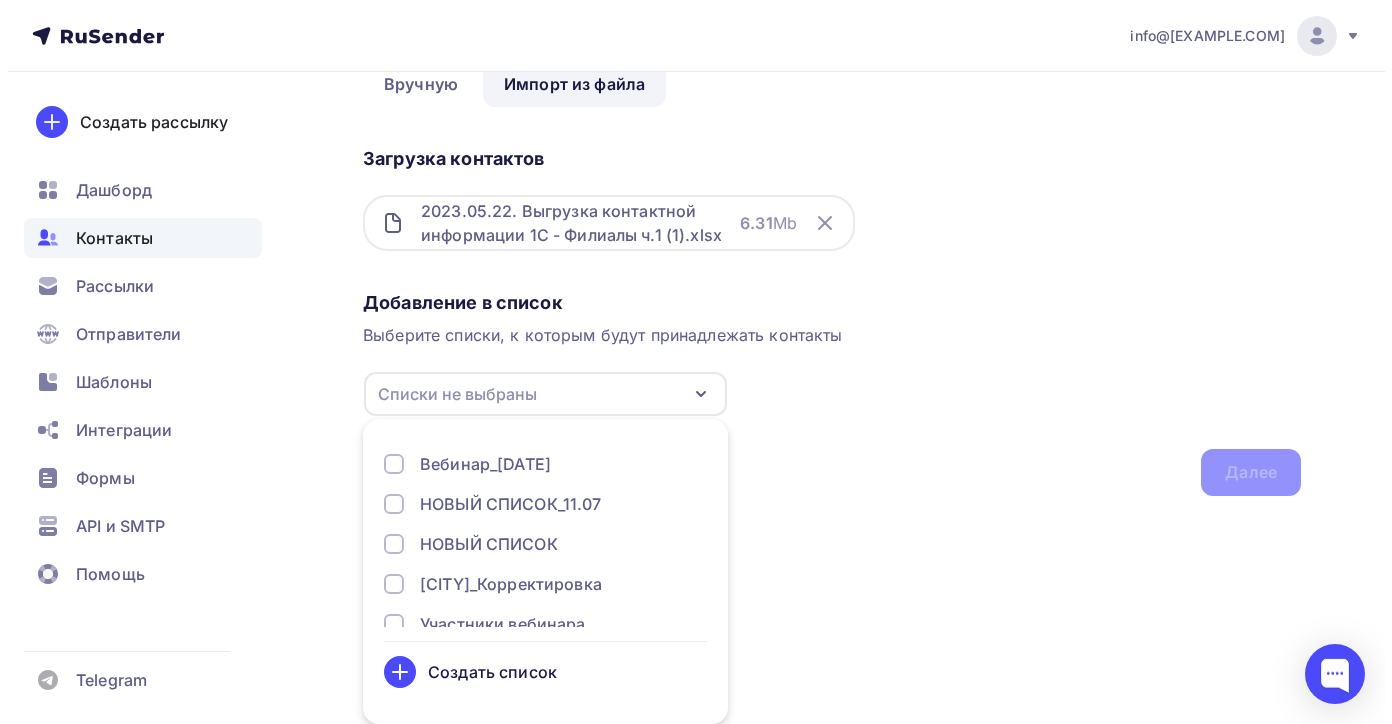 scroll, scrollTop: 0, scrollLeft: 0, axis: both 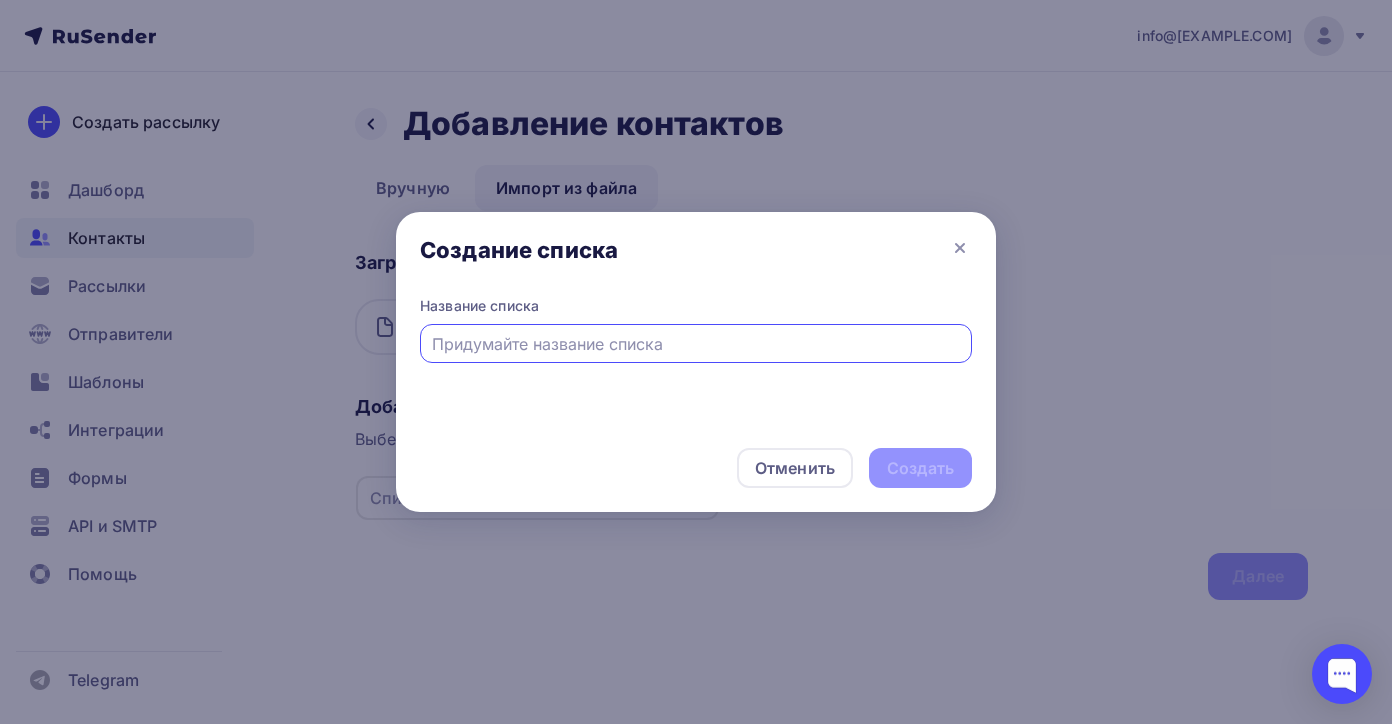 type on "A" 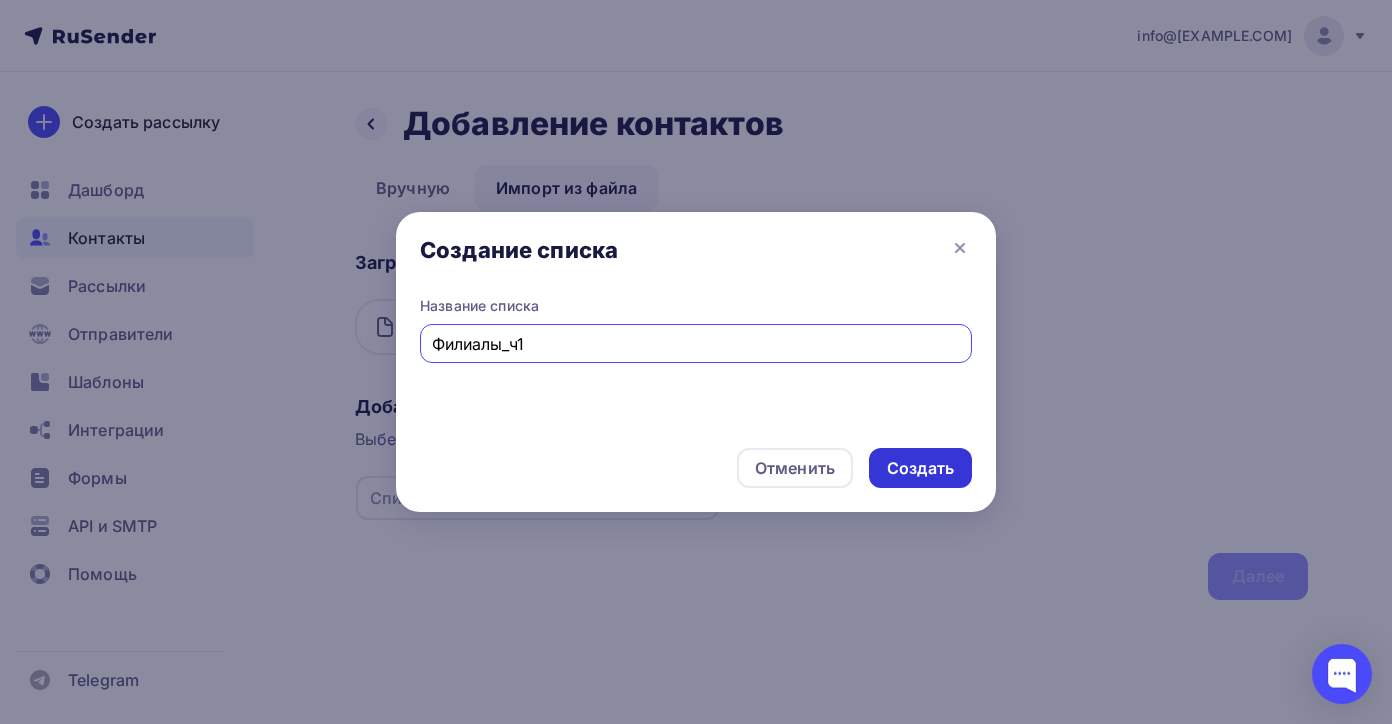 type on "Филиалы_ч1" 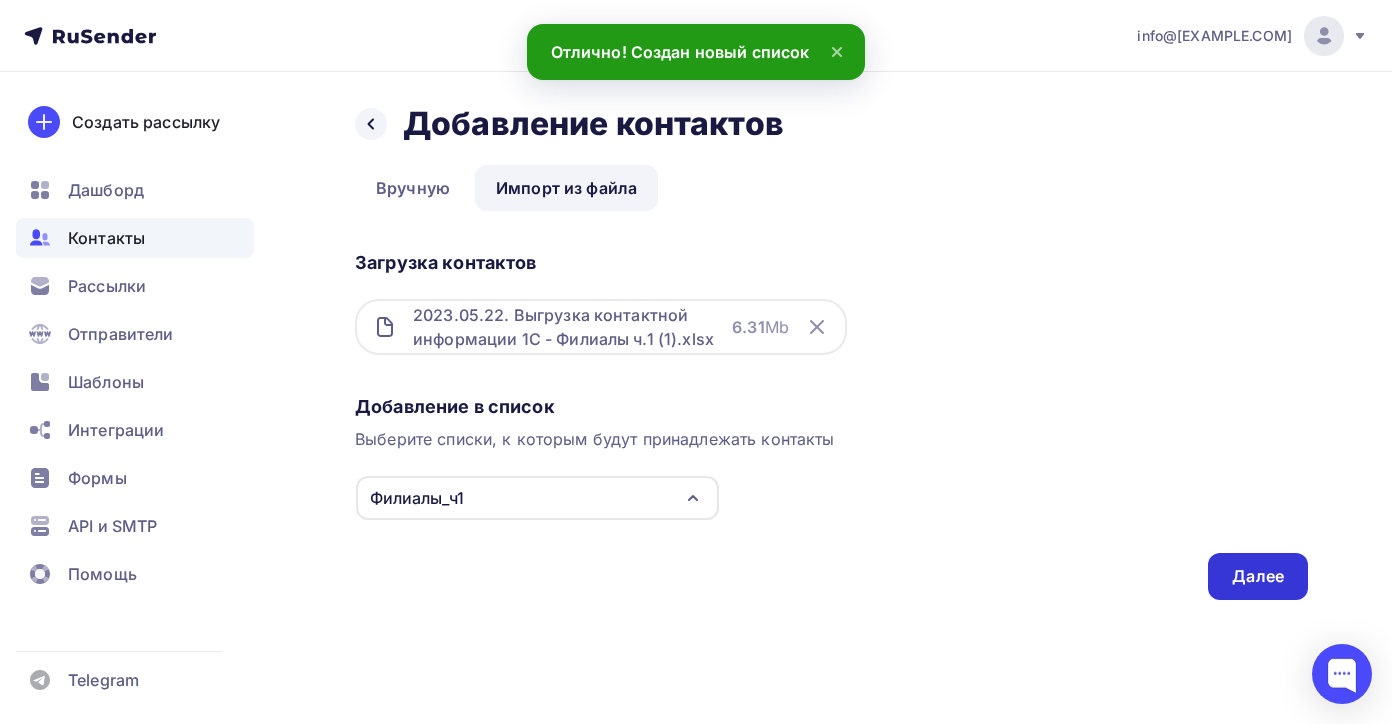 click on "Далее" at bounding box center (1258, 576) 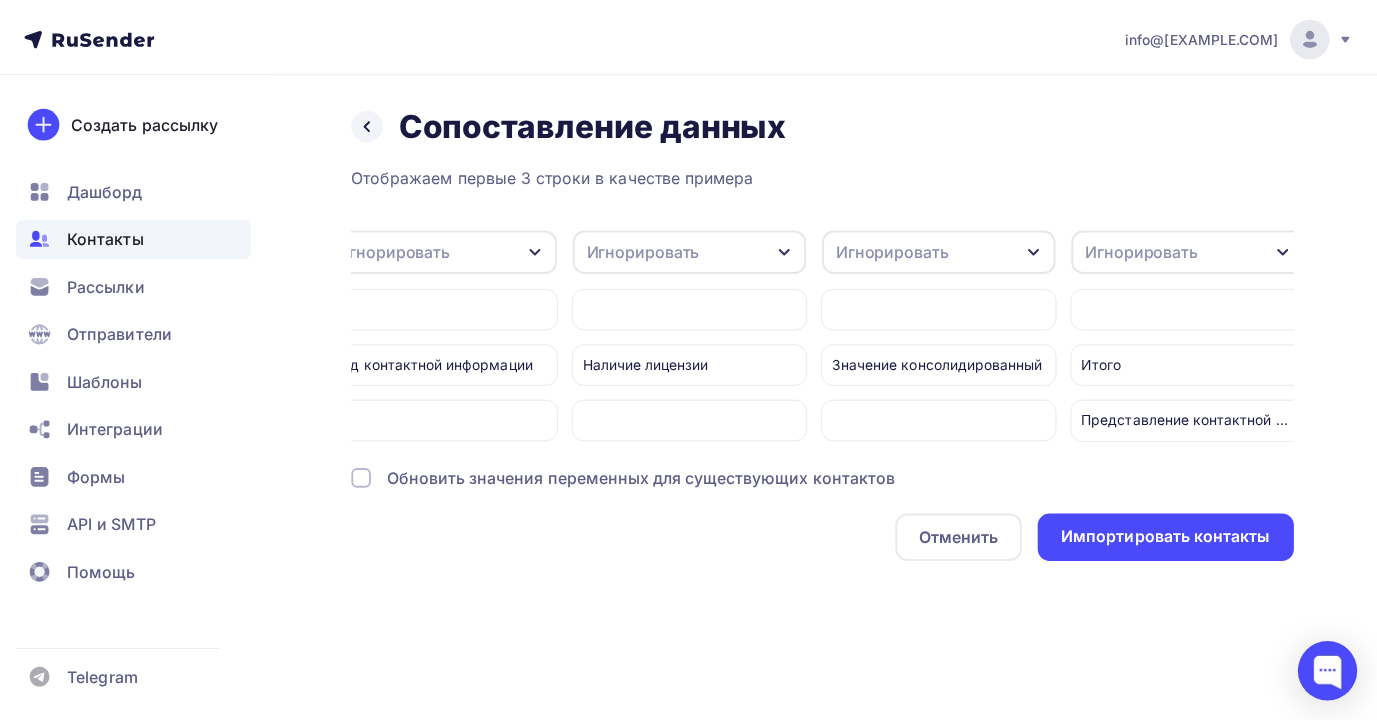 scroll, scrollTop: 0, scrollLeft: 1805, axis: horizontal 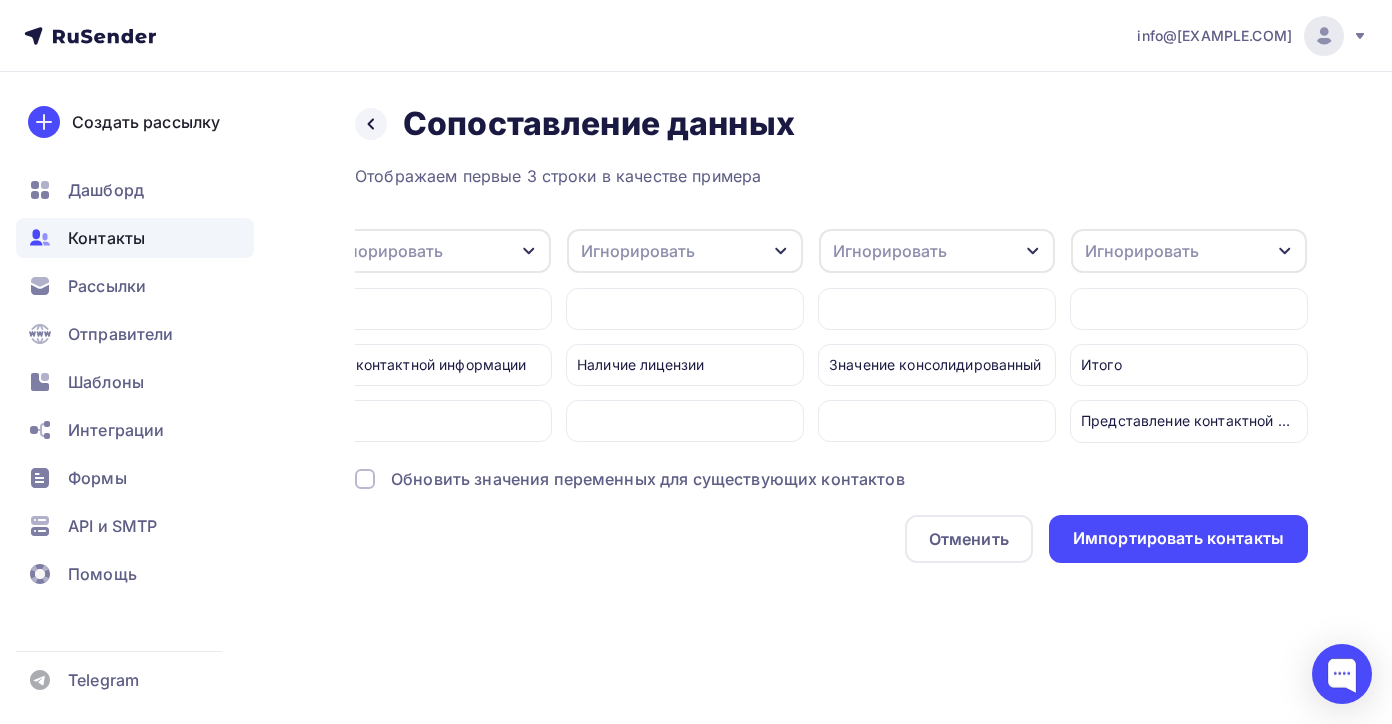 click 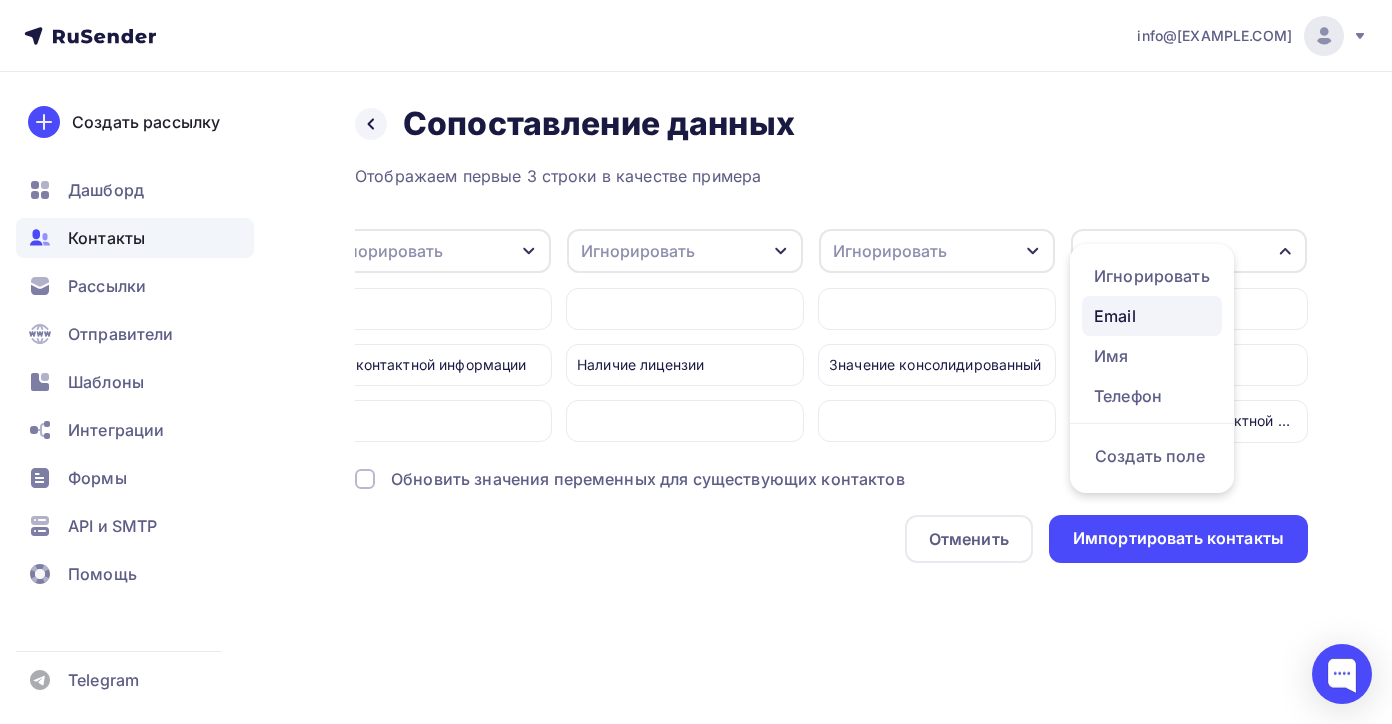 click on "Email" at bounding box center (1152, 316) 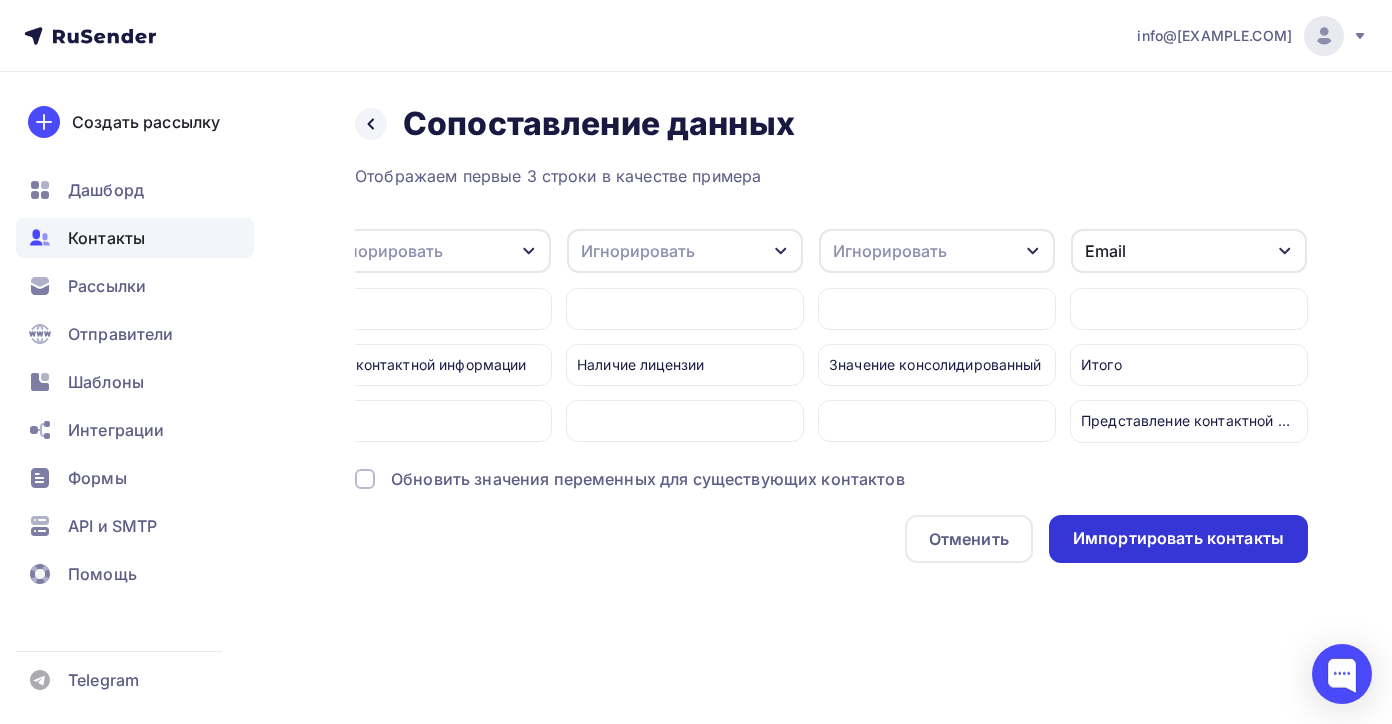 click on "Импортировать контакты" at bounding box center [1178, 538] 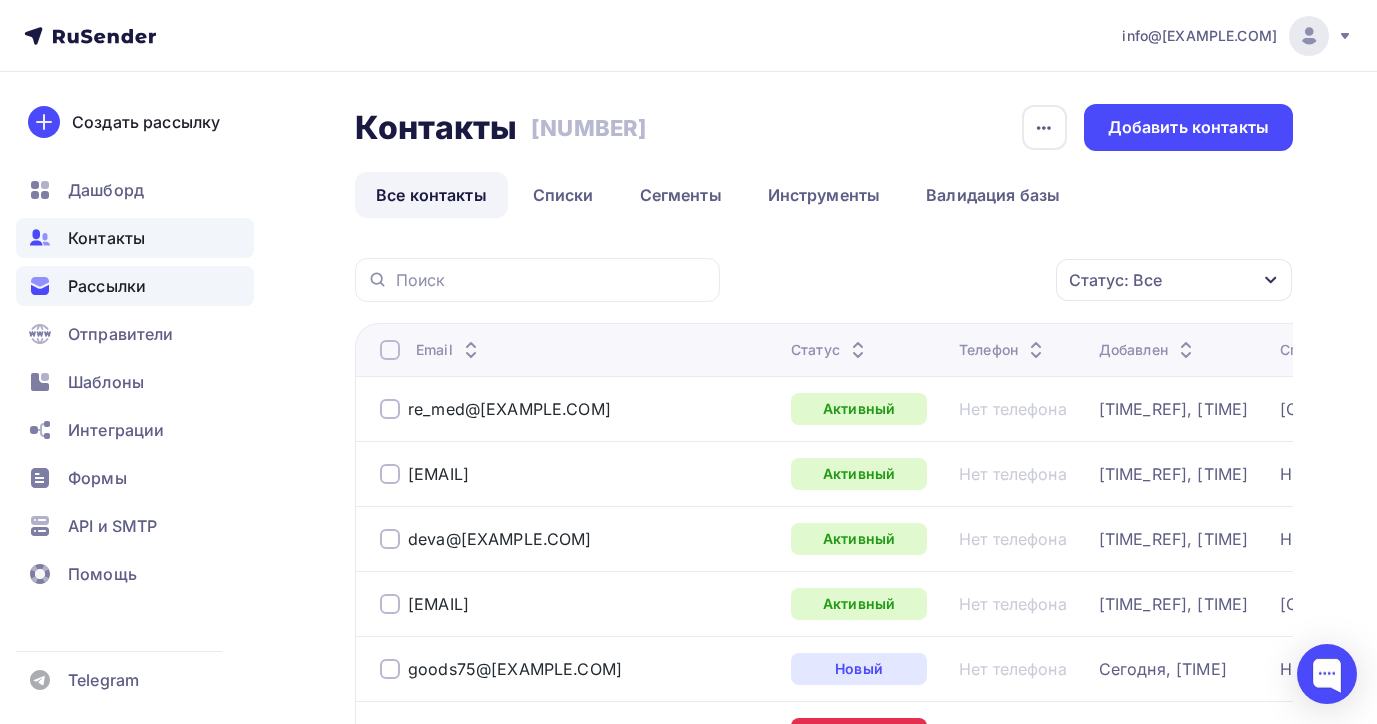 drag, startPoint x: 154, startPoint y: 284, endPoint x: 201, endPoint y: 281, distance: 47.095646 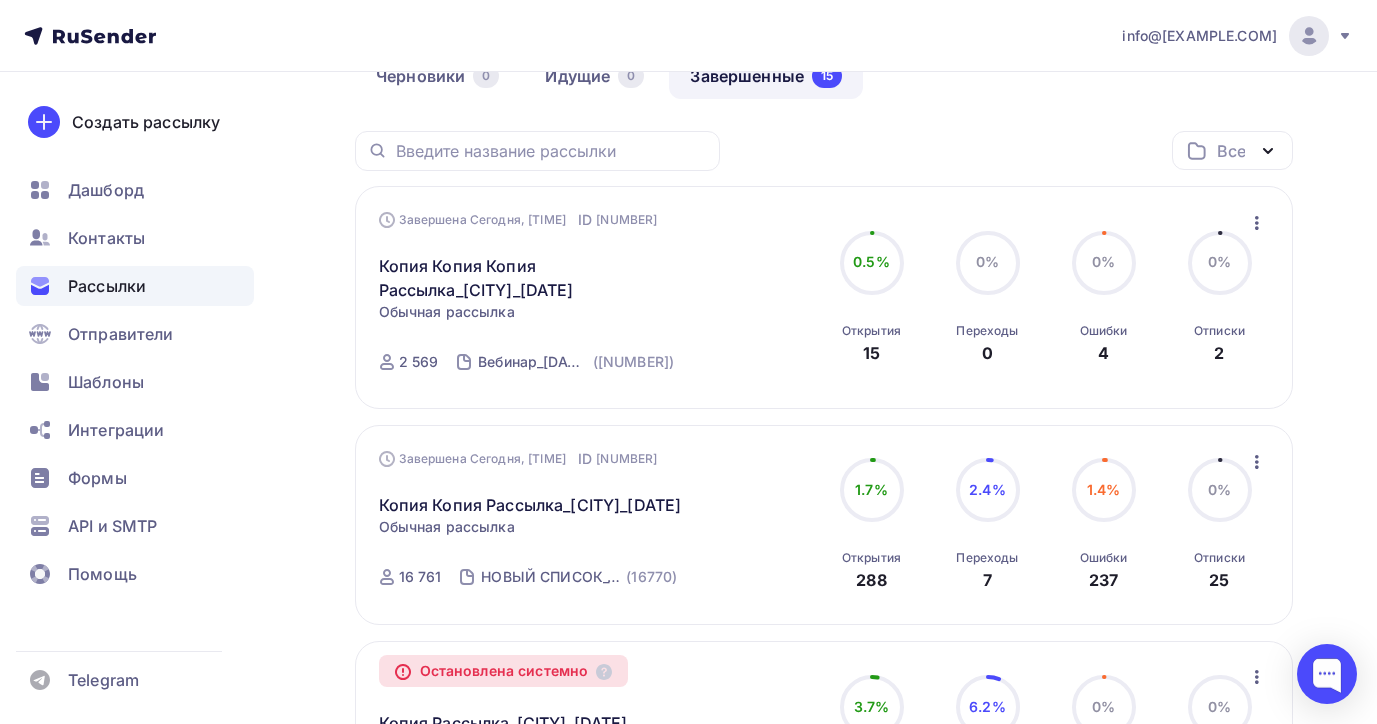 scroll, scrollTop: 0, scrollLeft: 0, axis: both 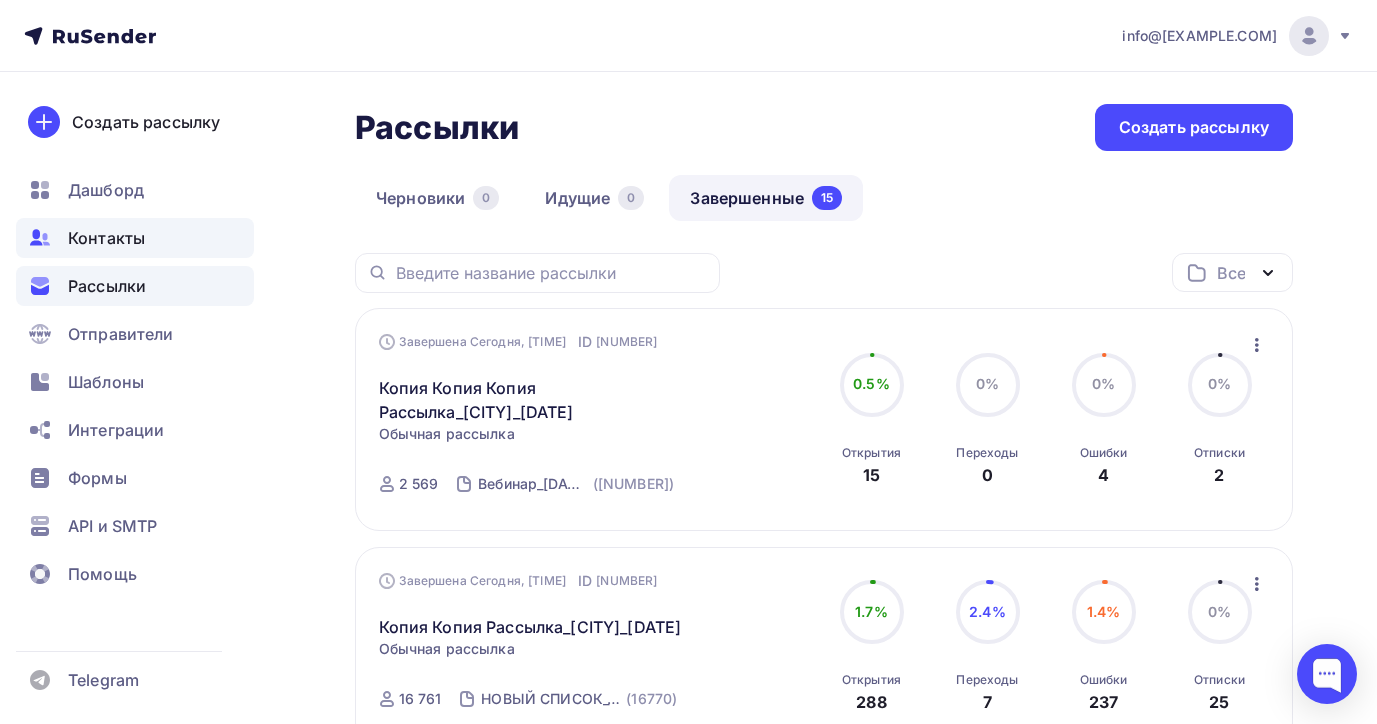 click on "Контакты" at bounding box center (106, 238) 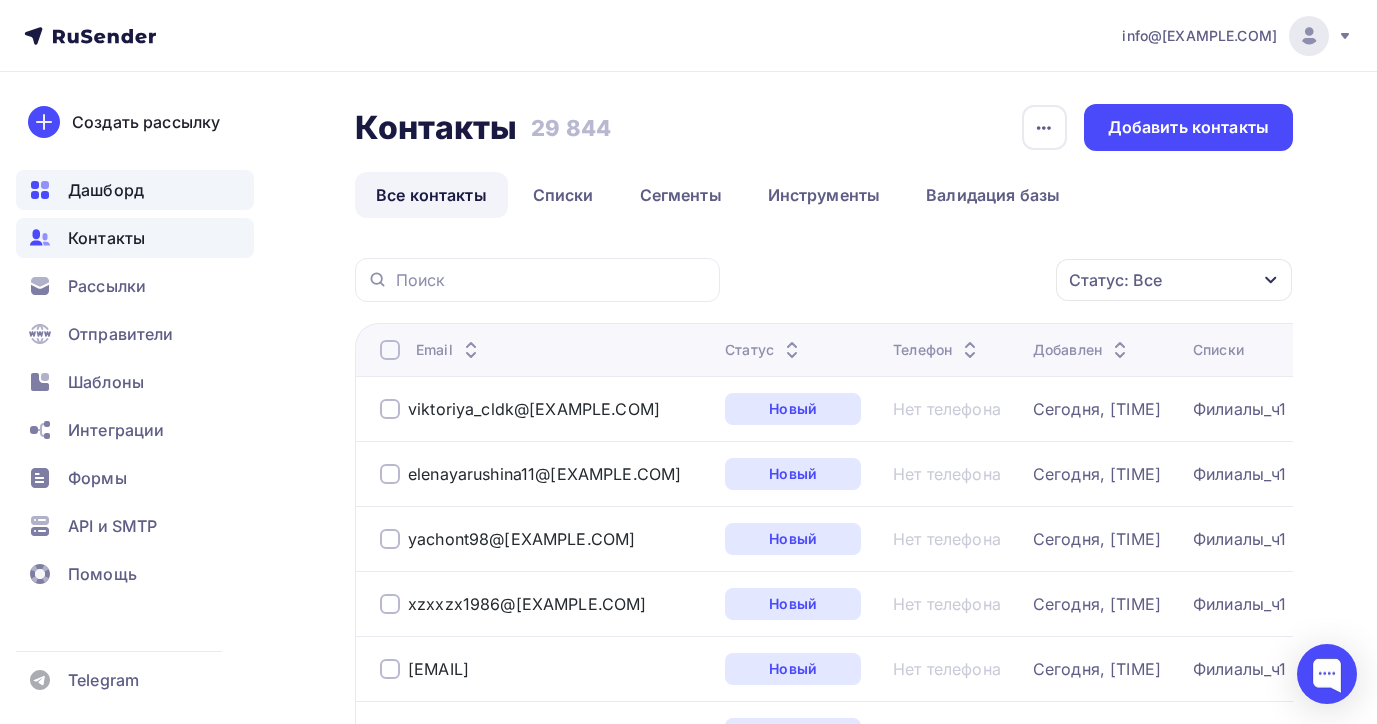 click on "Дашборд" at bounding box center (106, 190) 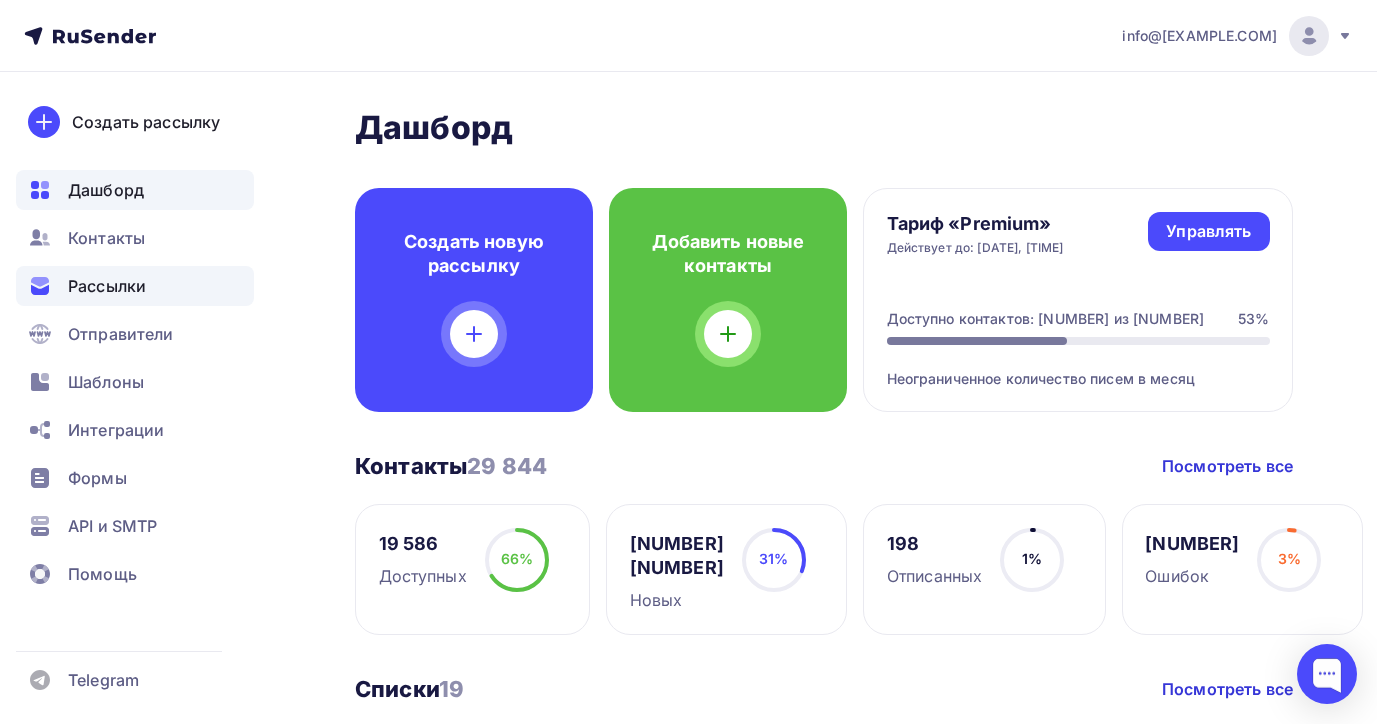 click on "Рассылки" at bounding box center [107, 286] 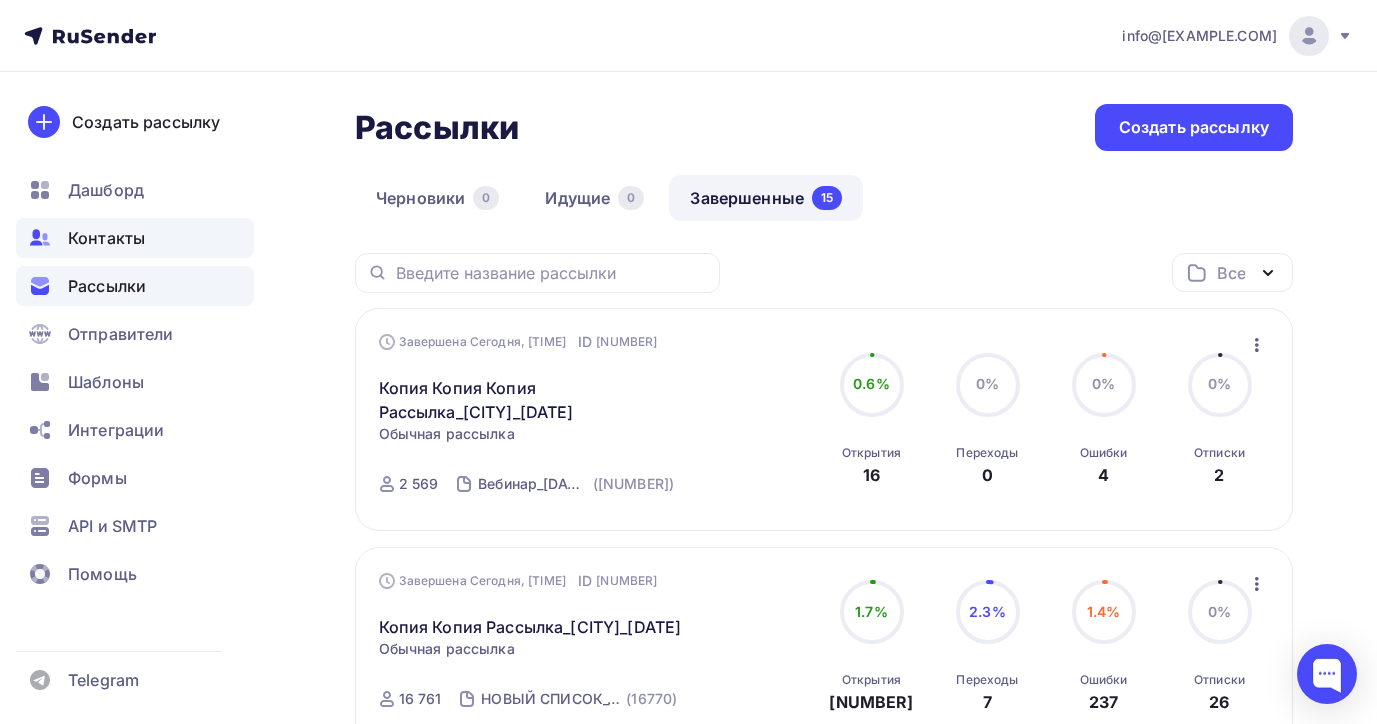 click on "Контакты" at bounding box center [106, 238] 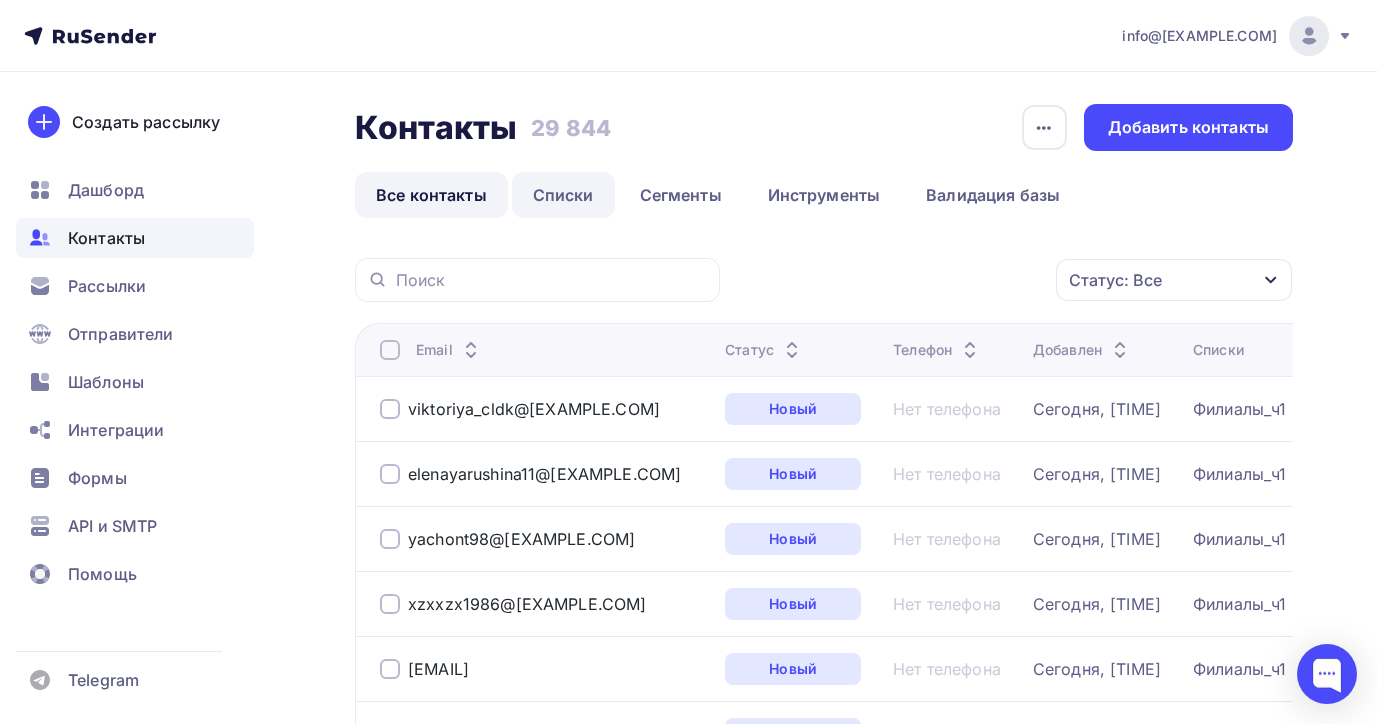click on "Списки" at bounding box center (563, 195) 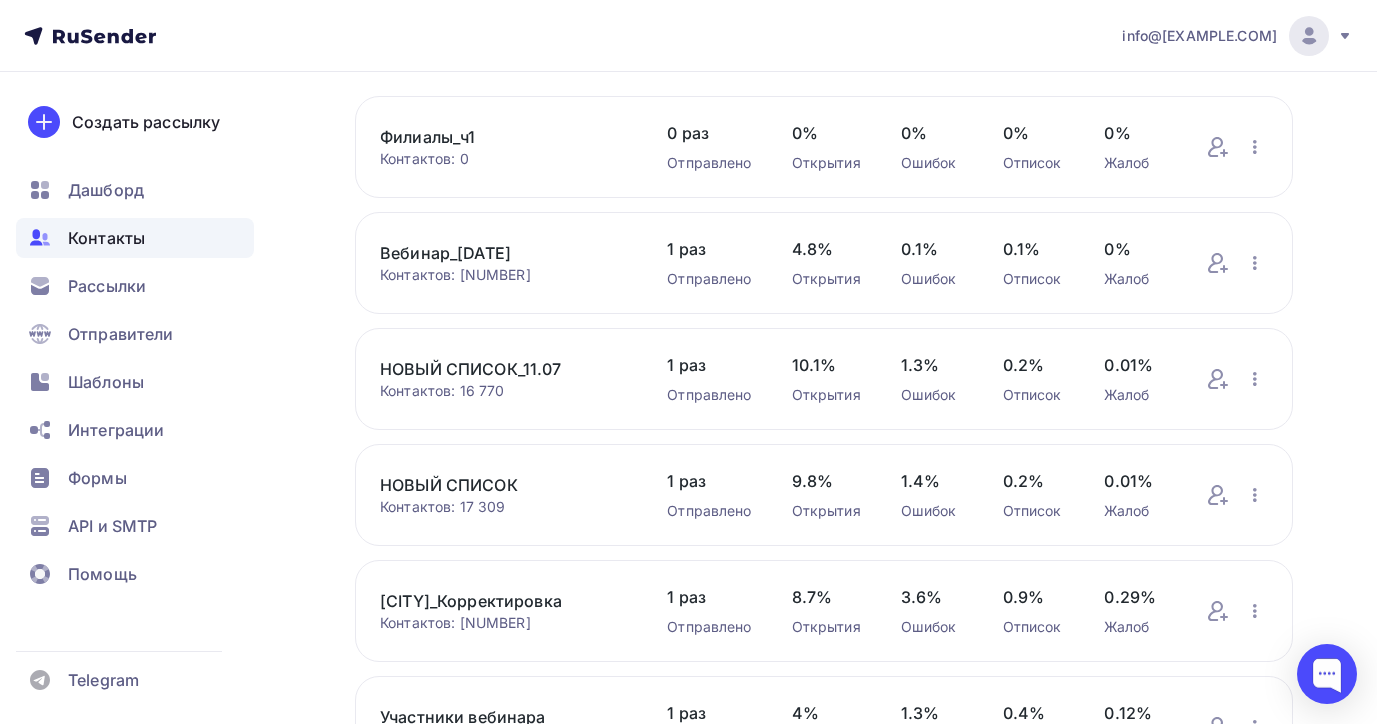 scroll, scrollTop: 0, scrollLeft: 0, axis: both 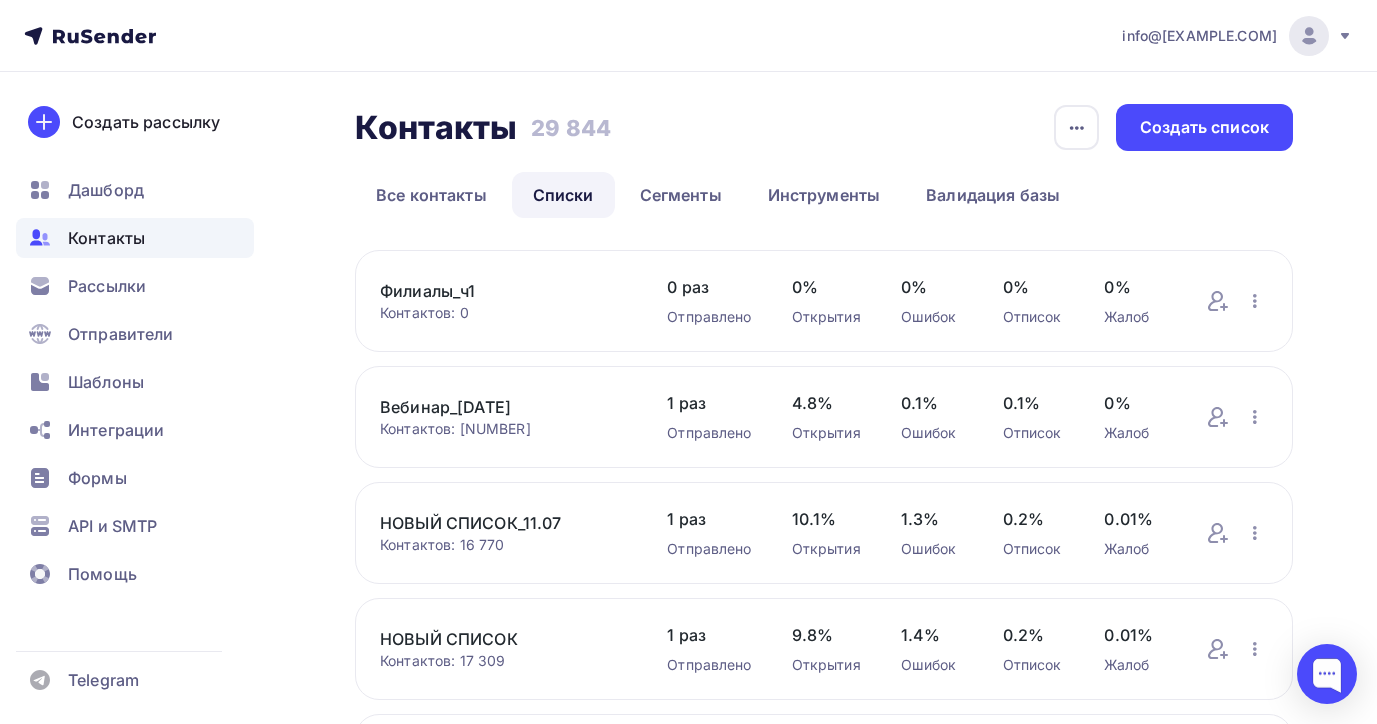 click on "Филиалы_ч1" at bounding box center [503, 291] 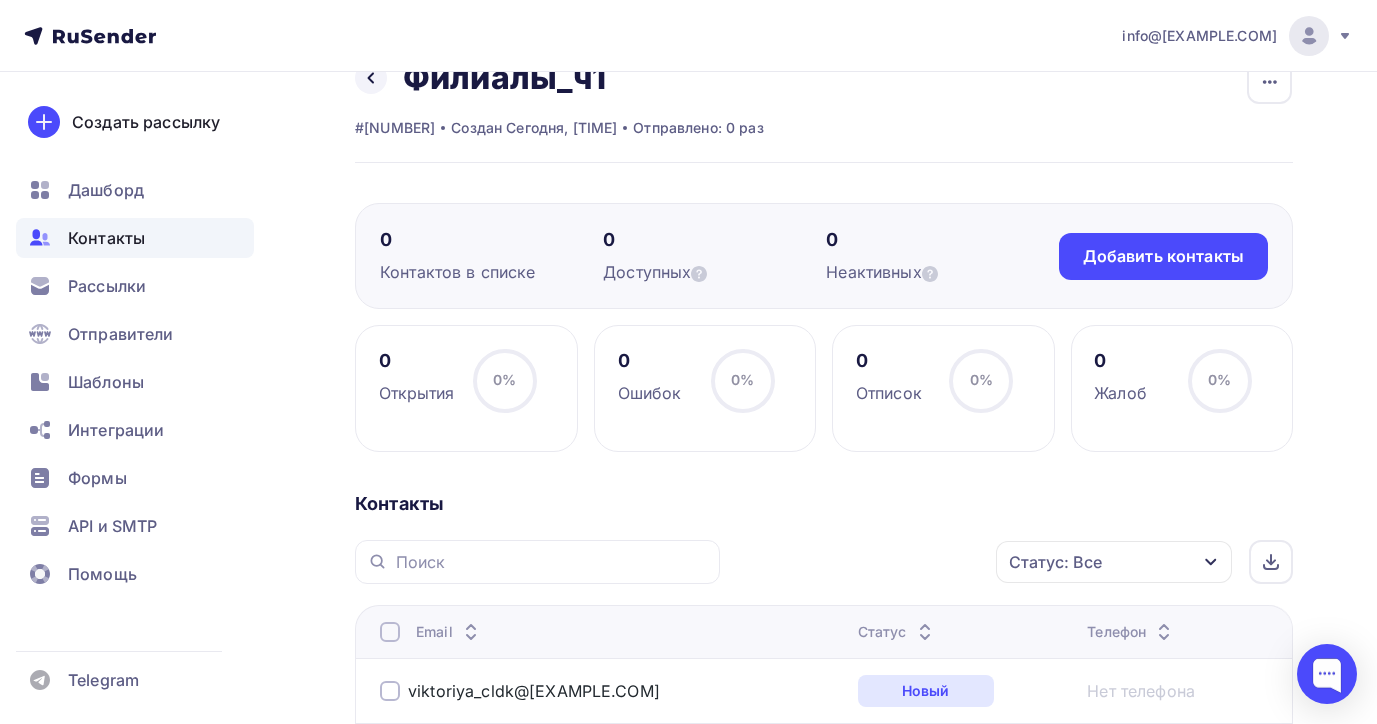 scroll, scrollTop: 0, scrollLeft: 0, axis: both 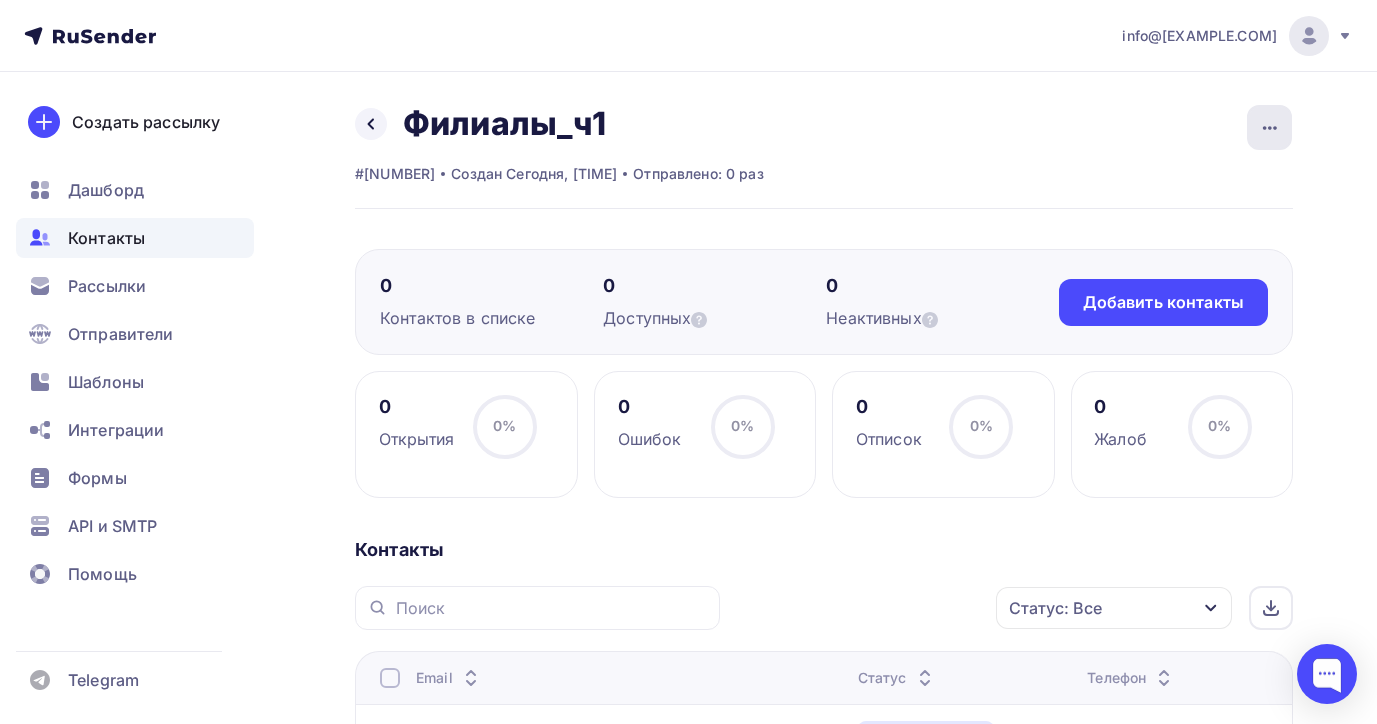 click 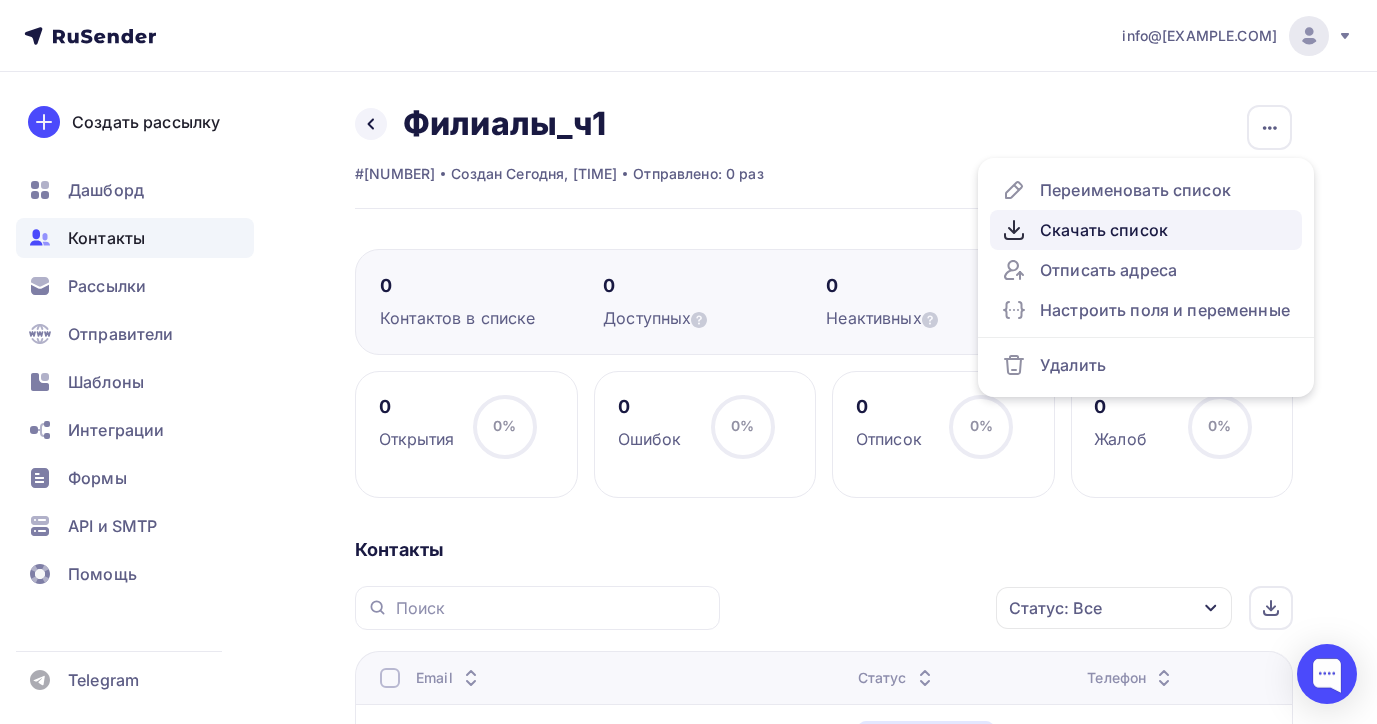click on "Скачать список" at bounding box center (1146, 230) 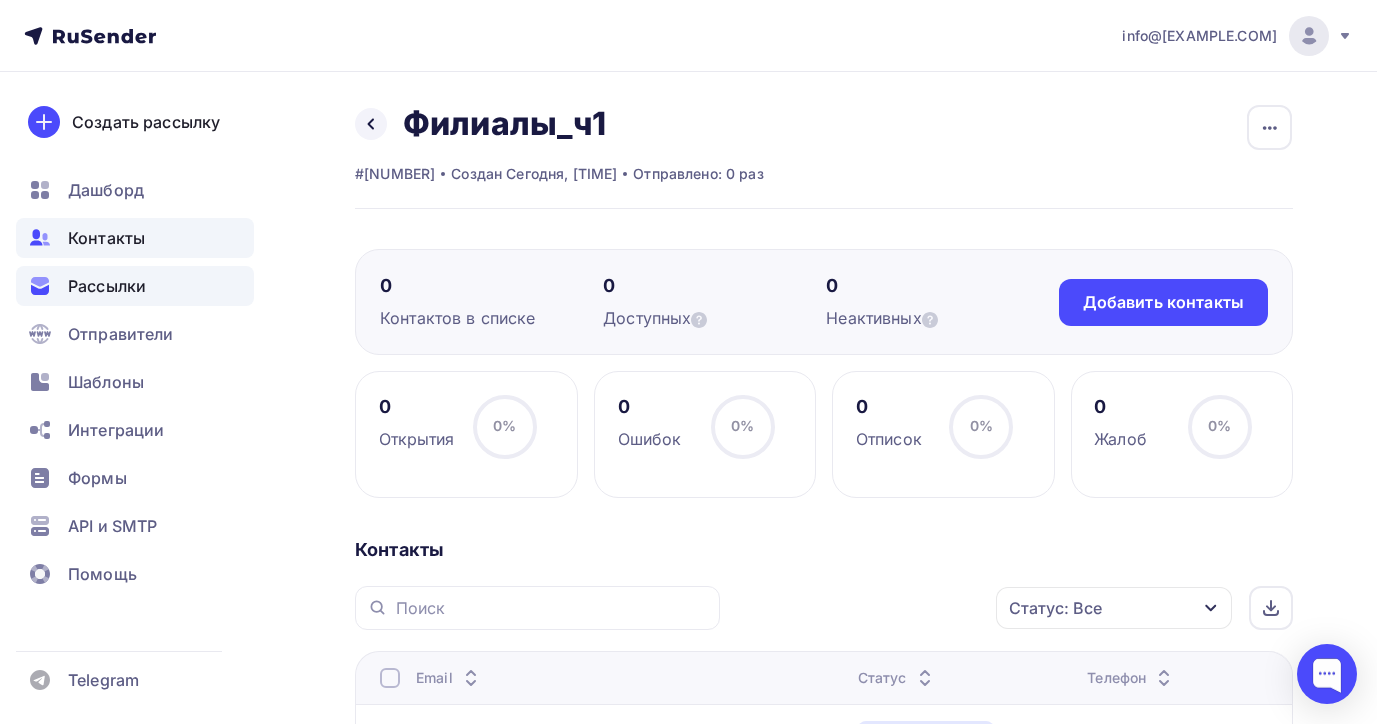 click on "Рассылки" at bounding box center (107, 286) 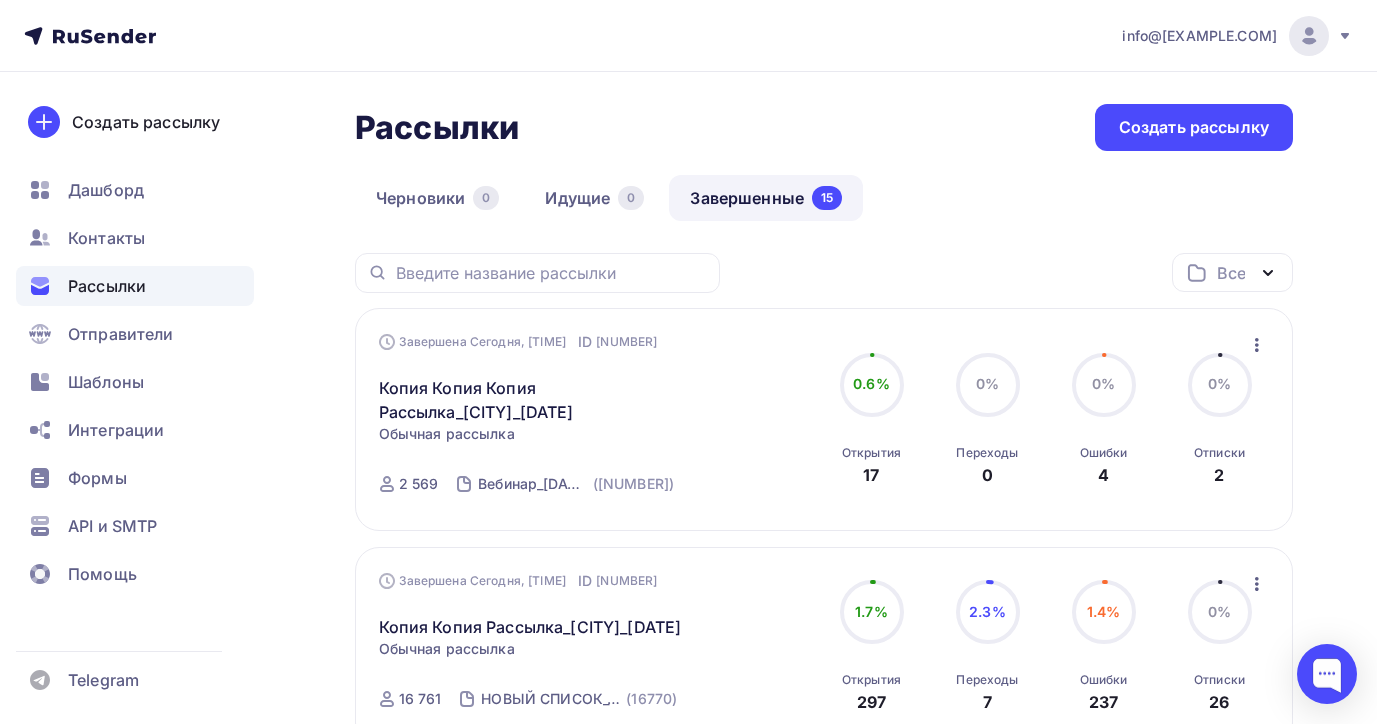 click 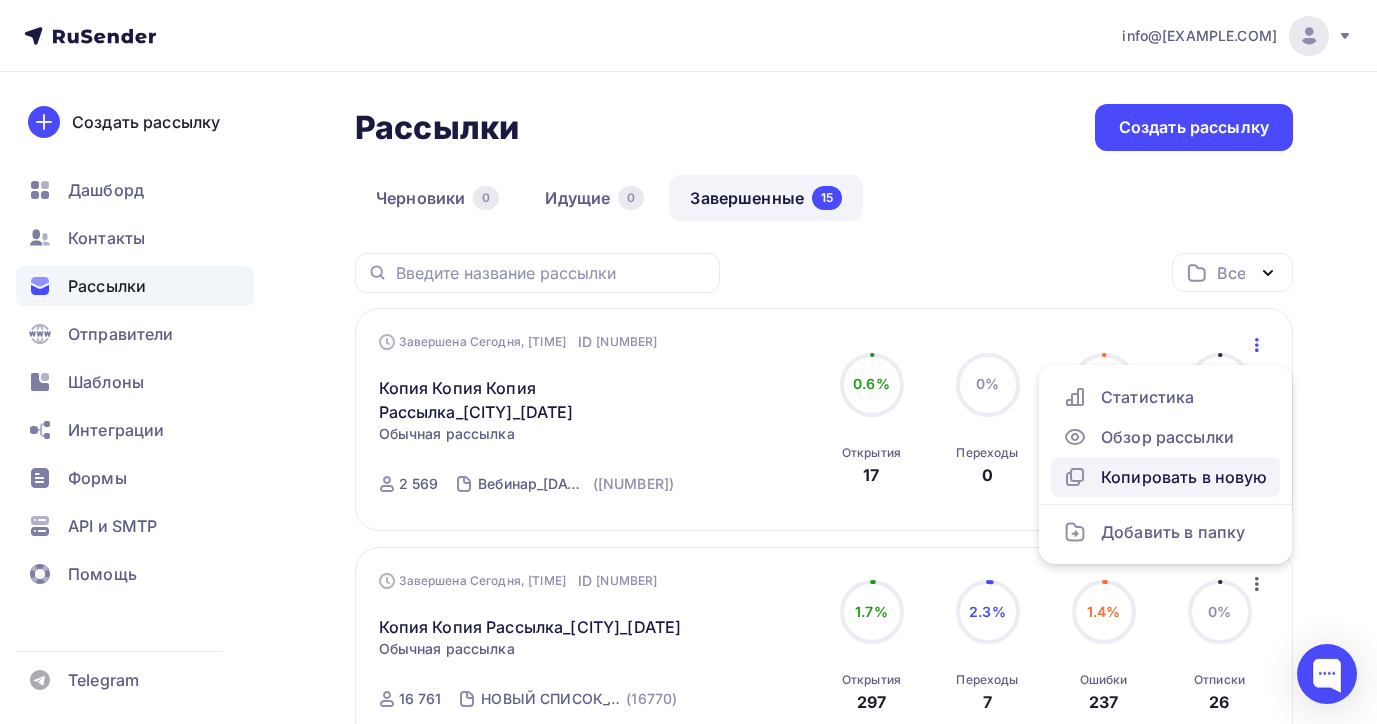 click on "Копировать в новую" at bounding box center [1165, 477] 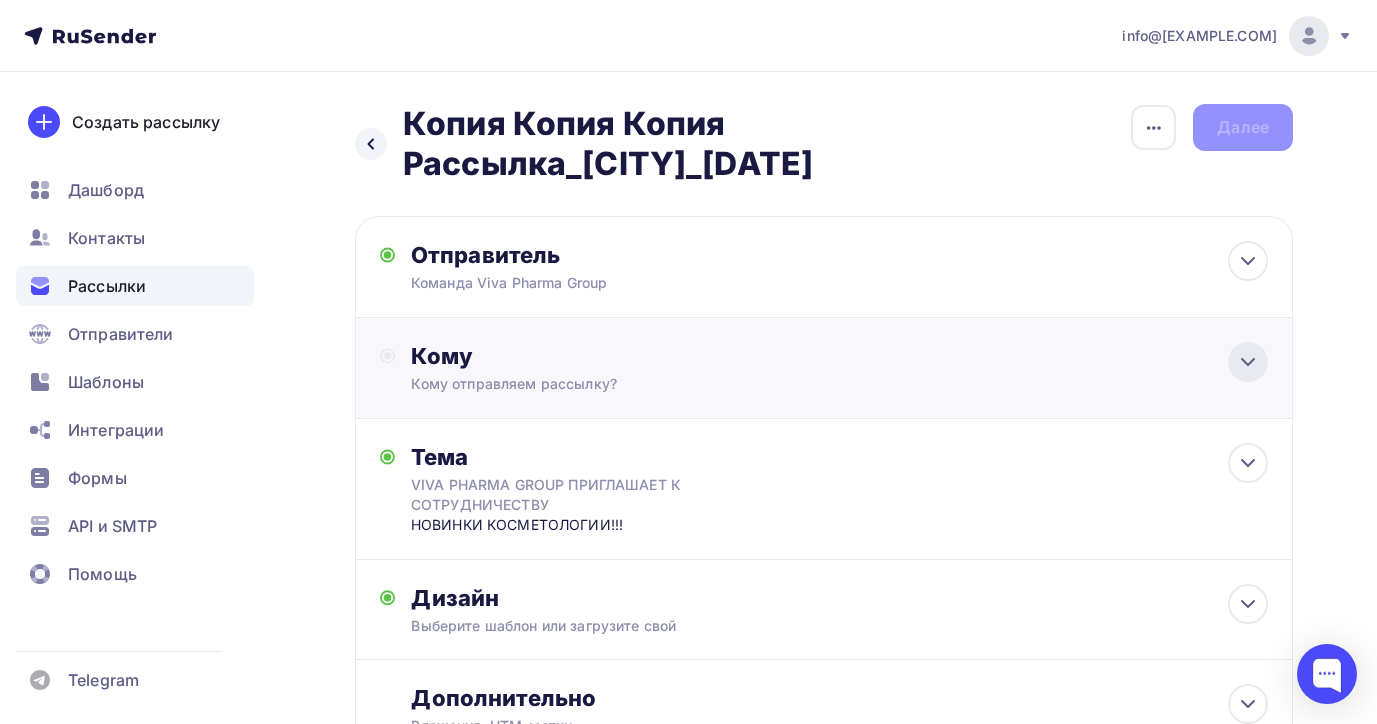 click 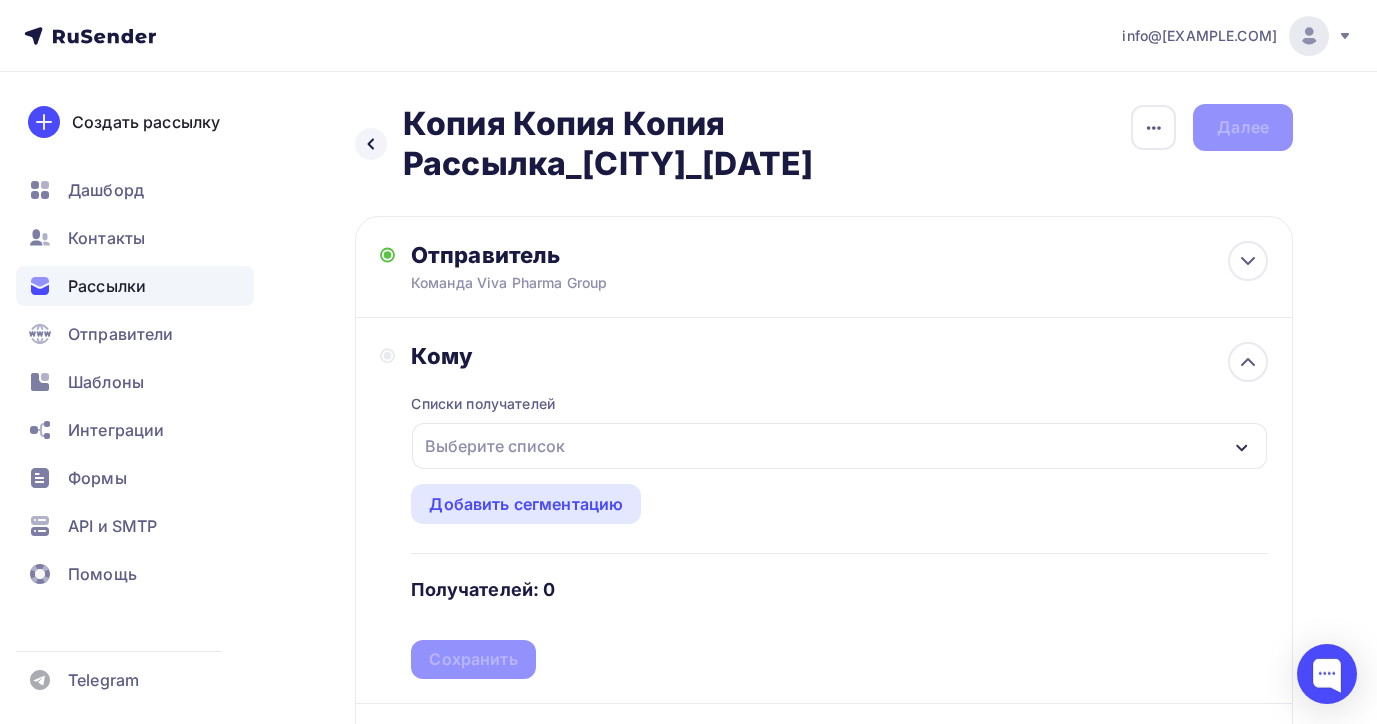 click on "Выберите список" at bounding box center (839, 446) 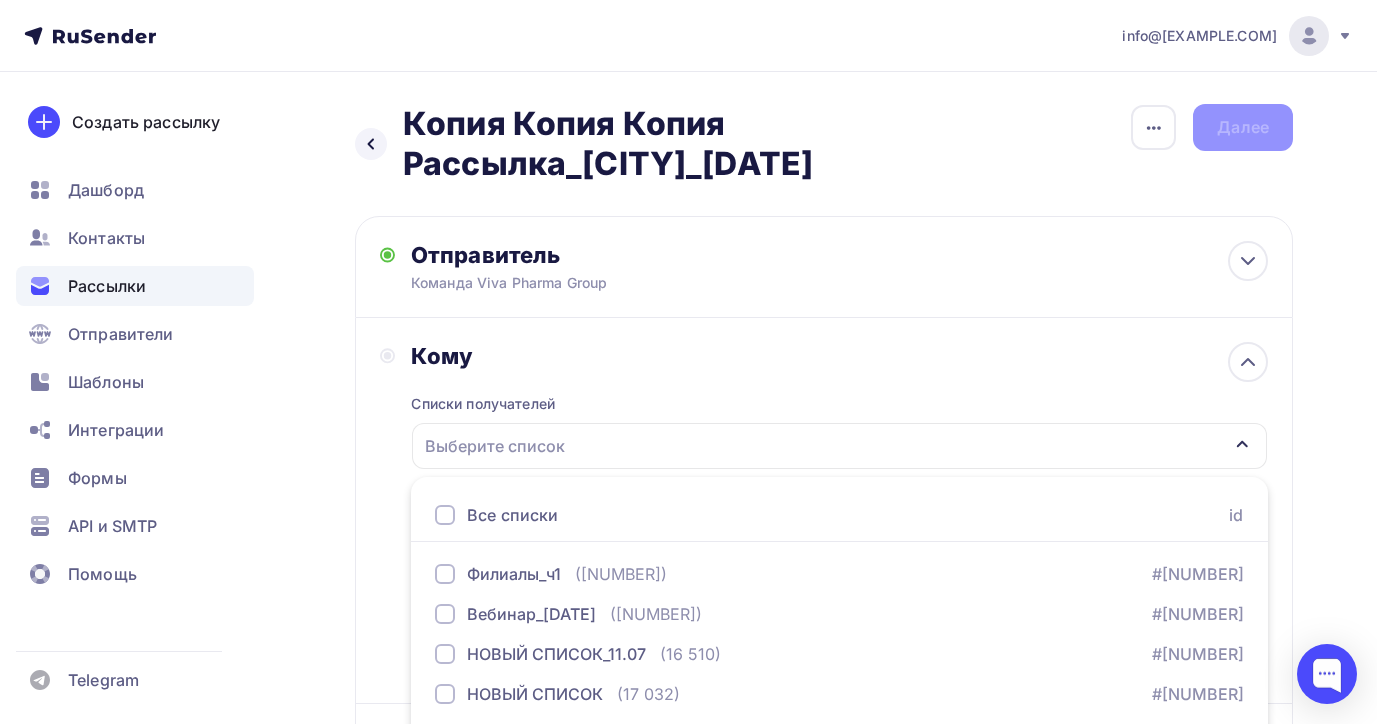scroll, scrollTop: 271, scrollLeft: 0, axis: vertical 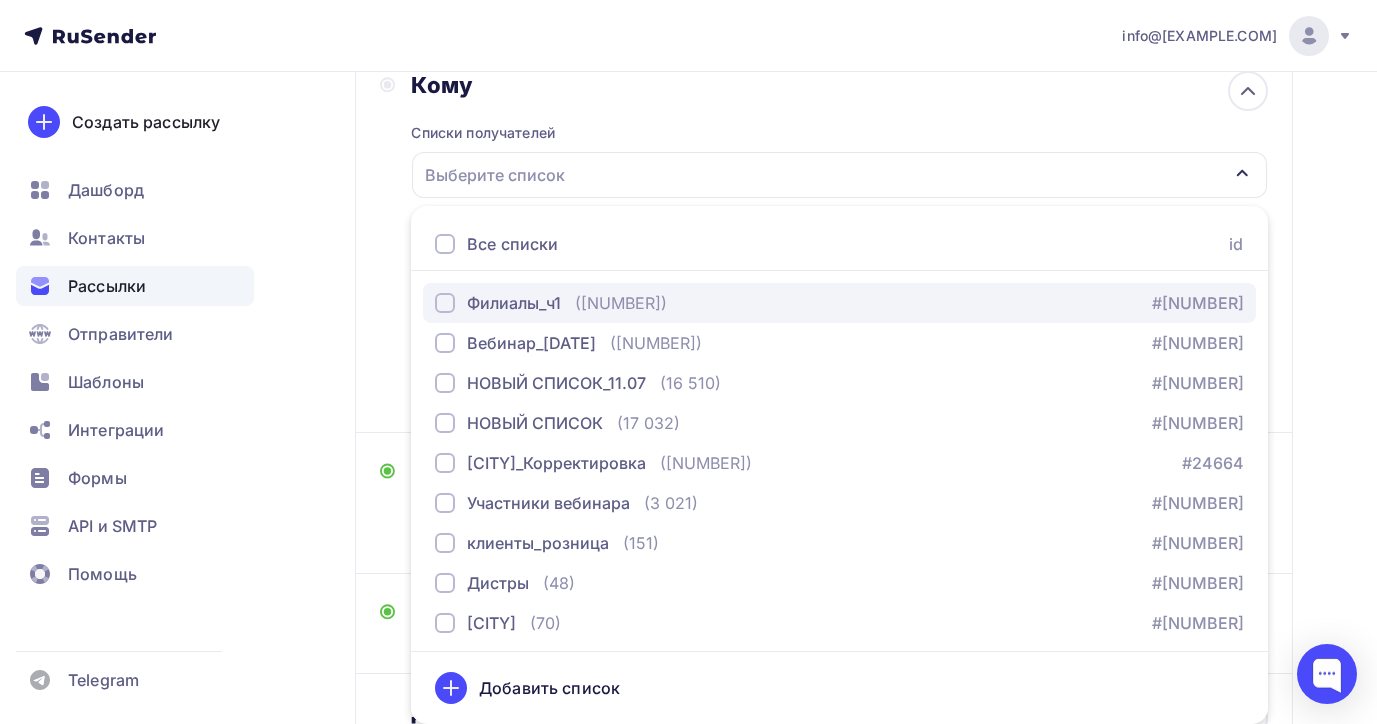 click at bounding box center [445, 303] 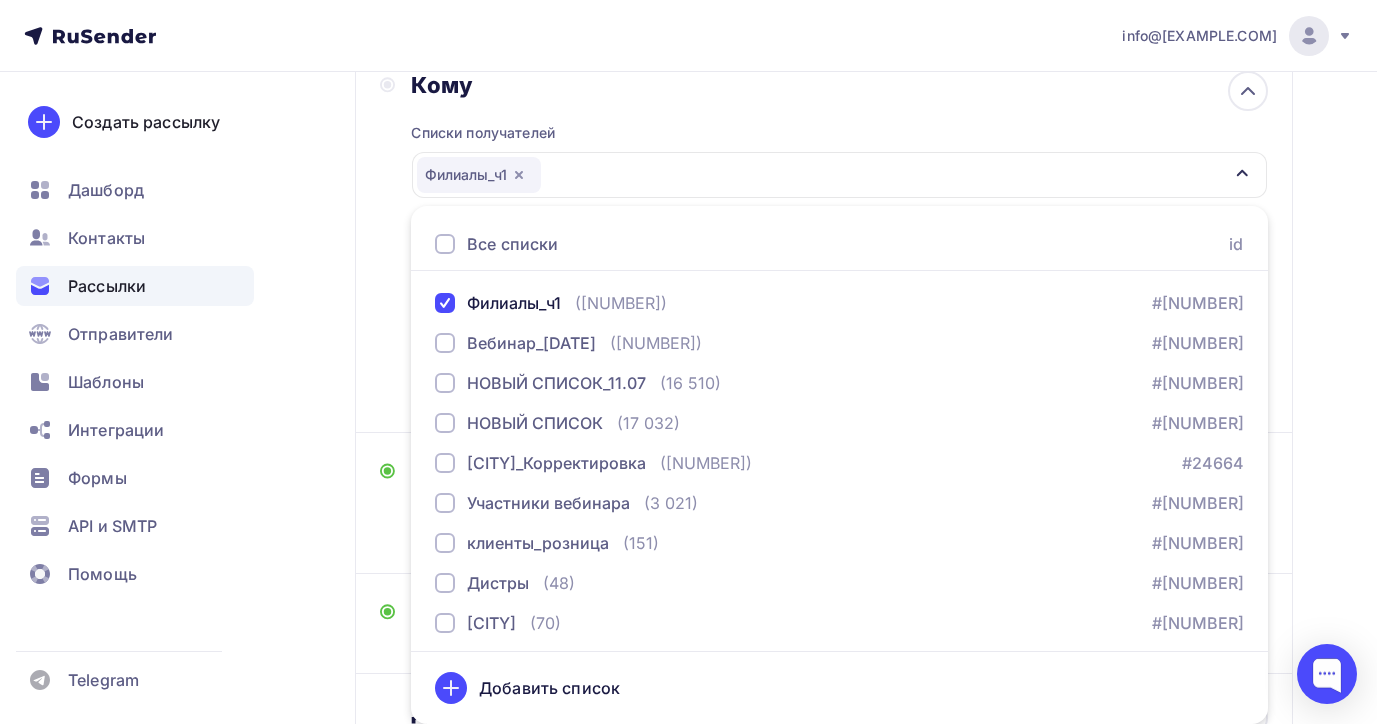 click on "Назад
Копия Копия Копия Копия Рассылка_[CITY]_[DATE]
Копия Копия Копия Копия Рассылка_[CITY]_[DATE]
Закончить позже
Переименовать рассылку
Удалить
Далее
Отправитель
Команда Viva Pharma Group
Email  *
info@[EXAMPLE.COM]
info@[EXAMPLE.COM]               Добавить отправителя
Рекомендуем  добавить почту на домене , чтобы рассылка не попала в «Спам»
Имя                 Сохранить
12:45         Кому" at bounding box center (688, 352) 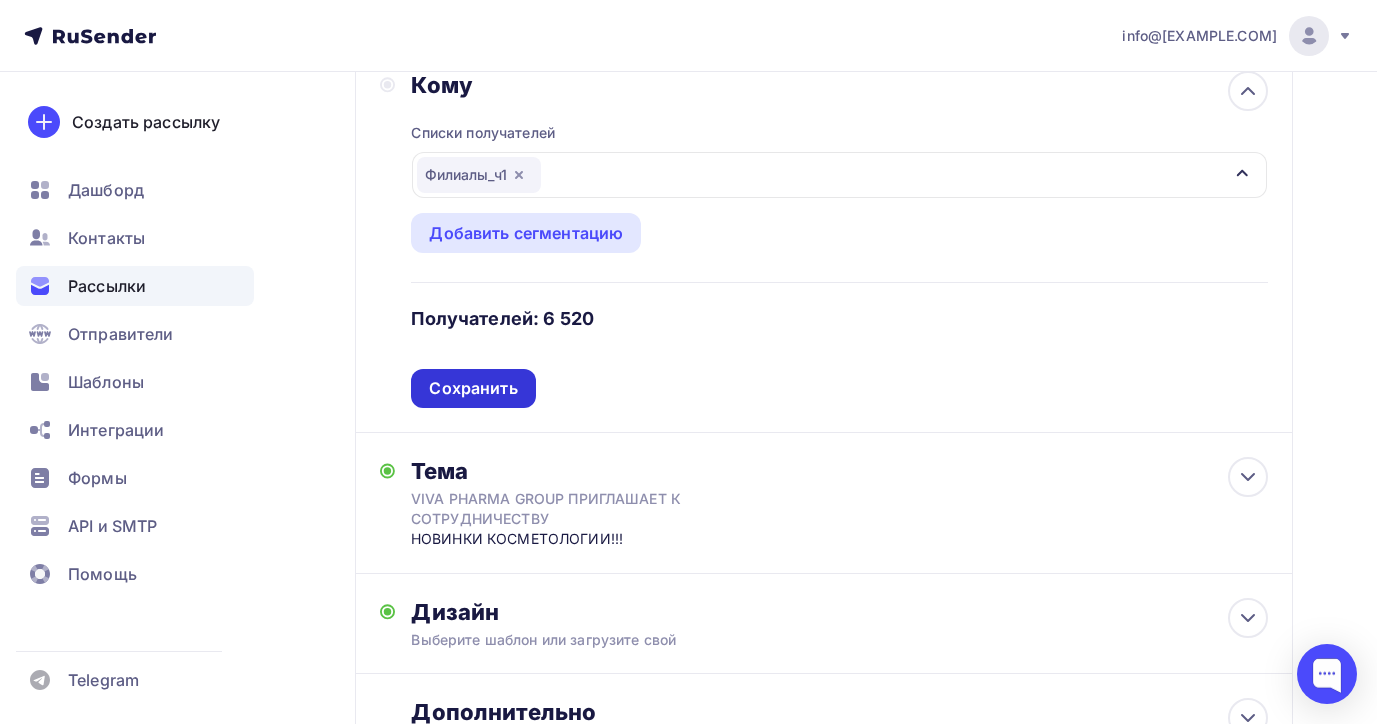 click on "Сохранить" at bounding box center (473, 388) 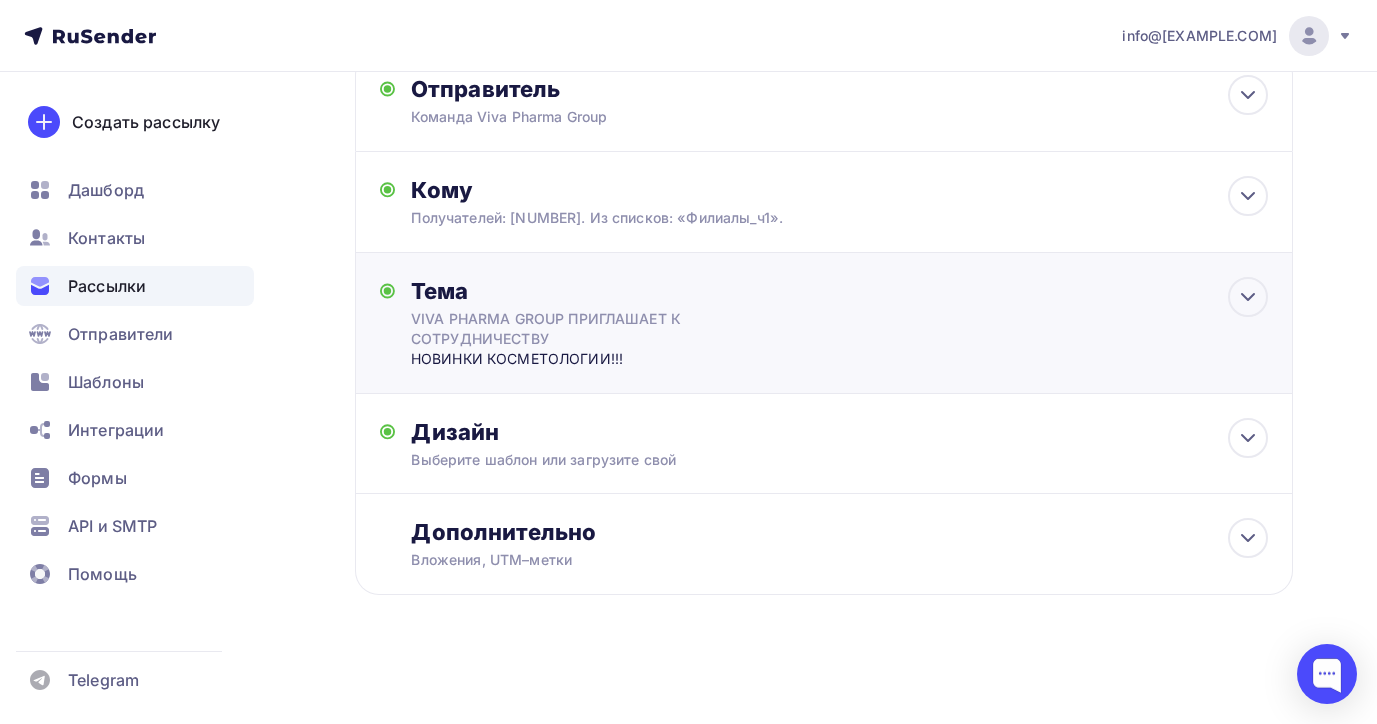 scroll, scrollTop: 0, scrollLeft: 0, axis: both 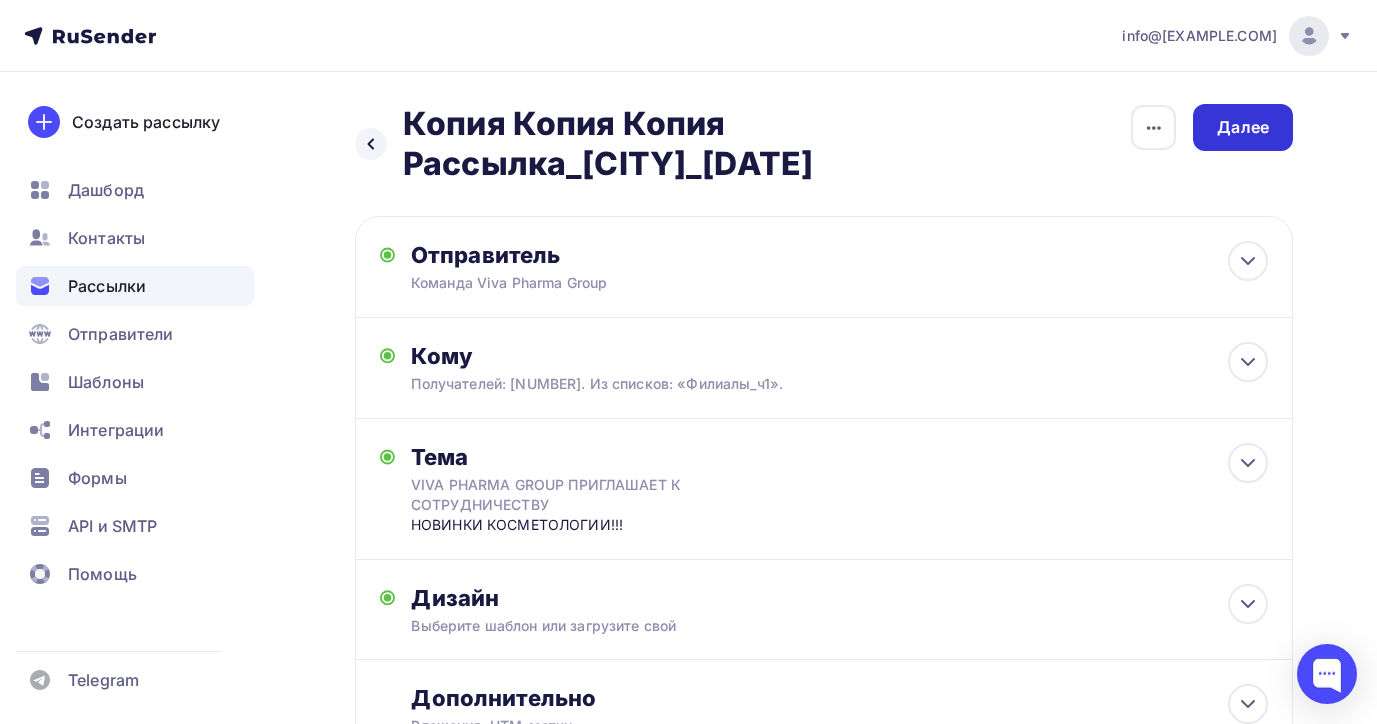 click on "Далее" at bounding box center (1243, 127) 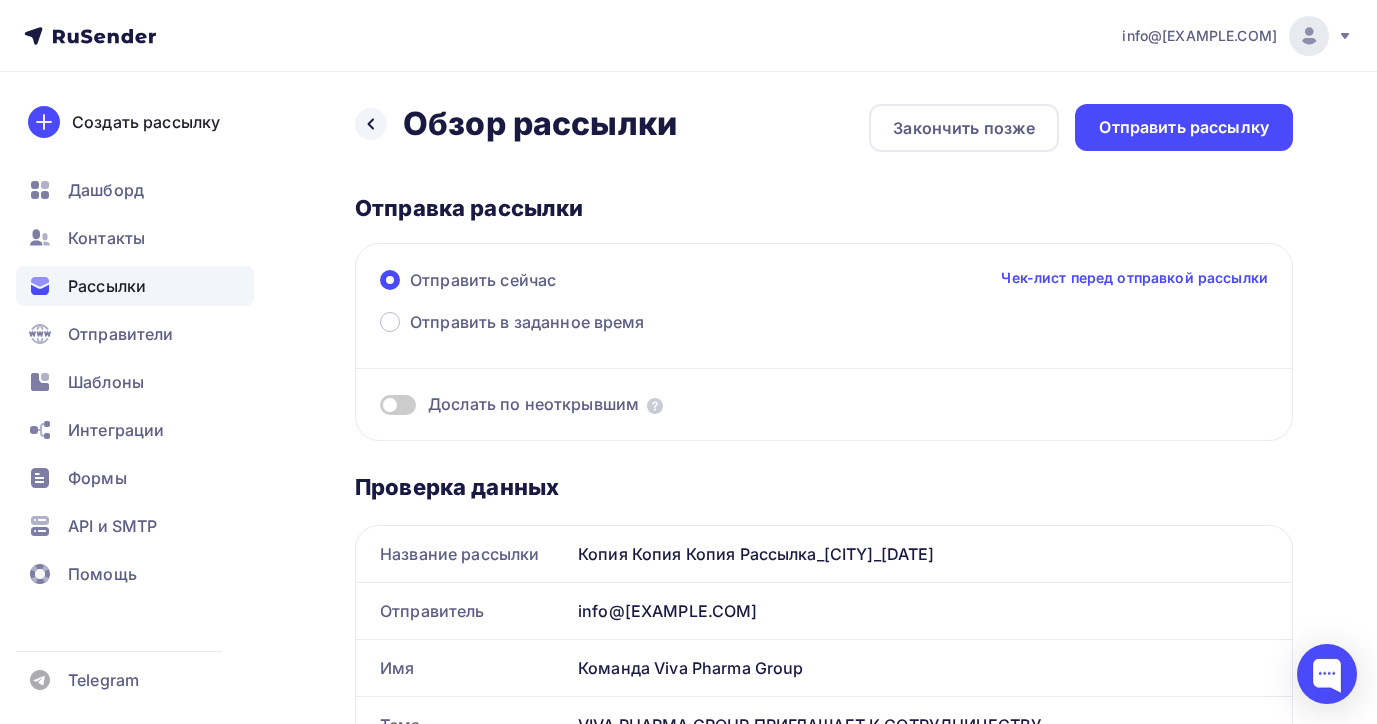 scroll, scrollTop: 0, scrollLeft: 0, axis: both 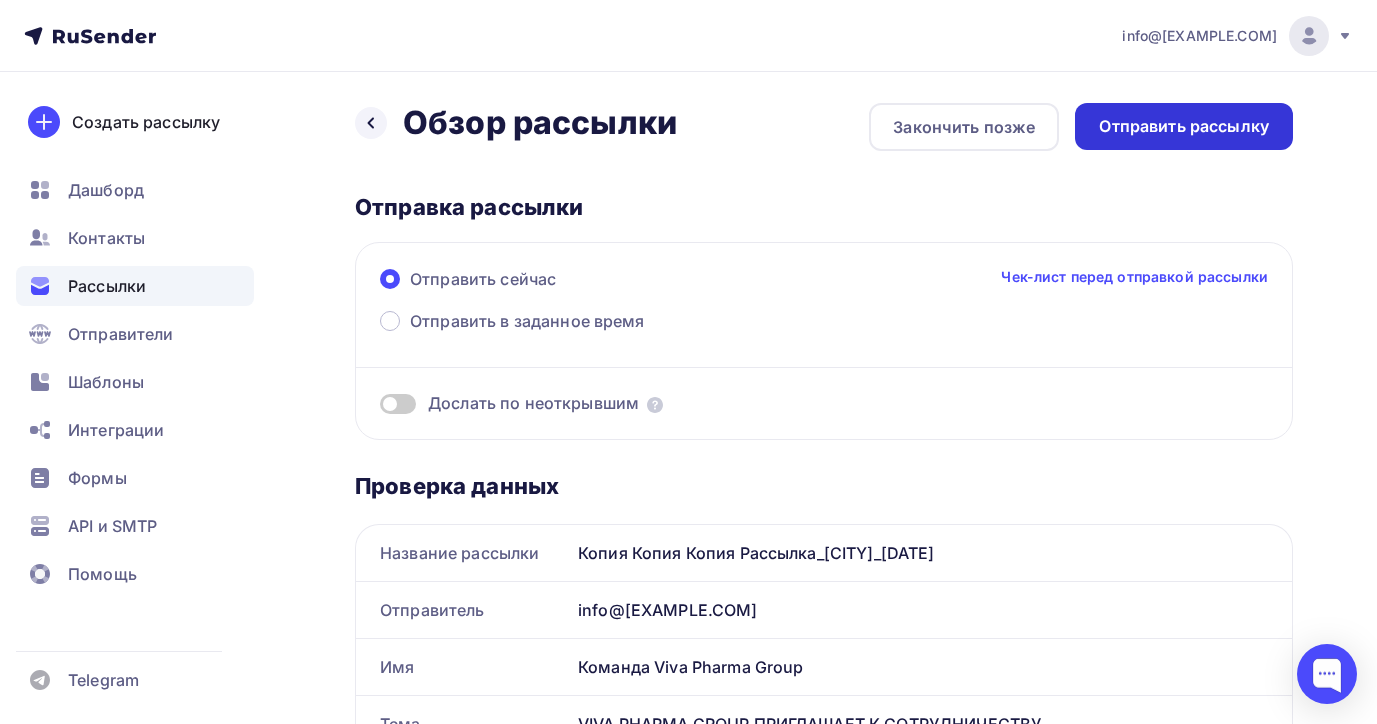 click on "Отправить рассылку" at bounding box center (1184, 126) 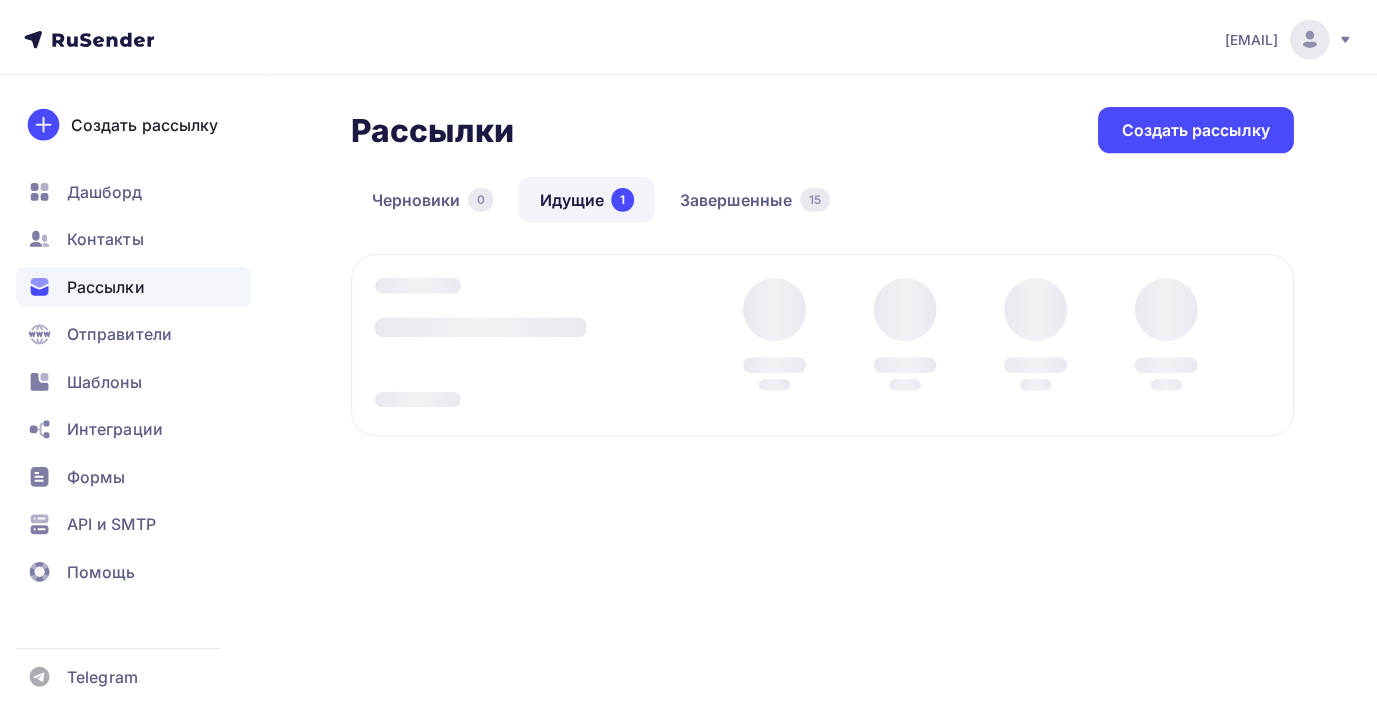 scroll, scrollTop: 0, scrollLeft: 0, axis: both 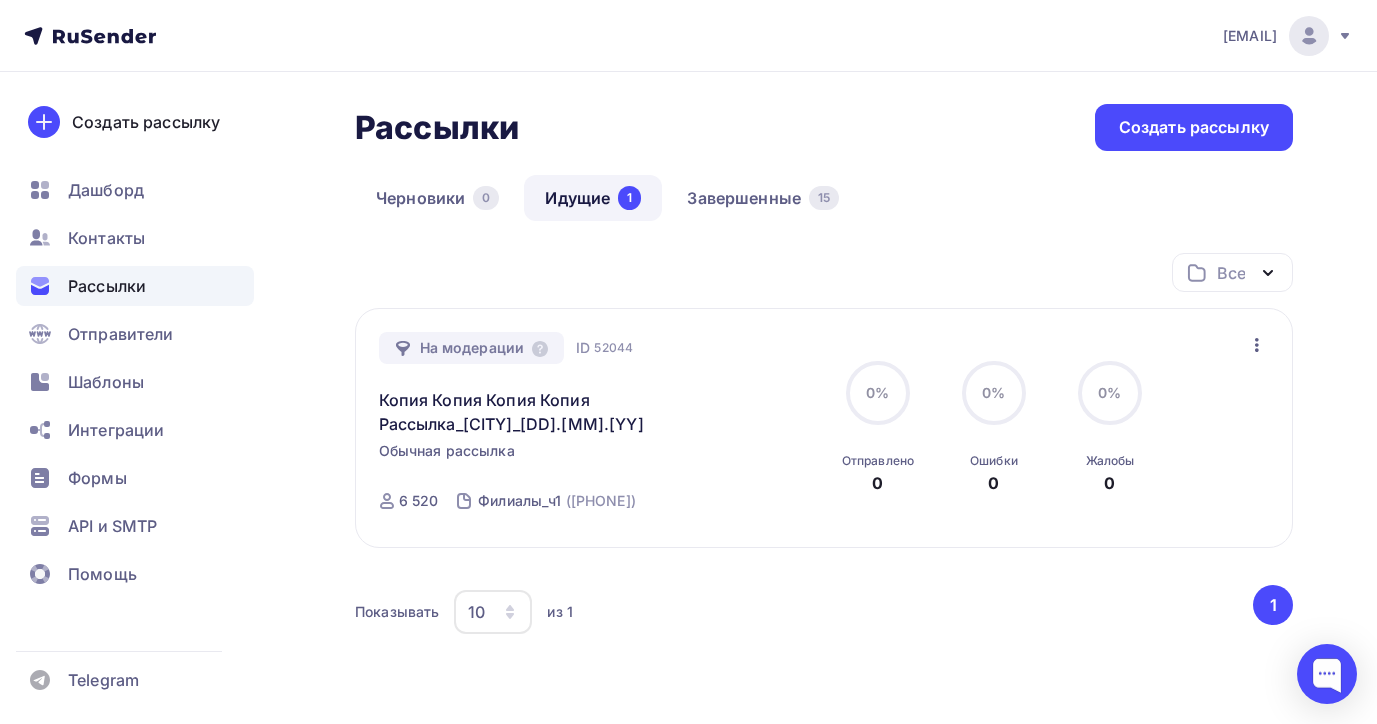 click on "[EMAIL] Аккаунт Тарифы Выйти Создать рассылку Дашборд Контакты Рассылки Отправители Шаблоны Интеграции Формы API и SMTP Помощь Telegram Аккаунт Тарифы Помощь Выйти" at bounding box center [688, 36] 